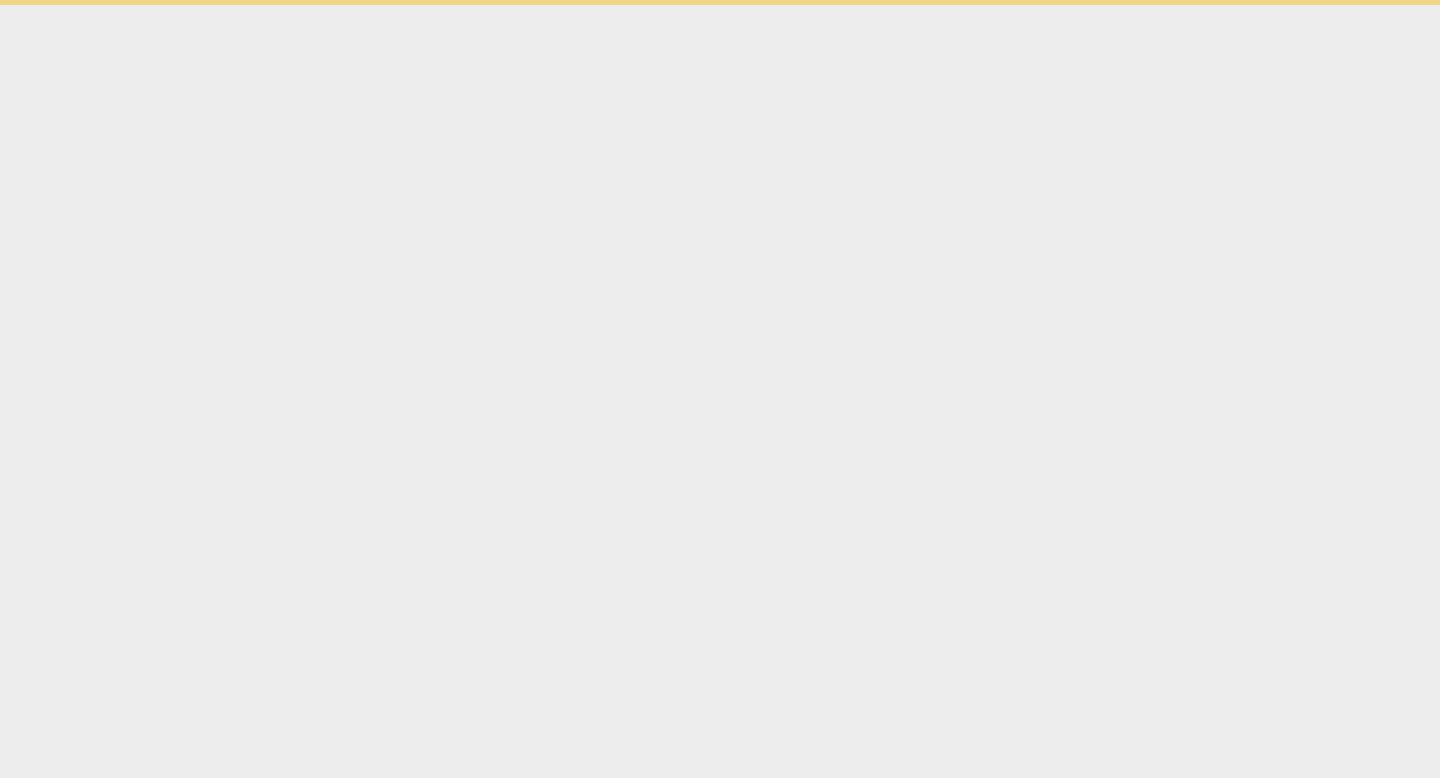scroll, scrollTop: 0, scrollLeft: 0, axis: both 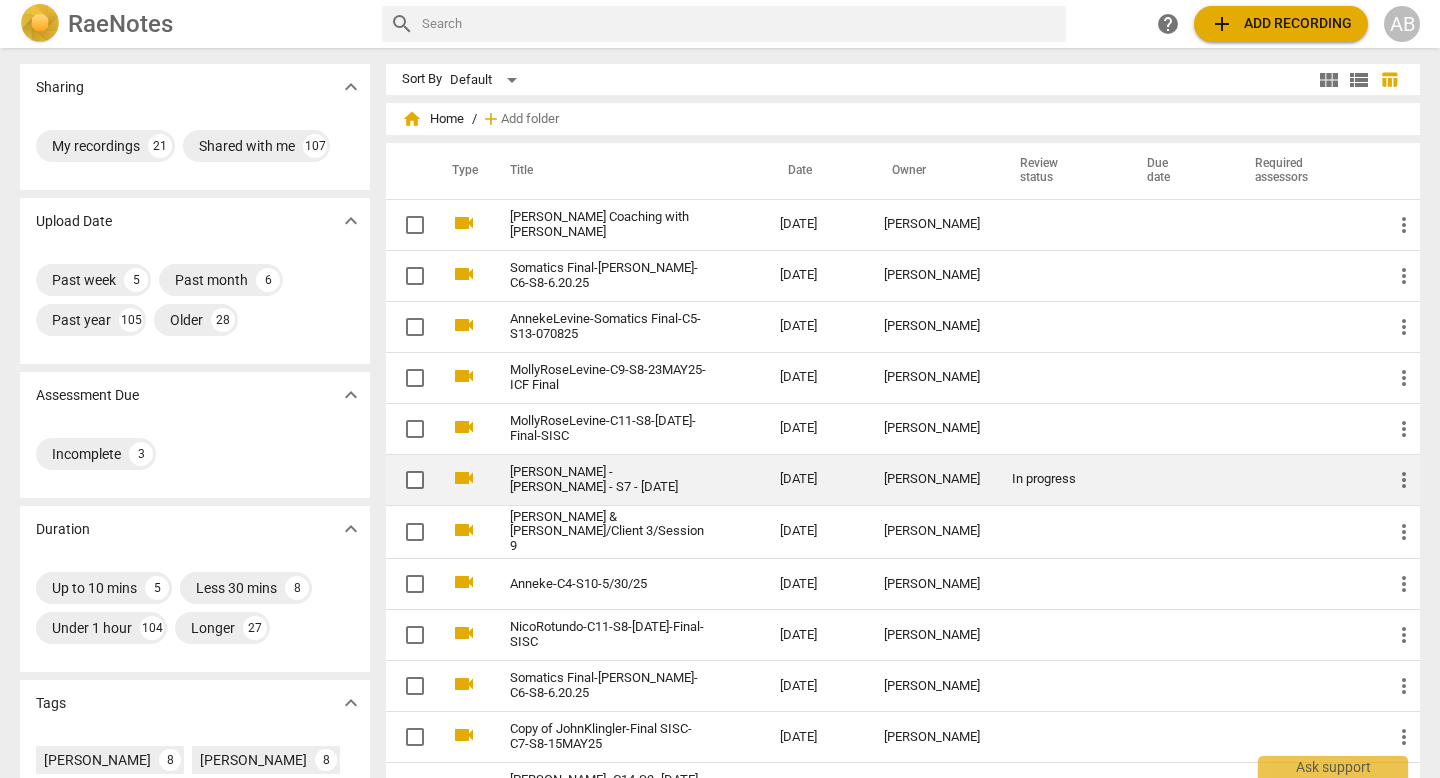 click on "[PERSON_NAME]" at bounding box center [932, 479] 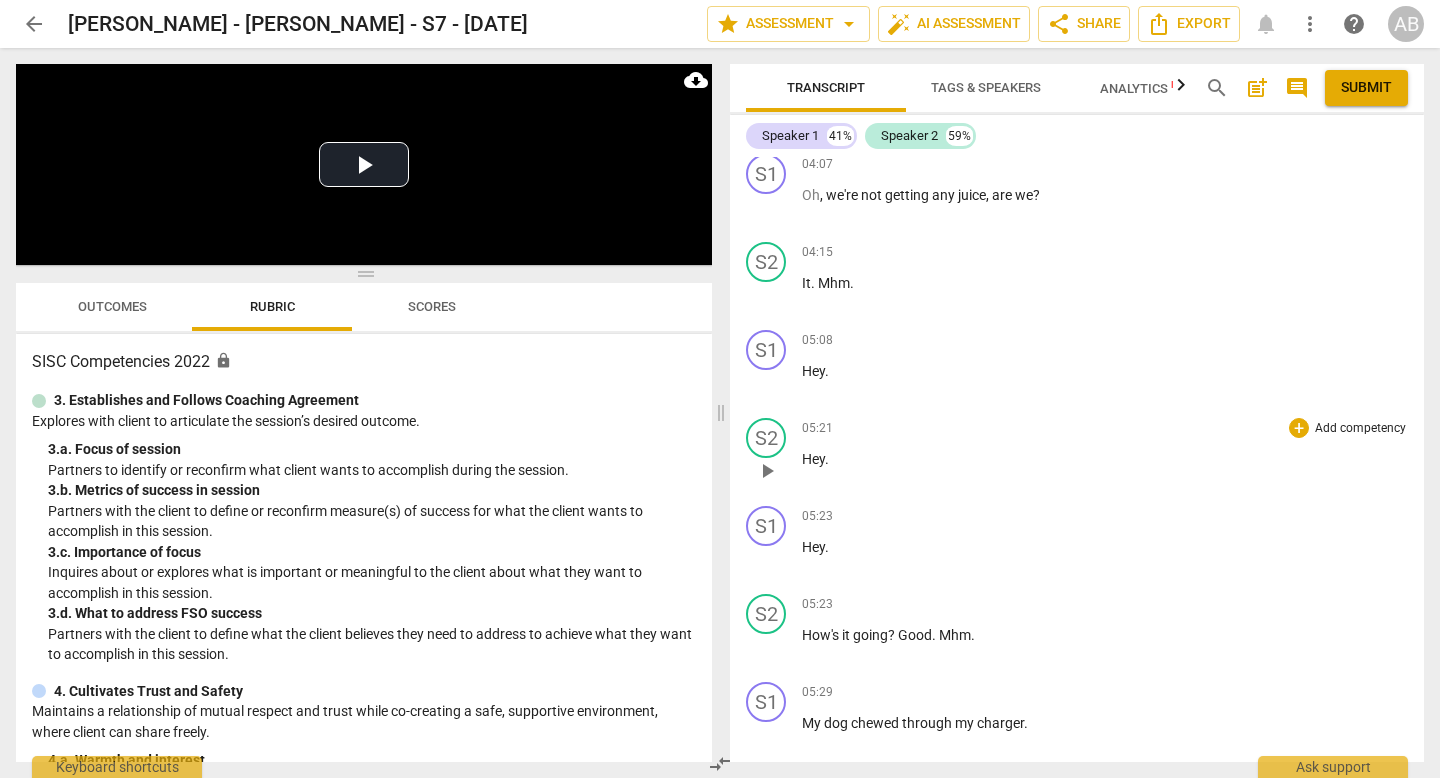 scroll, scrollTop: 0, scrollLeft: 0, axis: both 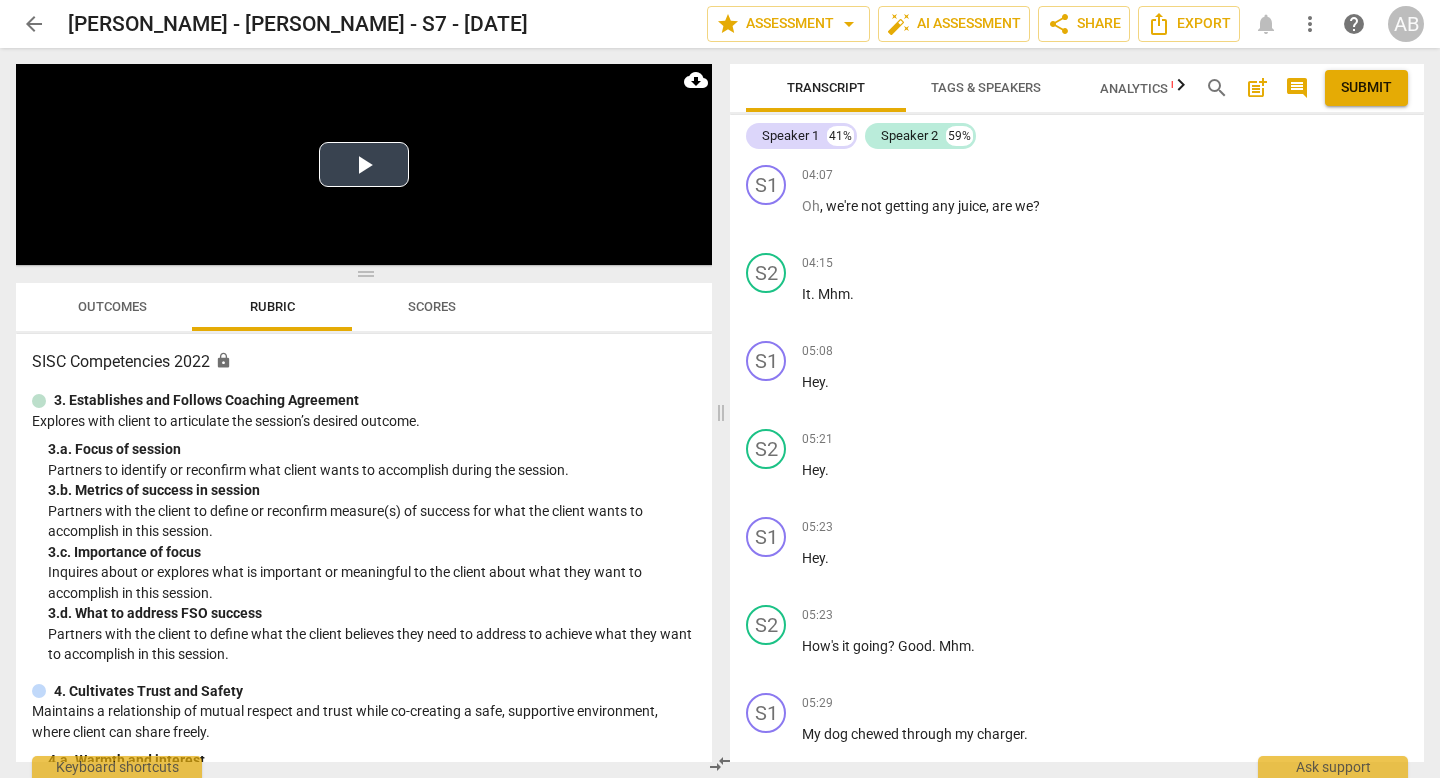 click on "Play Video" at bounding box center (364, 164) 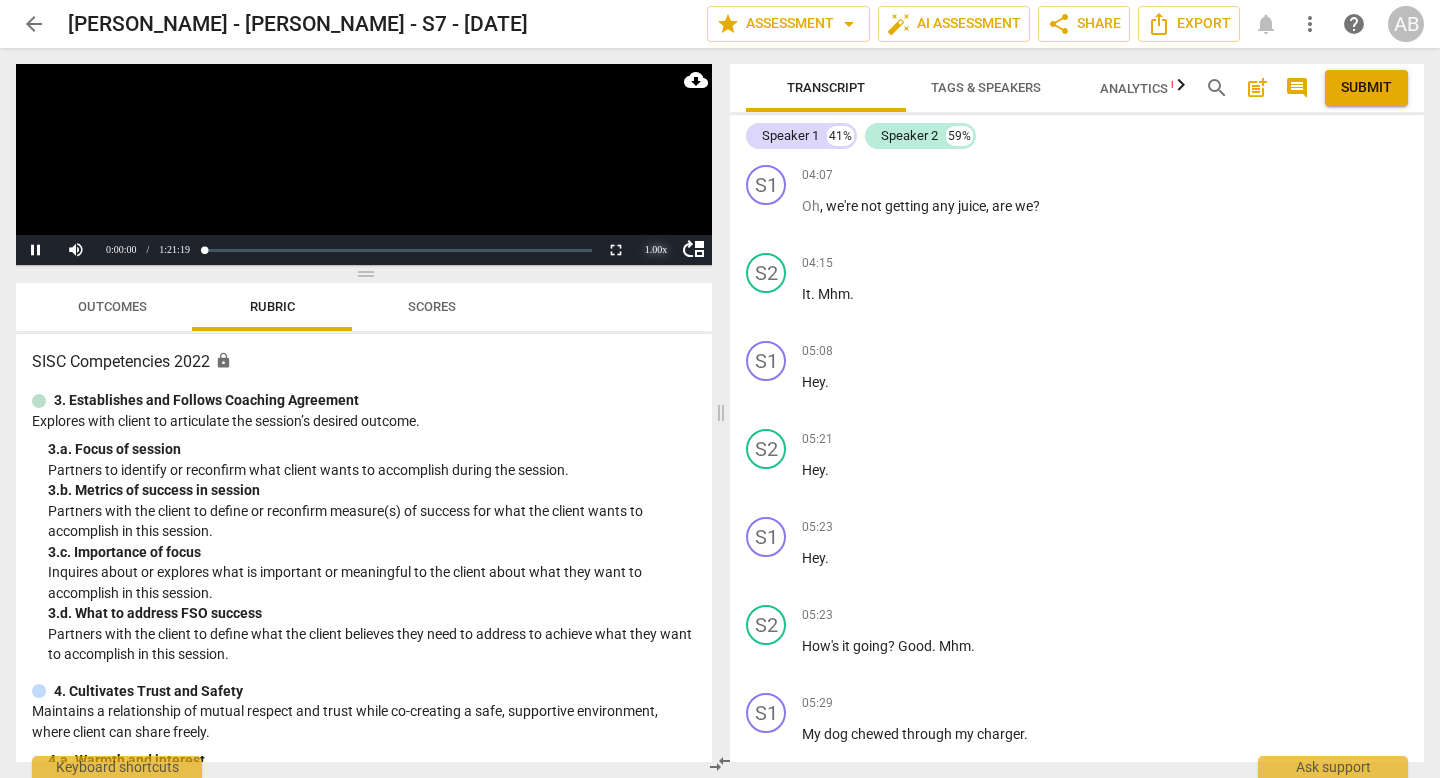 click on "1.00 x" at bounding box center (656, 250) 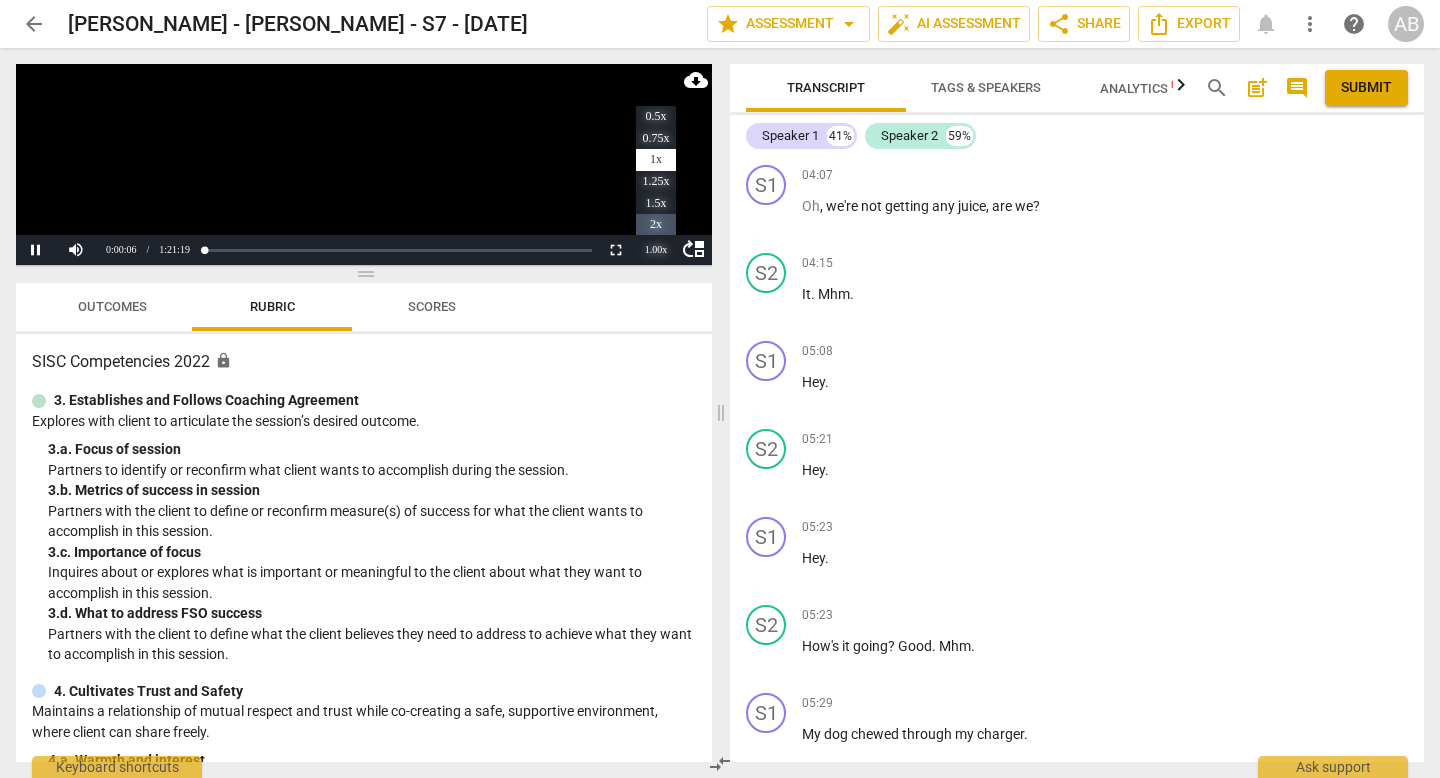 click on "2x" at bounding box center [656, 225] 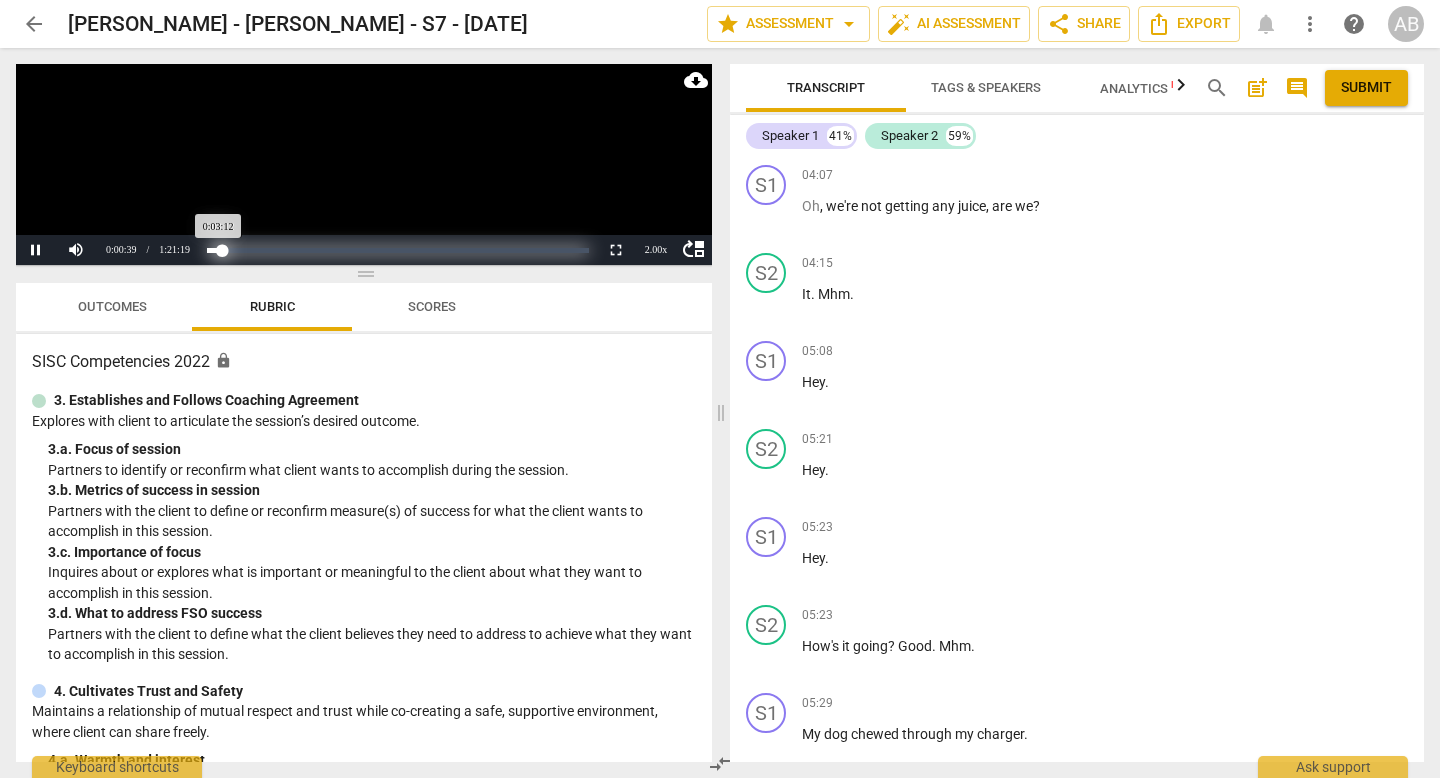 click on "Loaded : 0% Progress :  3.94%" at bounding box center (397, 250) 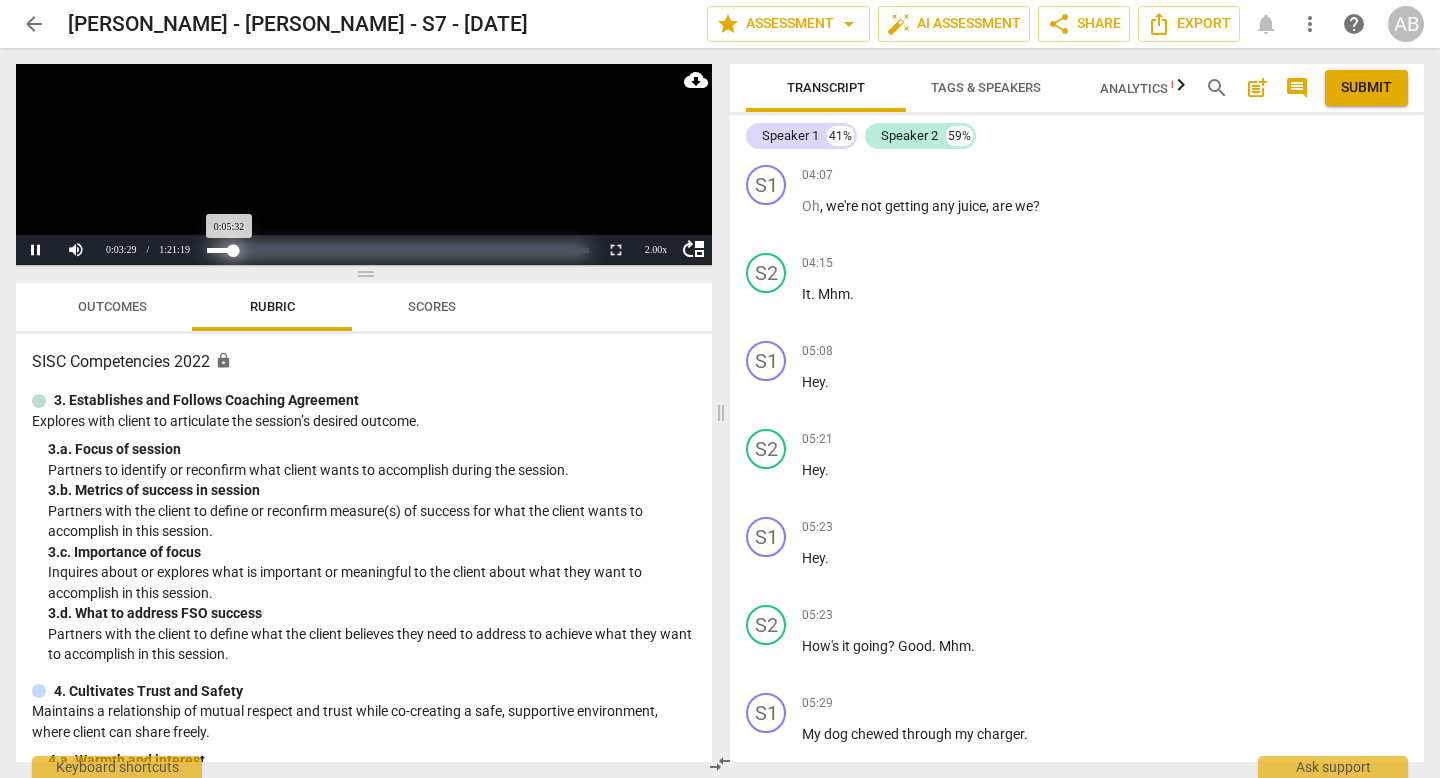 click on "Loaded : 0% Progress :  6.82%" at bounding box center [397, 250] 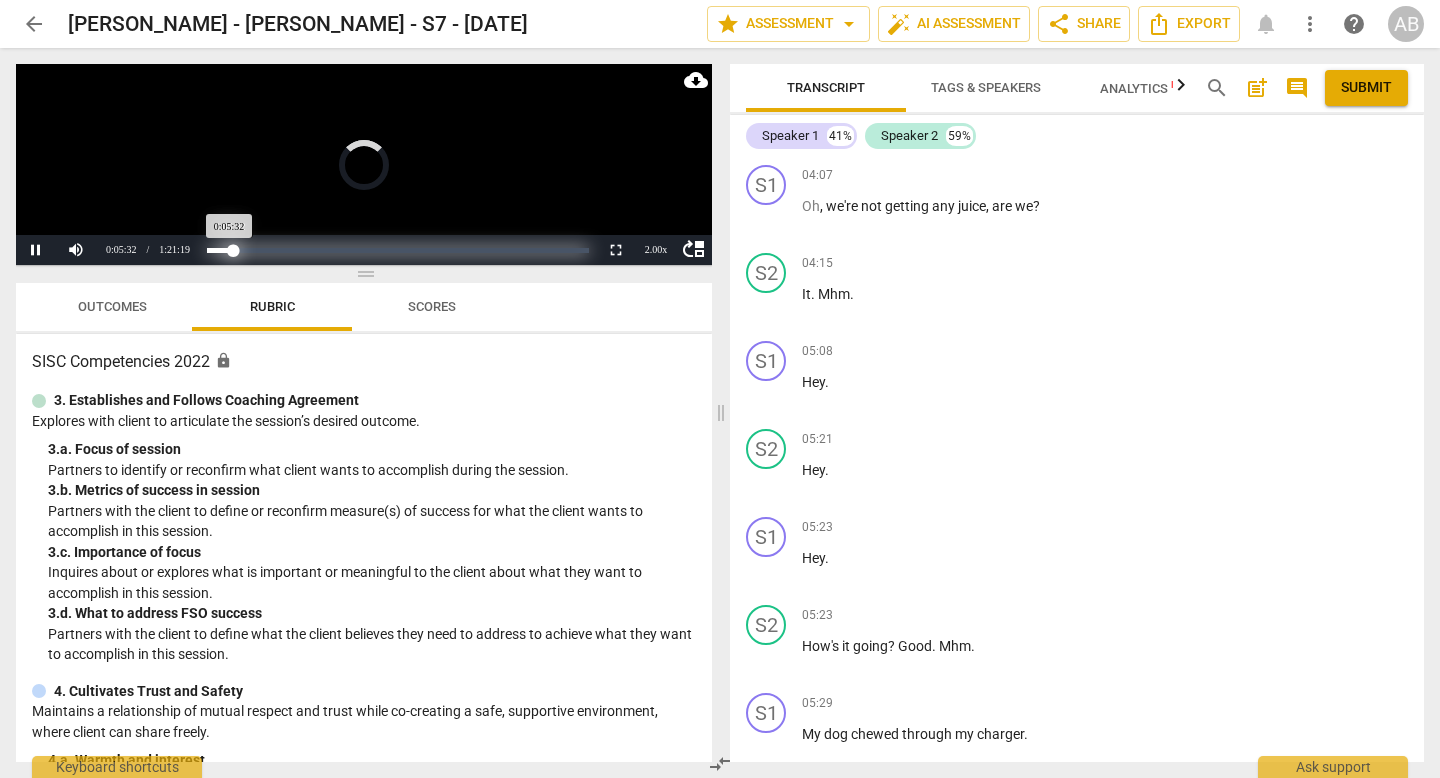 scroll, scrollTop: 657, scrollLeft: 0, axis: vertical 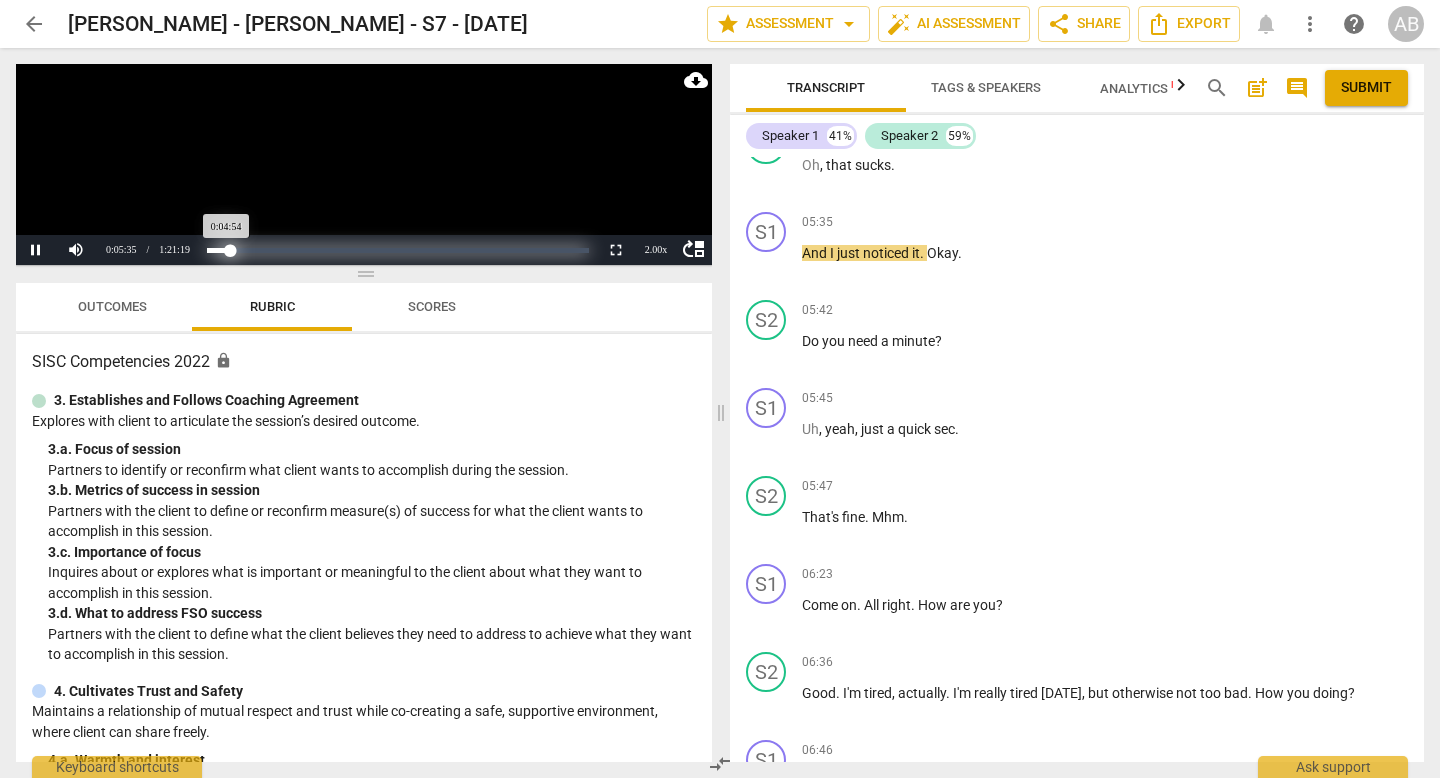 click on "Progress :  6.04%" at bounding box center (218, 250) 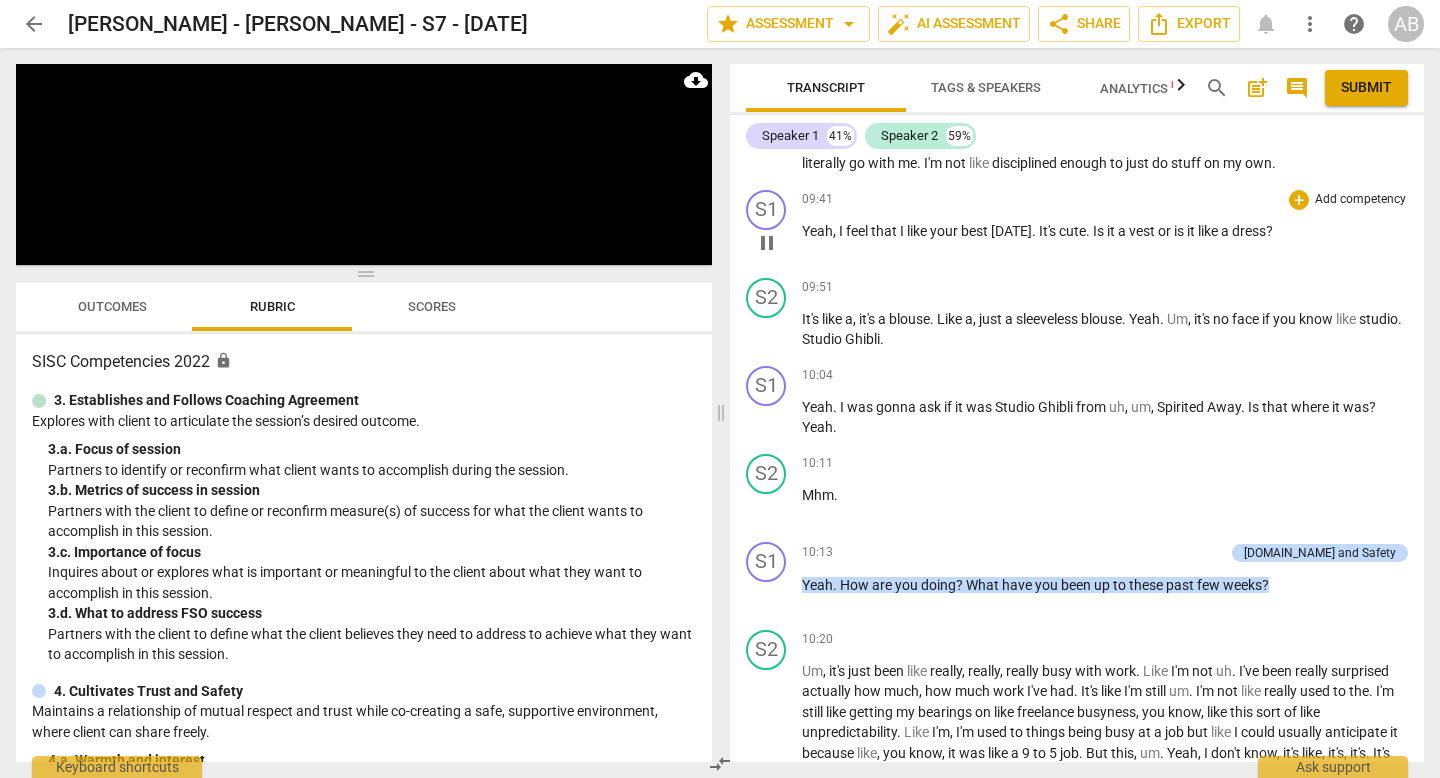 scroll, scrollTop: 2802, scrollLeft: 0, axis: vertical 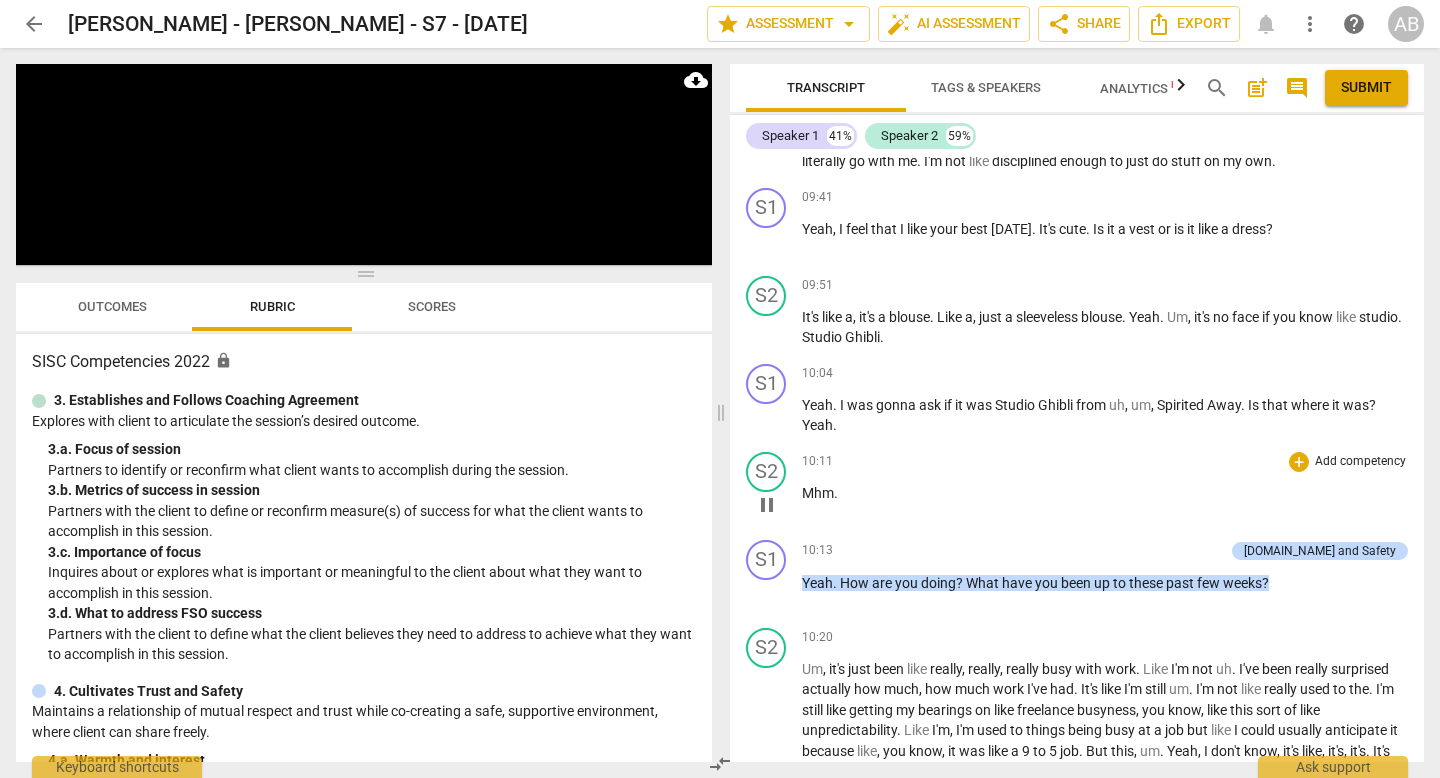 click on "Mhm" at bounding box center [818, 493] 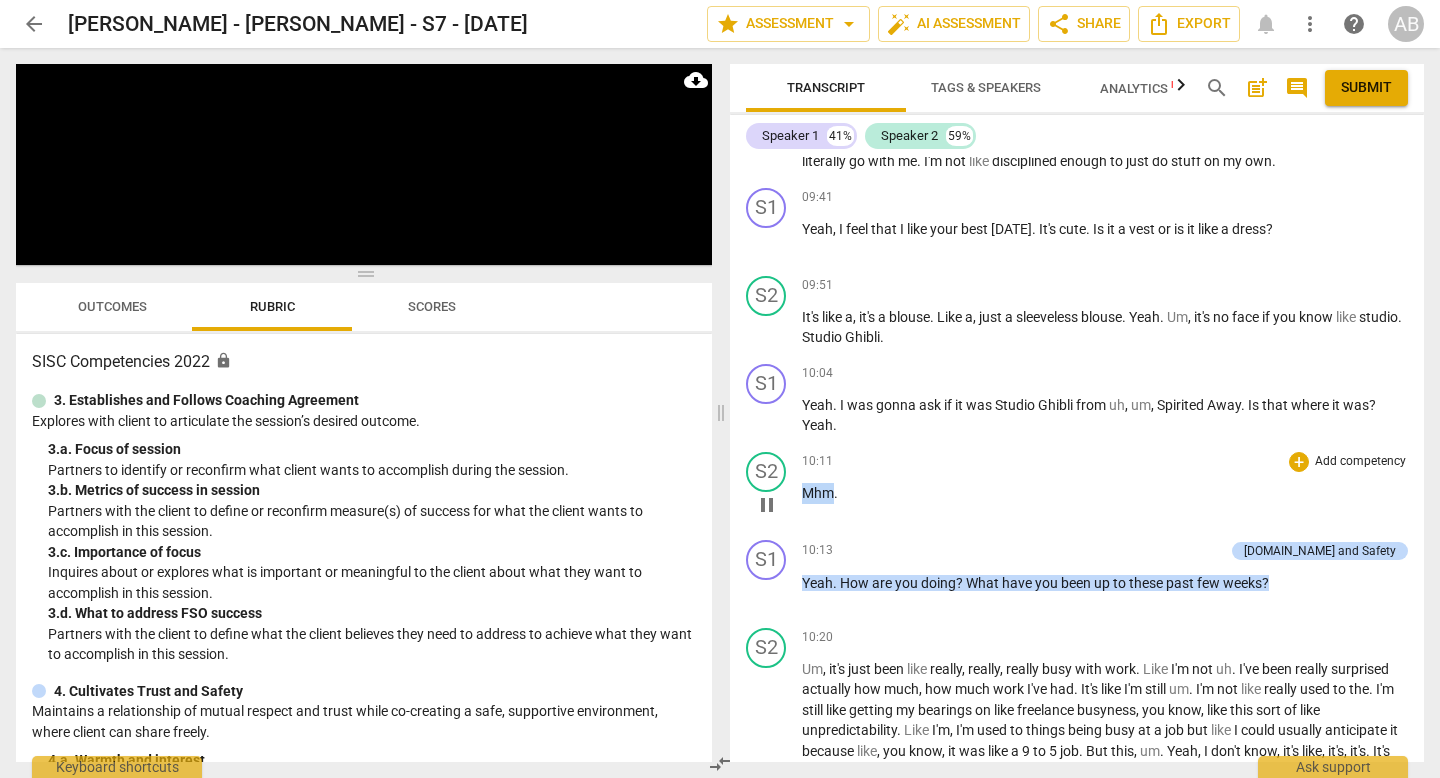 click on "Mhm" at bounding box center (818, 493) 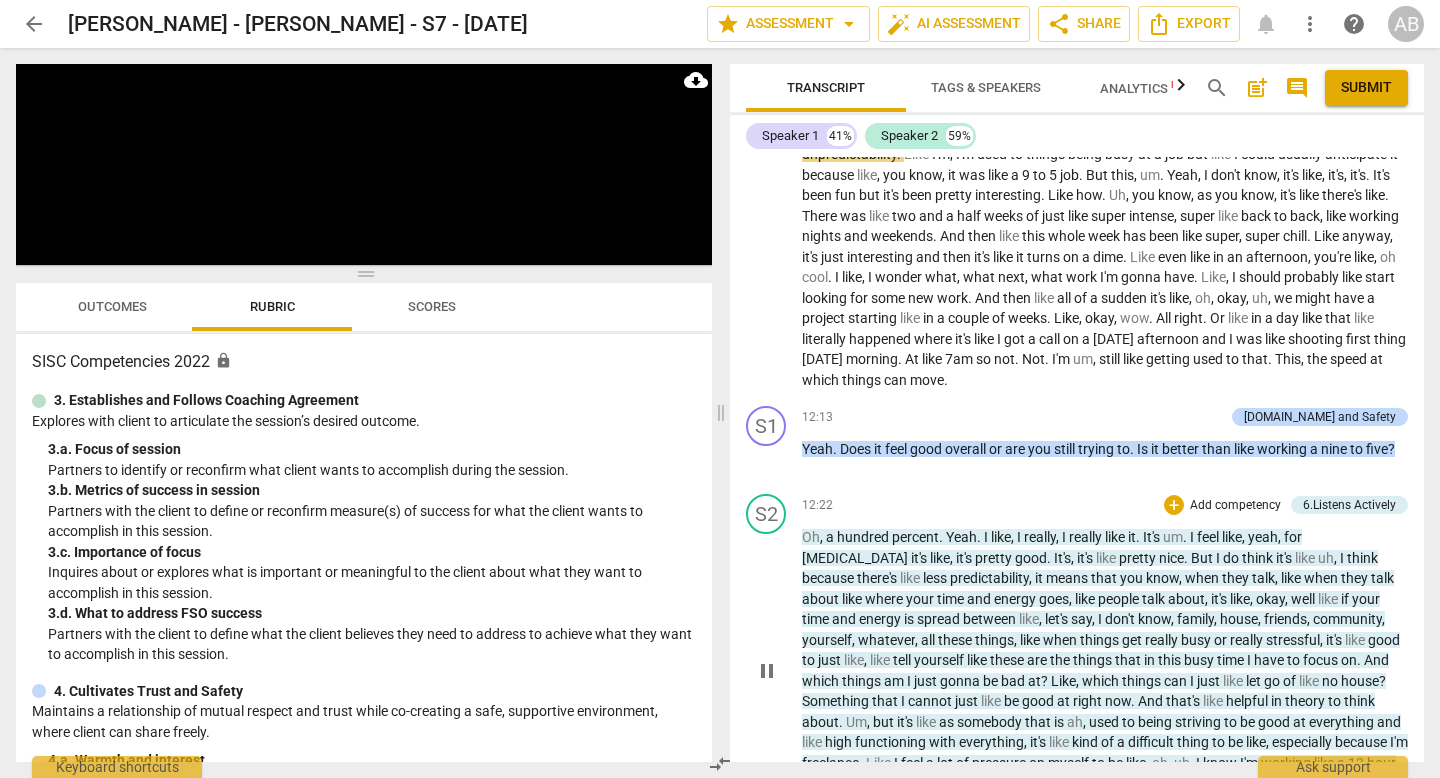scroll, scrollTop: 3384, scrollLeft: 0, axis: vertical 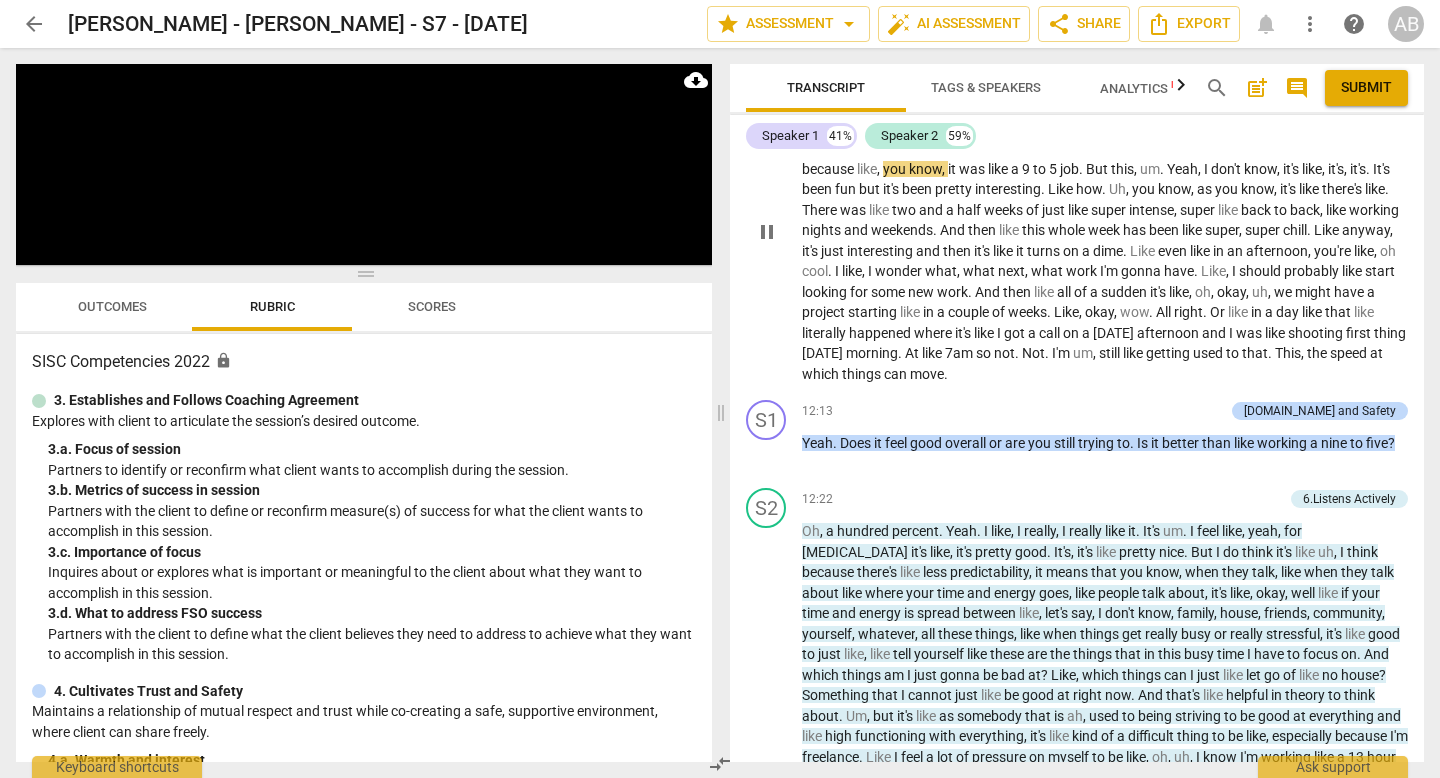 click on "speed" at bounding box center (1350, 353) 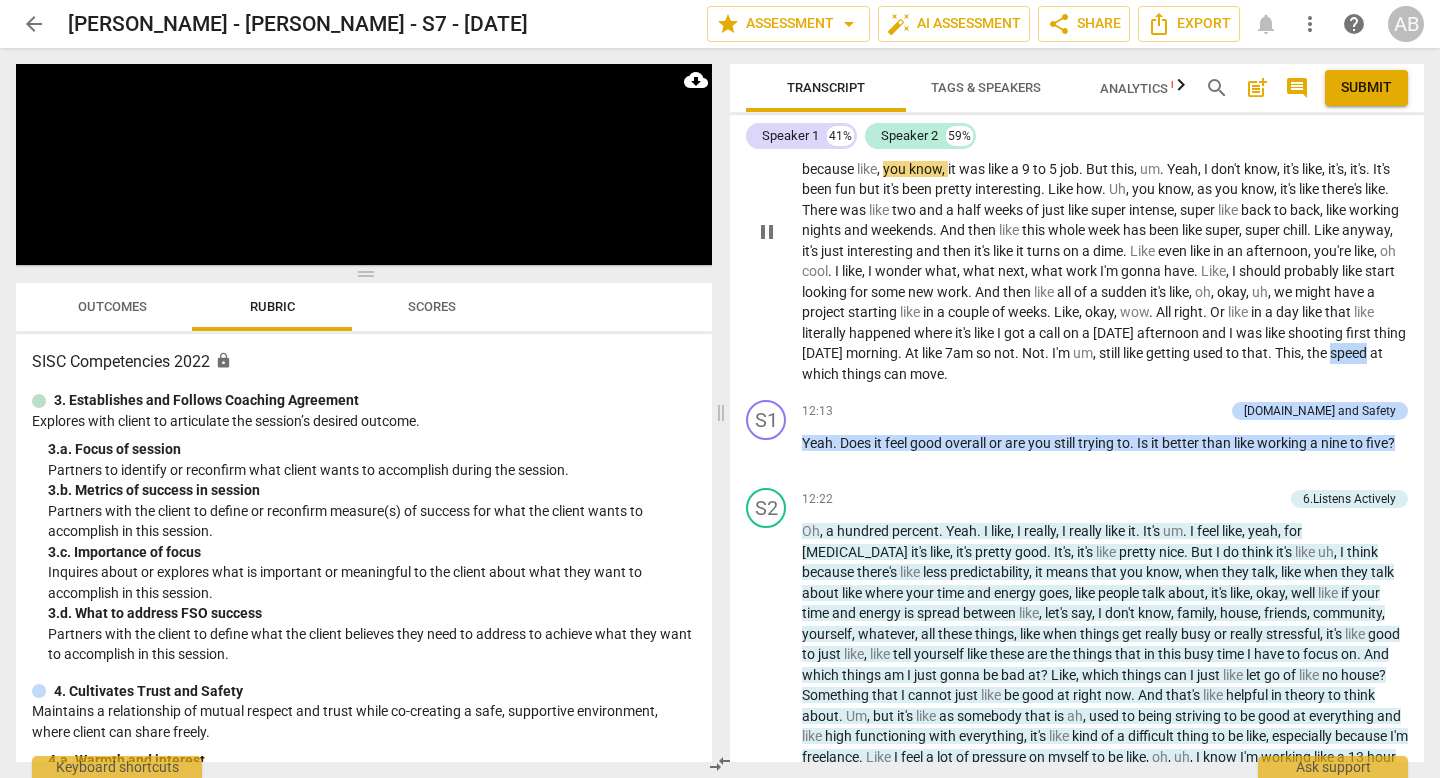 click on "speed" at bounding box center [1350, 353] 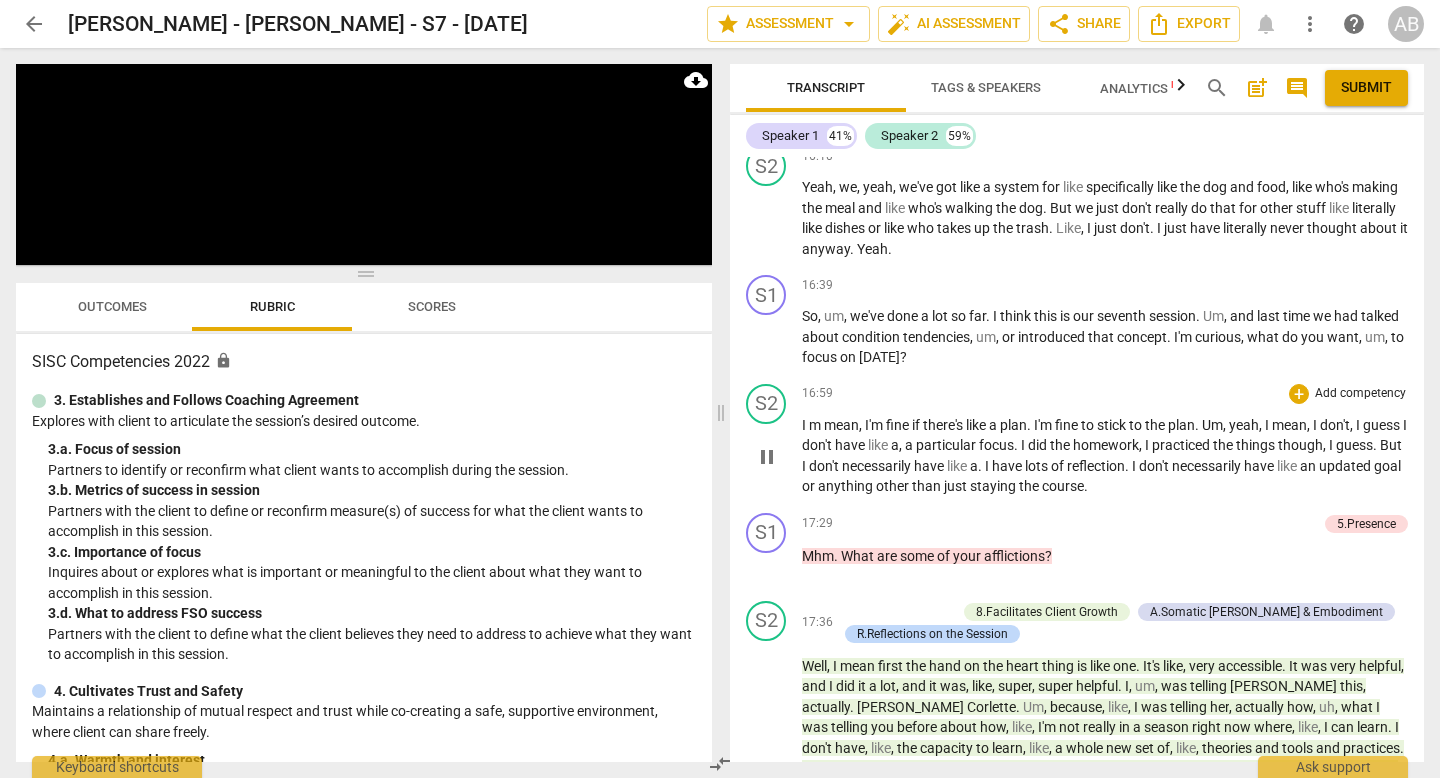 scroll, scrollTop: 4879, scrollLeft: 0, axis: vertical 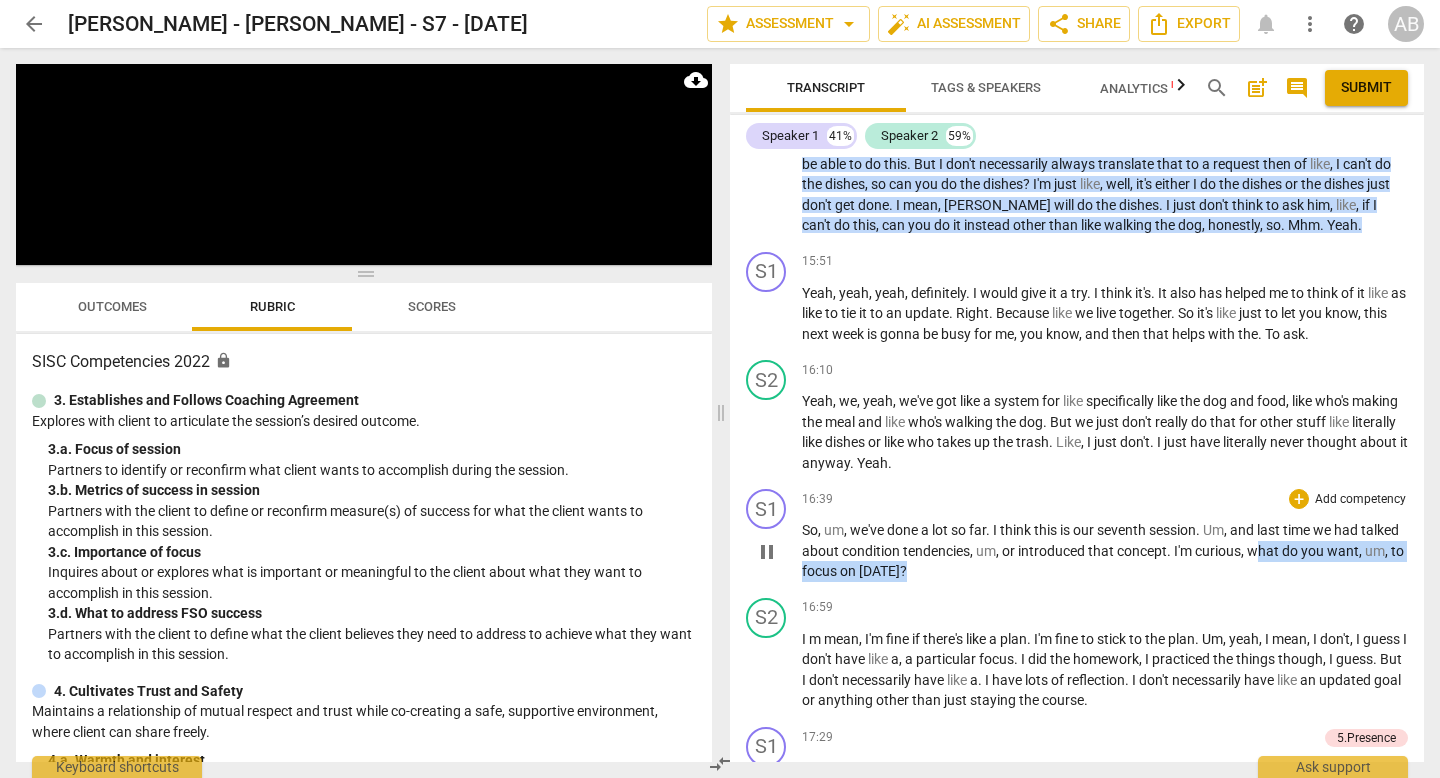 drag, startPoint x: 1297, startPoint y: 368, endPoint x: 1101, endPoint y: 588, distance: 294.64554 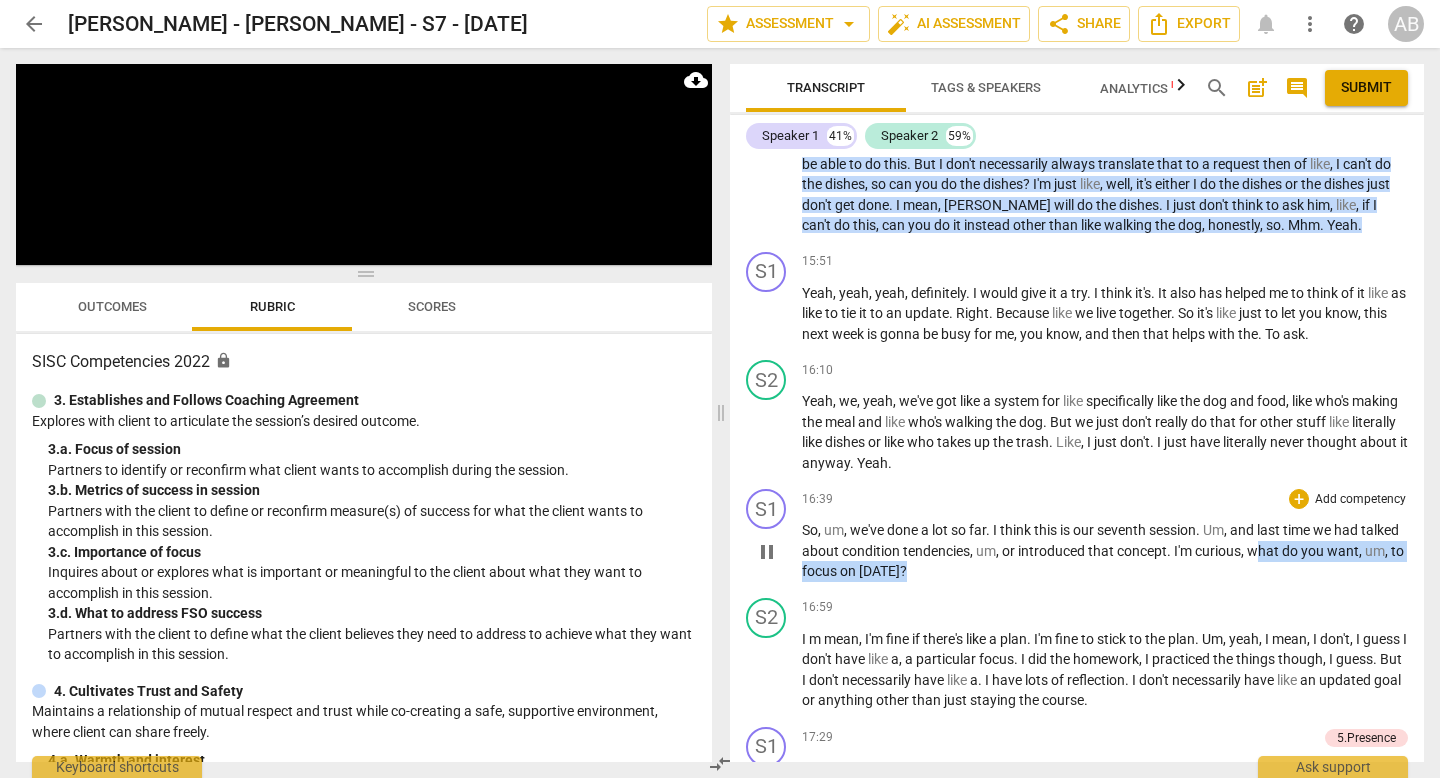 click on "So ,   um ,   we've   done   a   lot   so   far .   I   think   this   is   our   seventh   session .   Um ,   and   last   time   we   had   talked   about   condition   tendencies ,   um ,   or   introduced   that   concept .   I'm   curious ,   what   do   you   want ,   um ,   to   focus   on   today ?" at bounding box center [1105, 551] 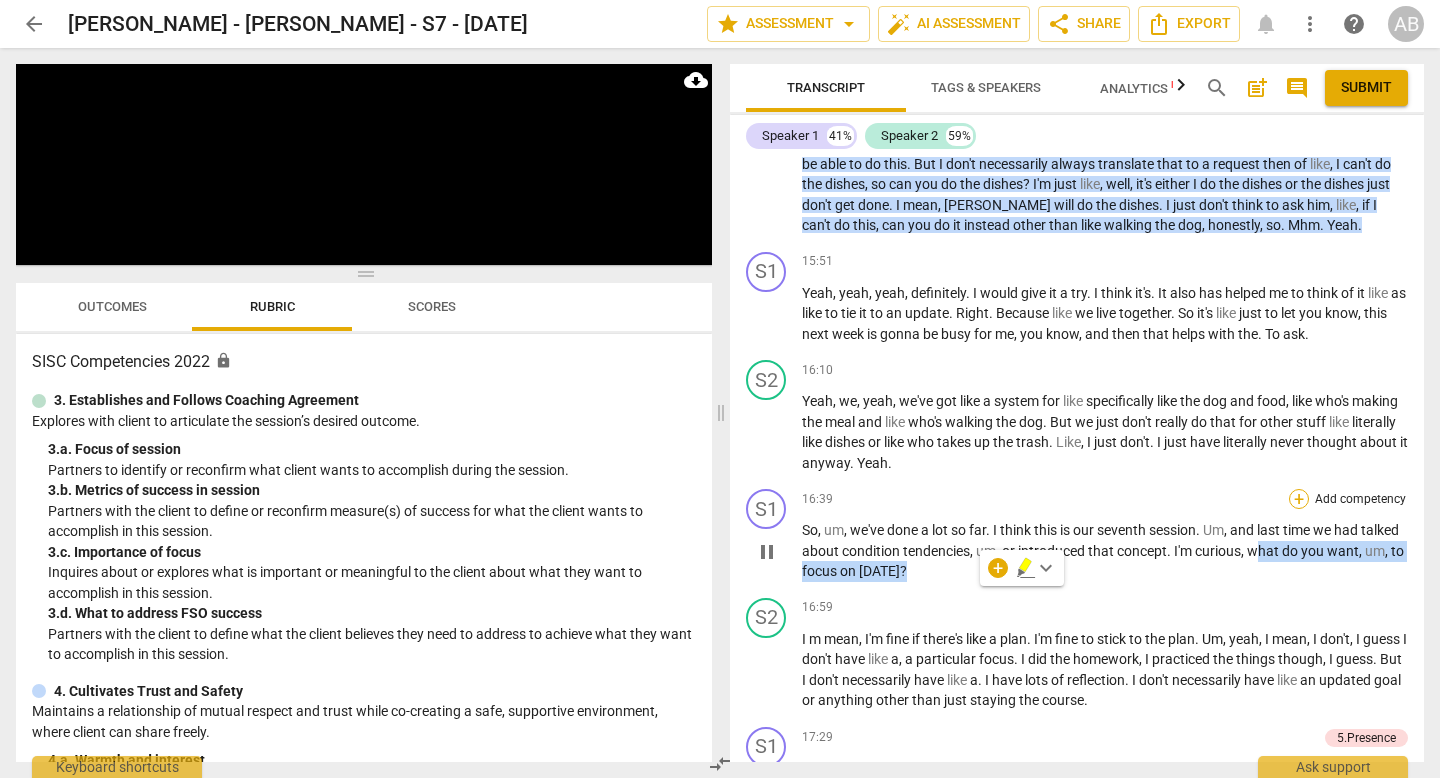 click on "+" at bounding box center (1299, 499) 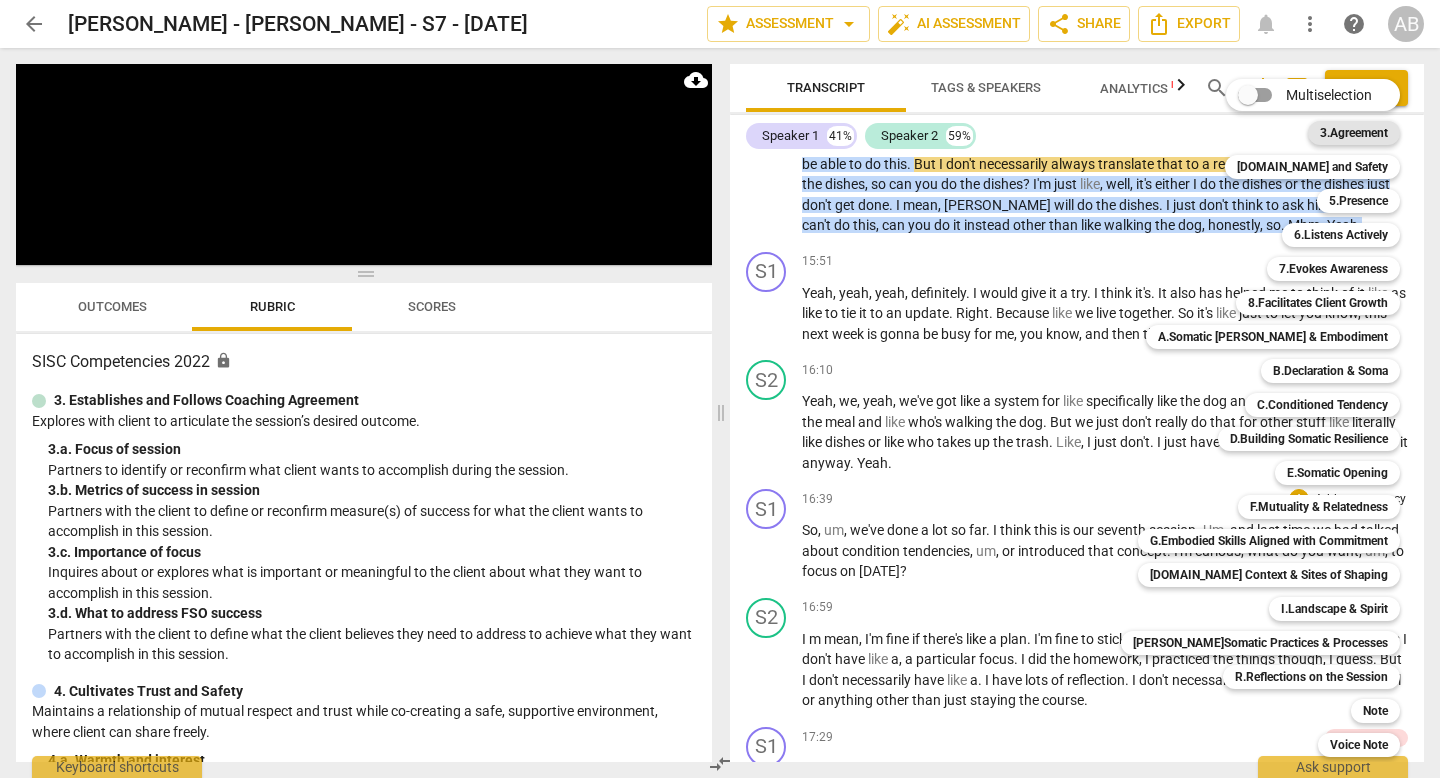 click on "3.Agreement" at bounding box center (1354, 133) 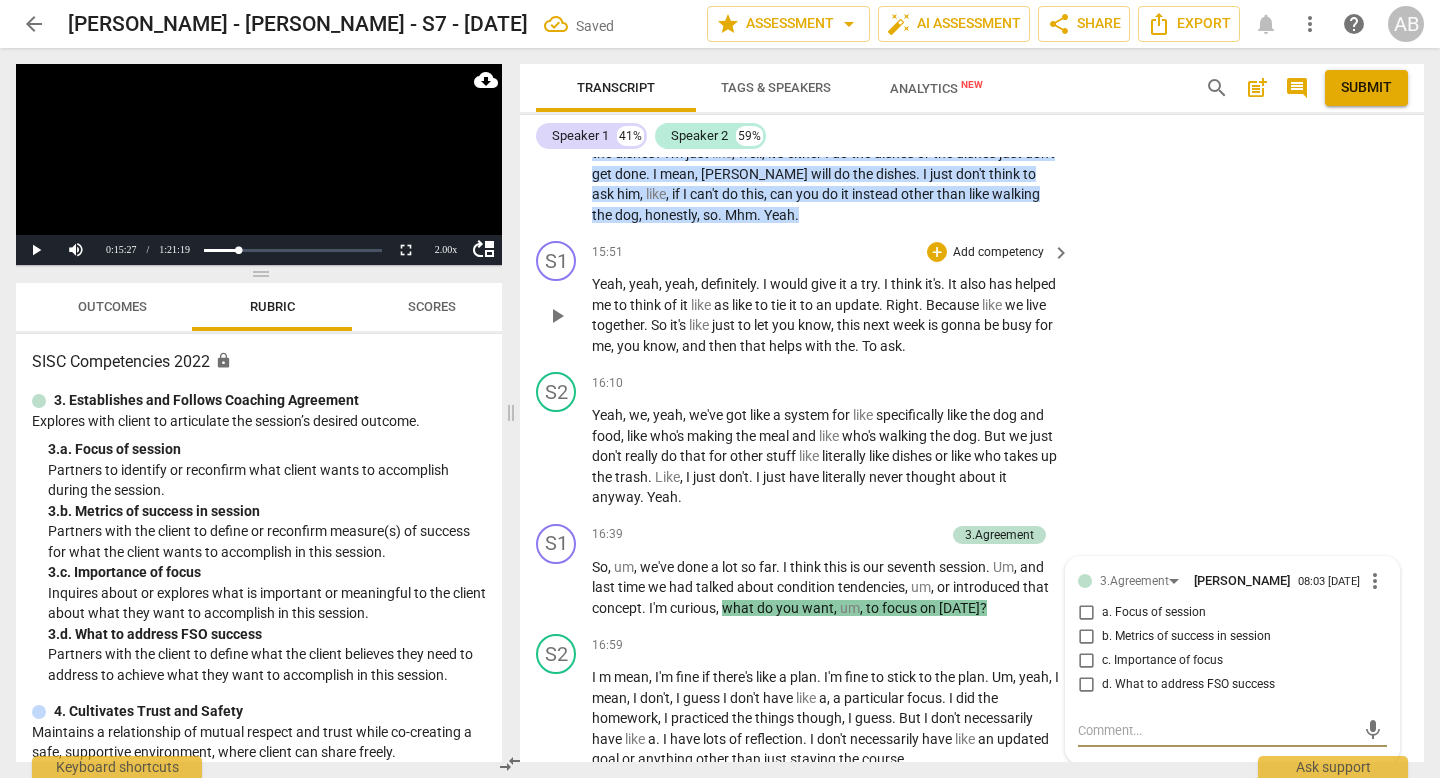 scroll, scrollTop: 5106, scrollLeft: 0, axis: vertical 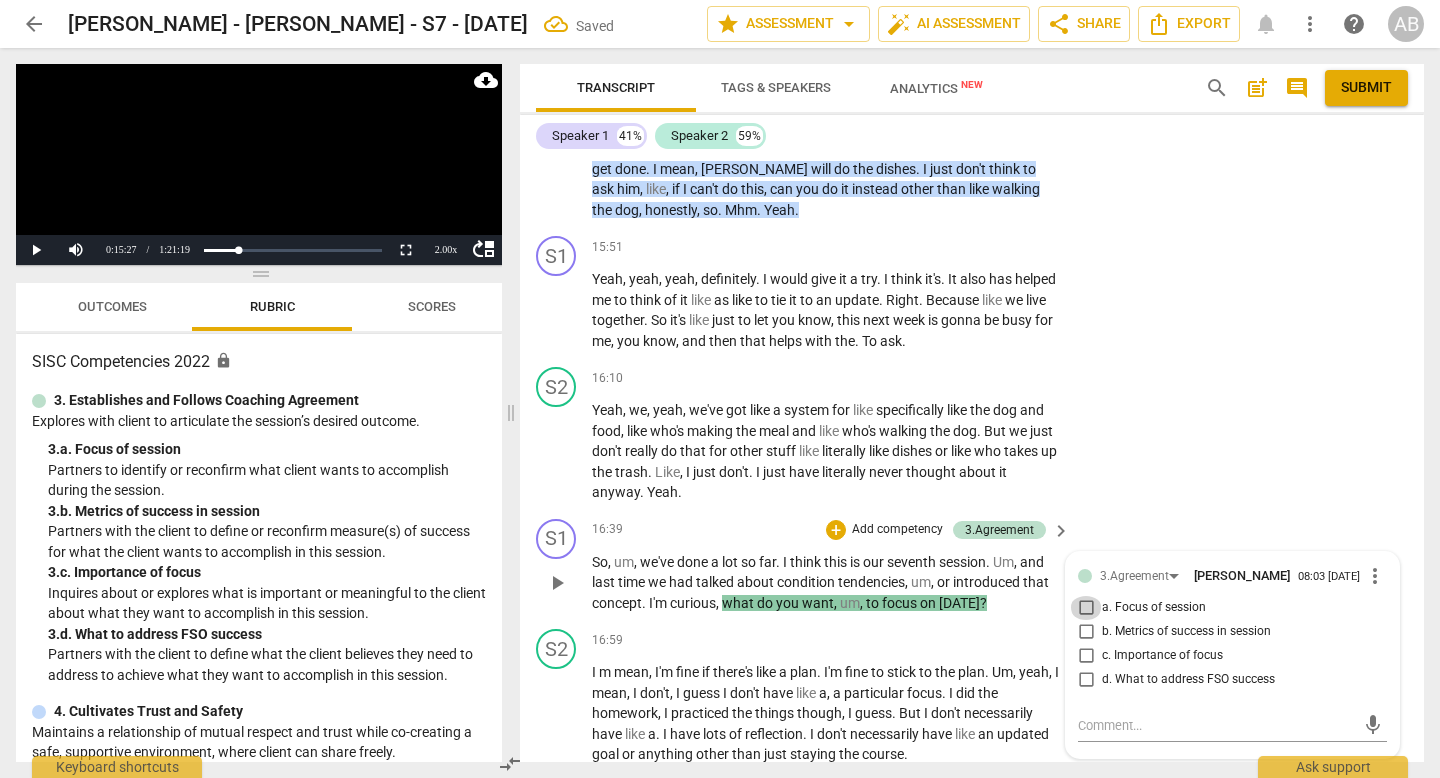 click on "a. Focus of session" at bounding box center (1086, 608) 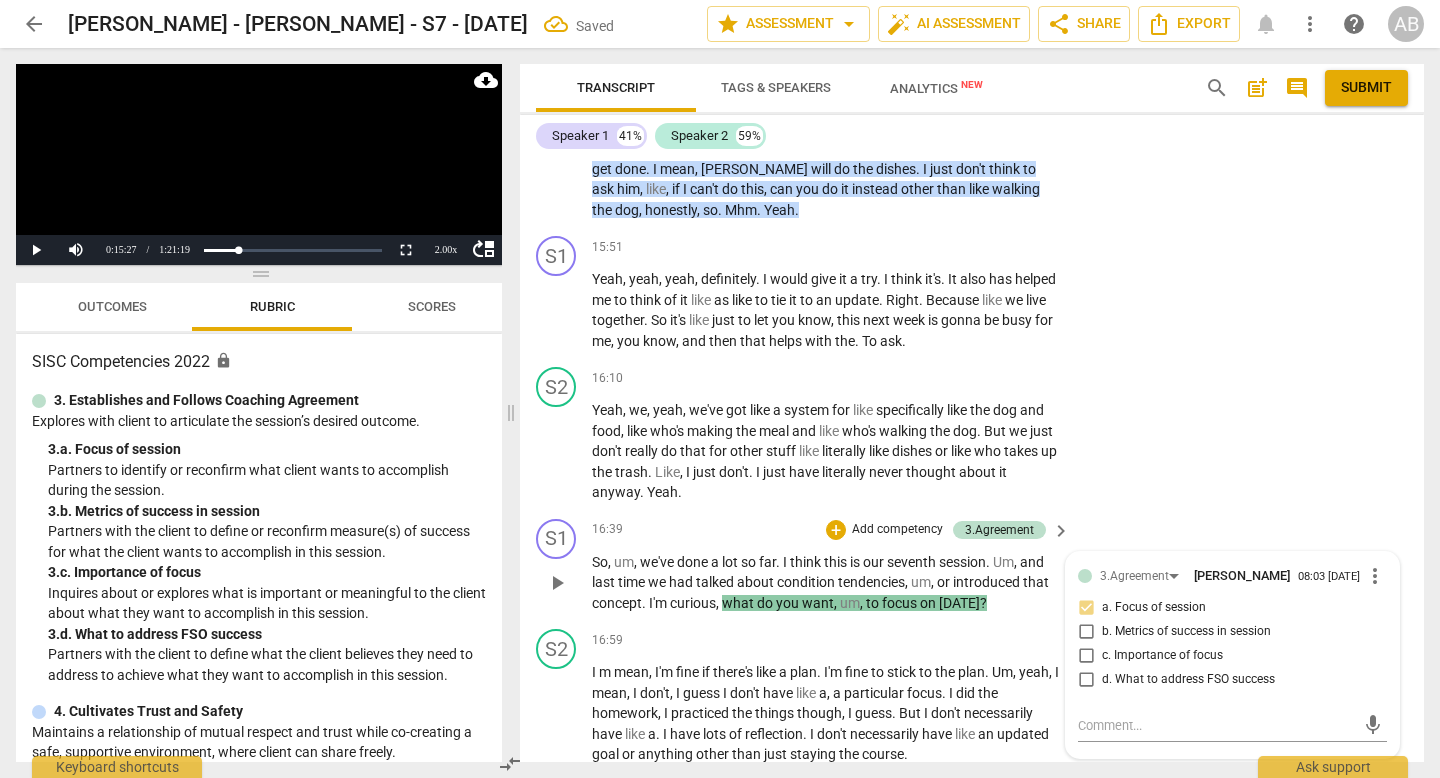 click on "curious" at bounding box center [693, 603] 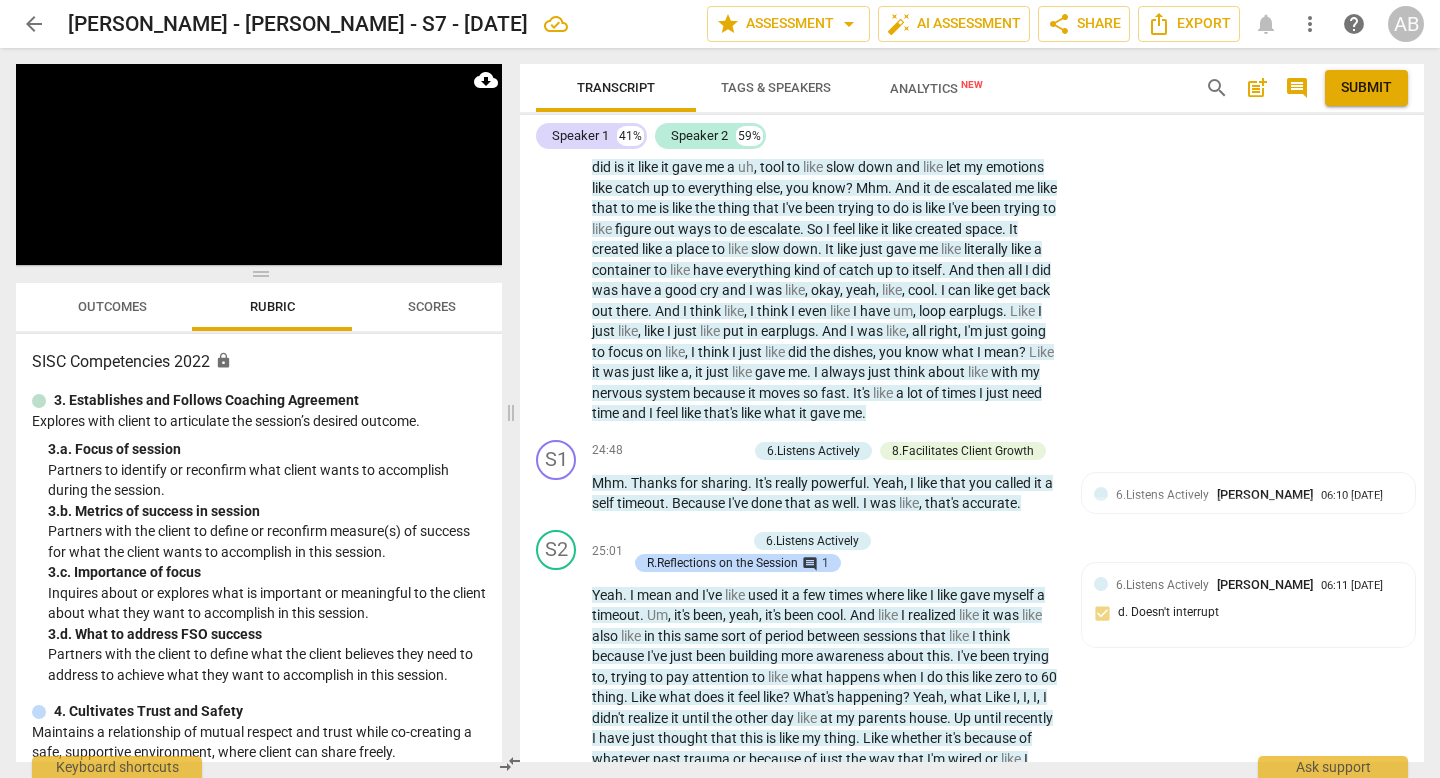 scroll, scrollTop: 7357, scrollLeft: 0, axis: vertical 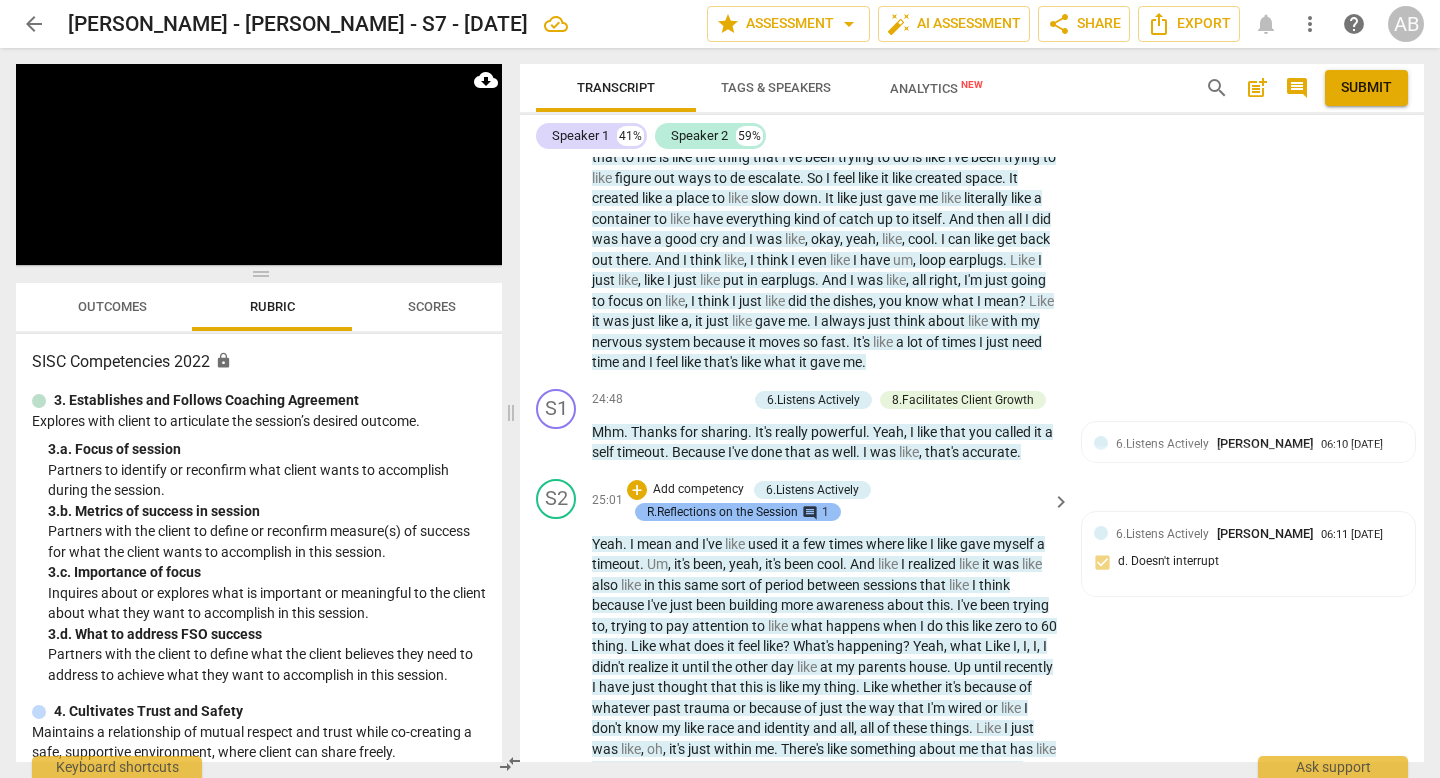 click on "R.Reflections on the Session" at bounding box center (722, 512) 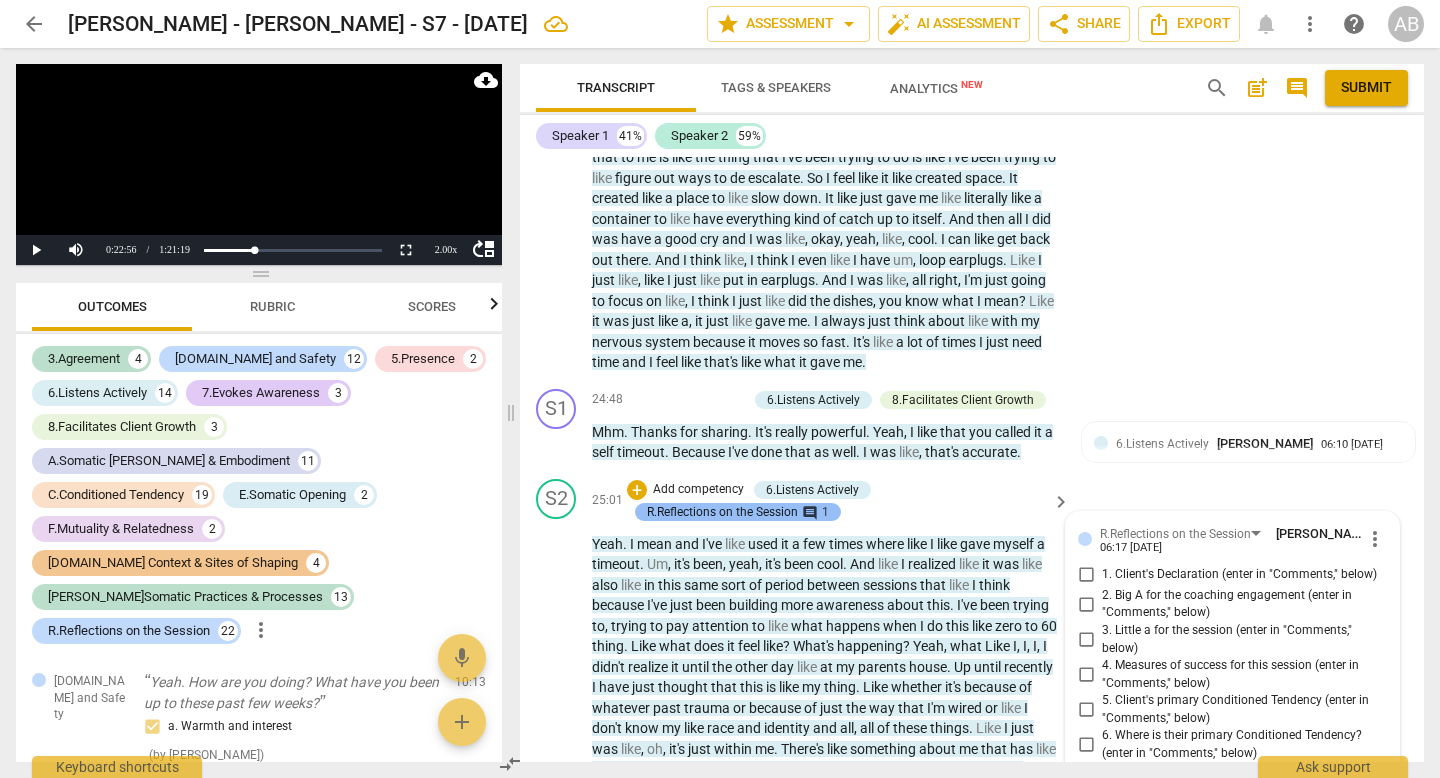 scroll, scrollTop: 7599, scrollLeft: 0, axis: vertical 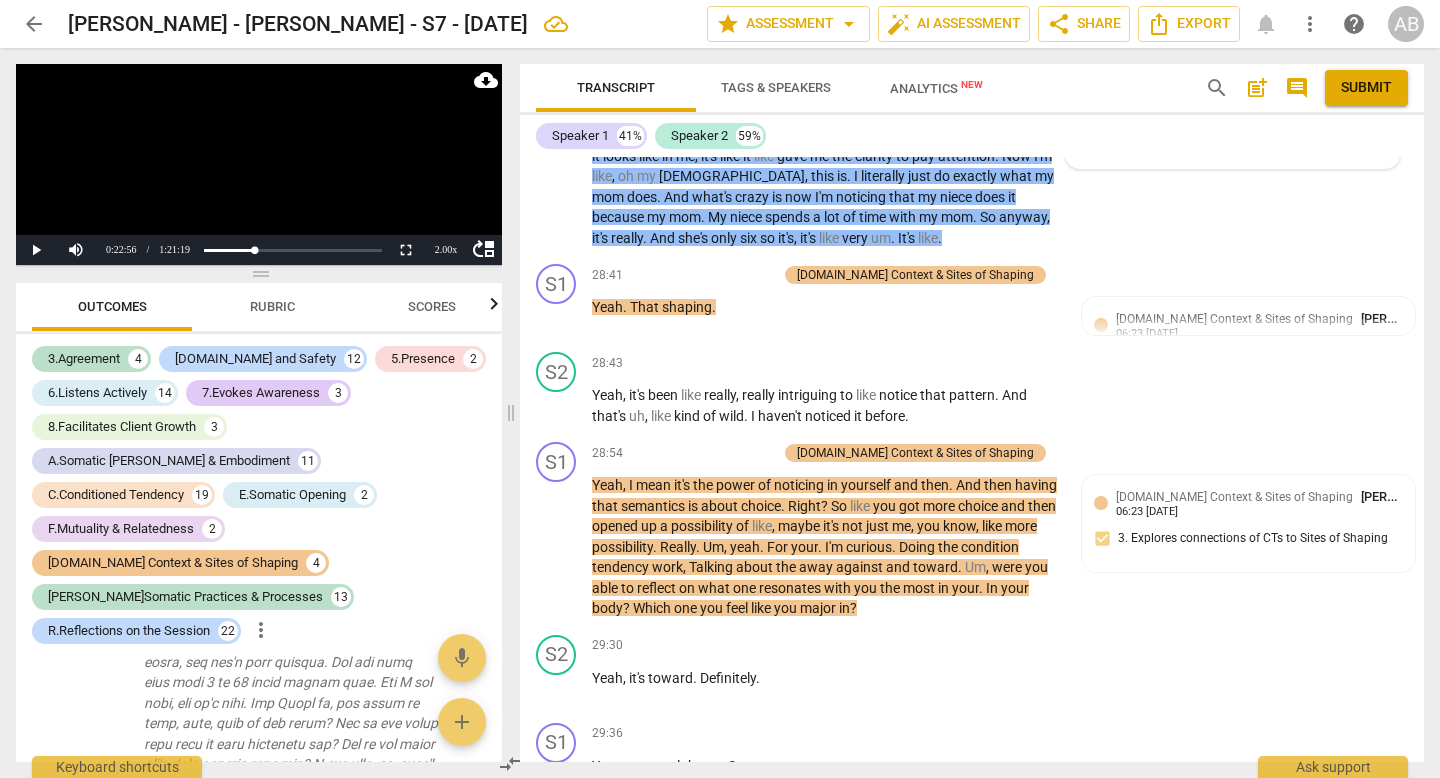 click on "because" at bounding box center [619, 217] 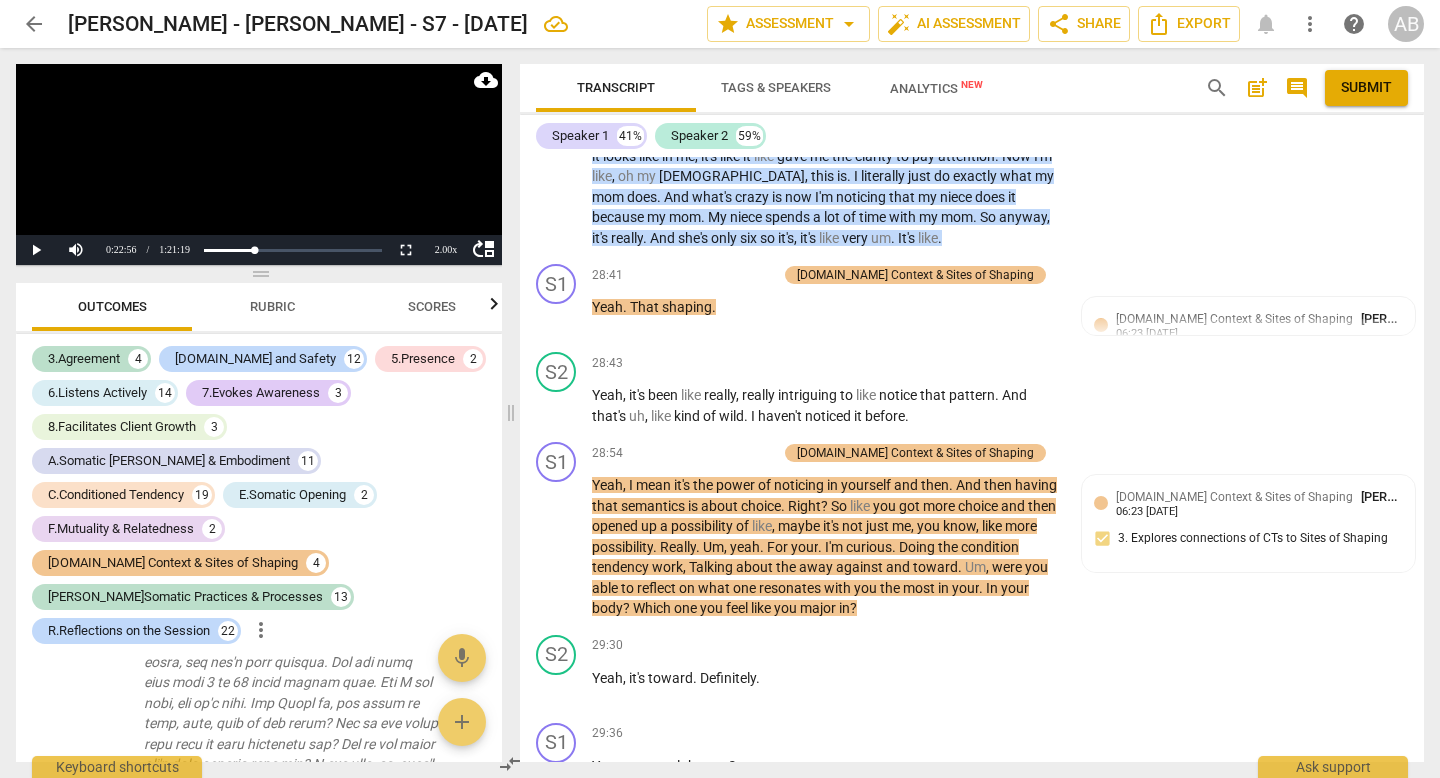 click on "because" at bounding box center (619, 217) 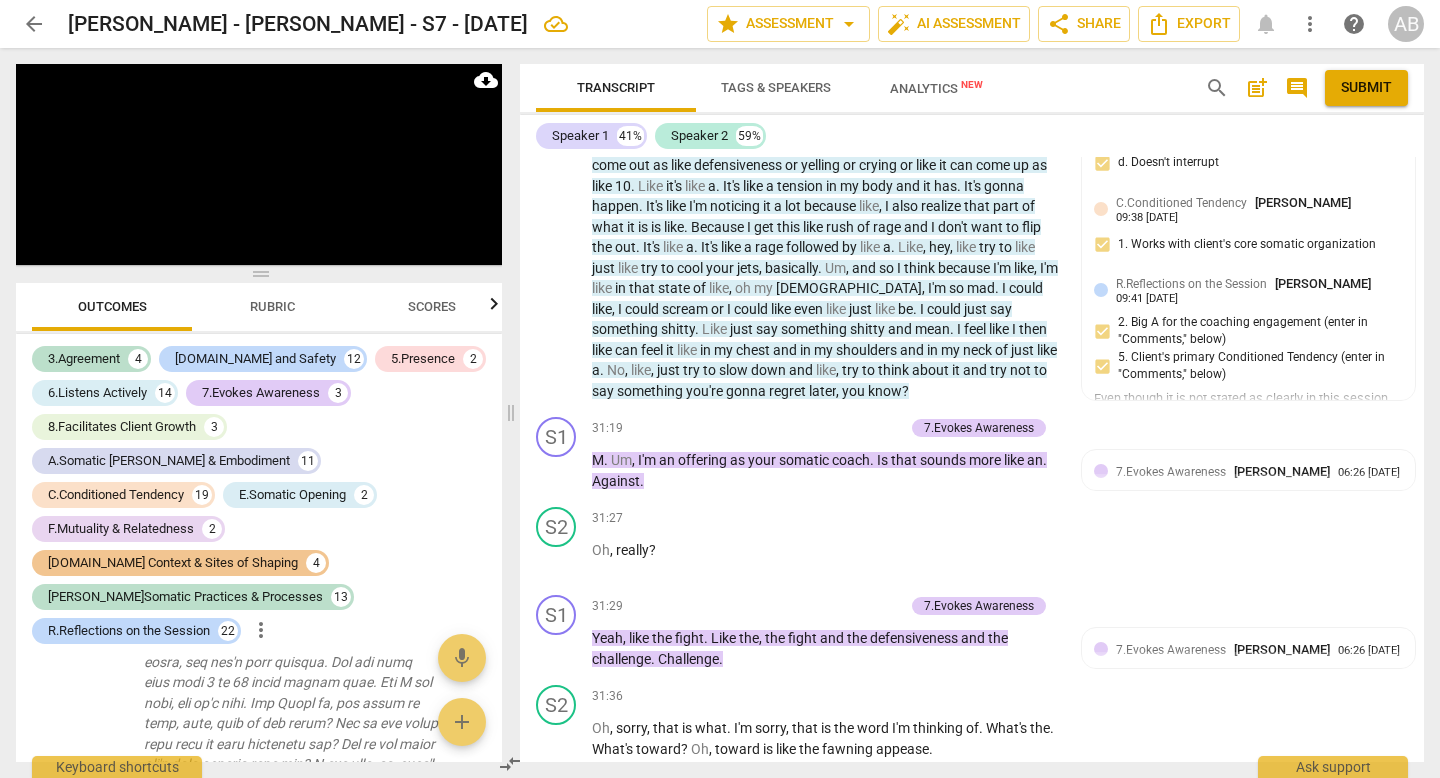 scroll, scrollTop: 9724, scrollLeft: 0, axis: vertical 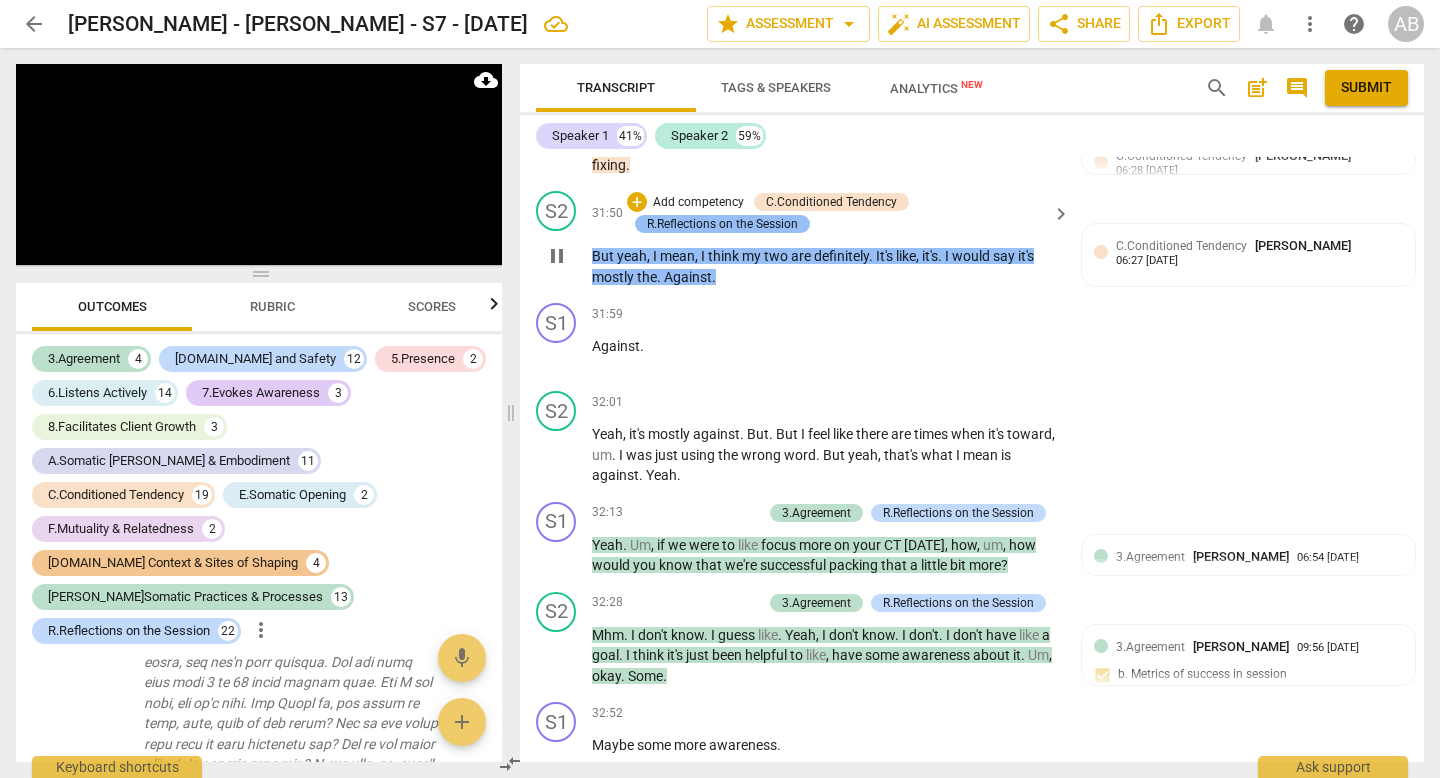click on "R.Reflections on the Session" at bounding box center [722, 224] 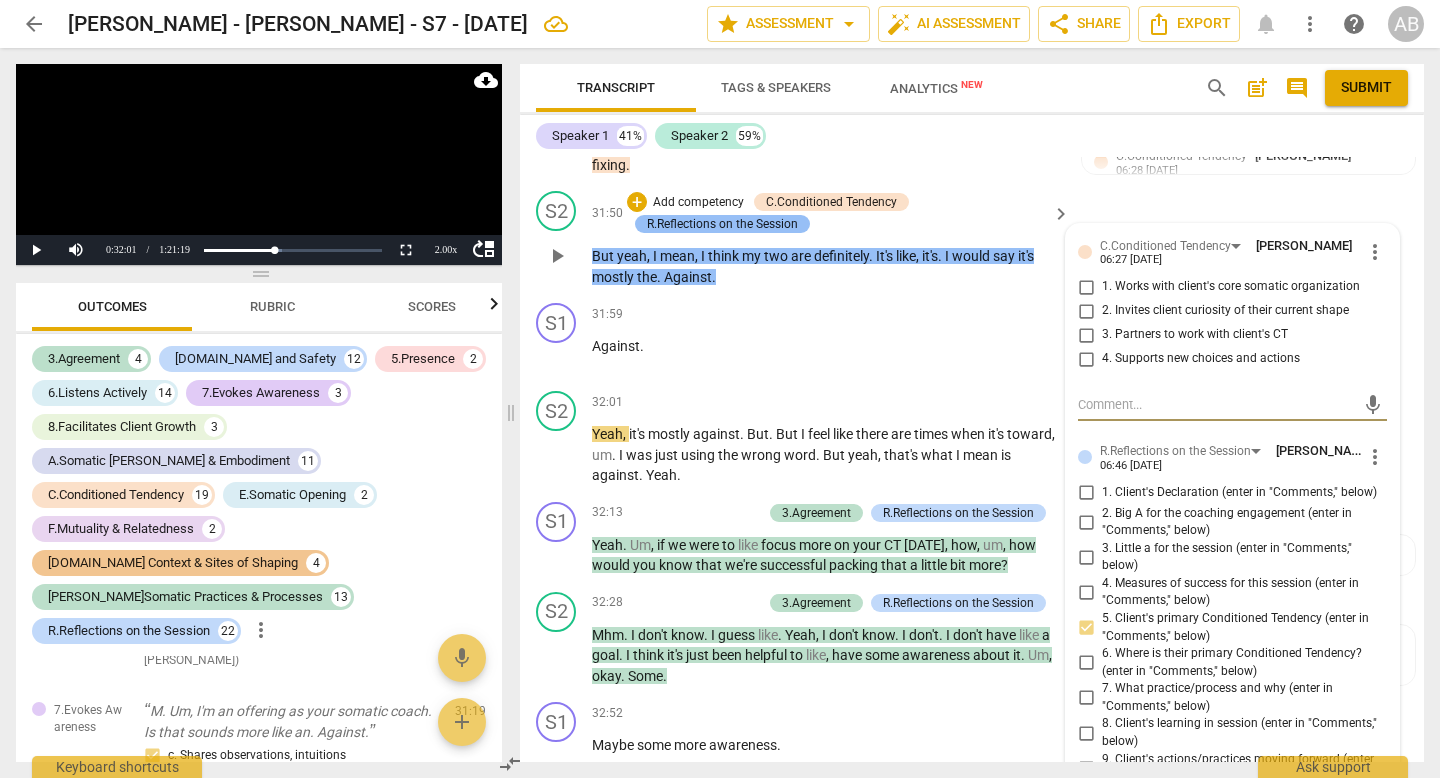 scroll, scrollTop: 12527, scrollLeft: 0, axis: vertical 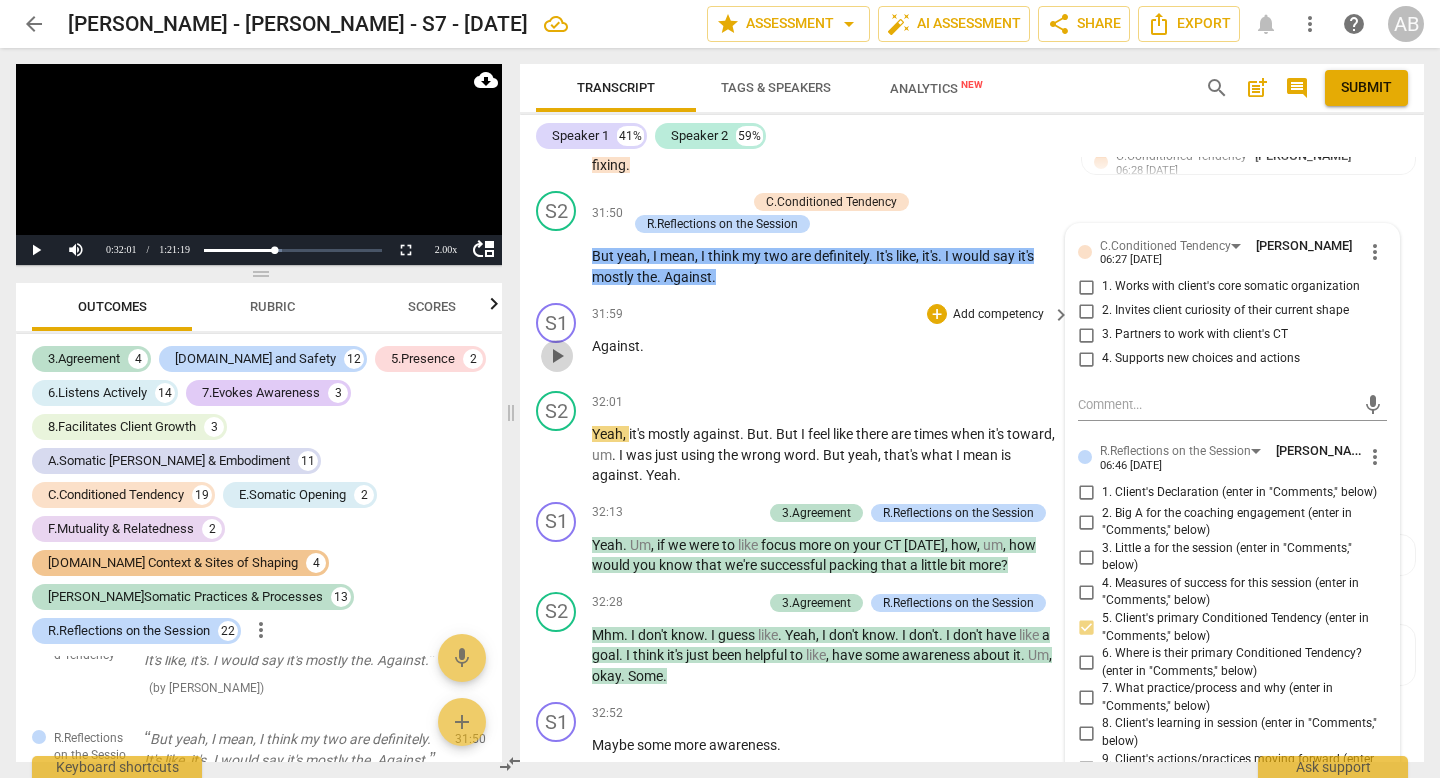 click on "play_arrow" at bounding box center [557, 356] 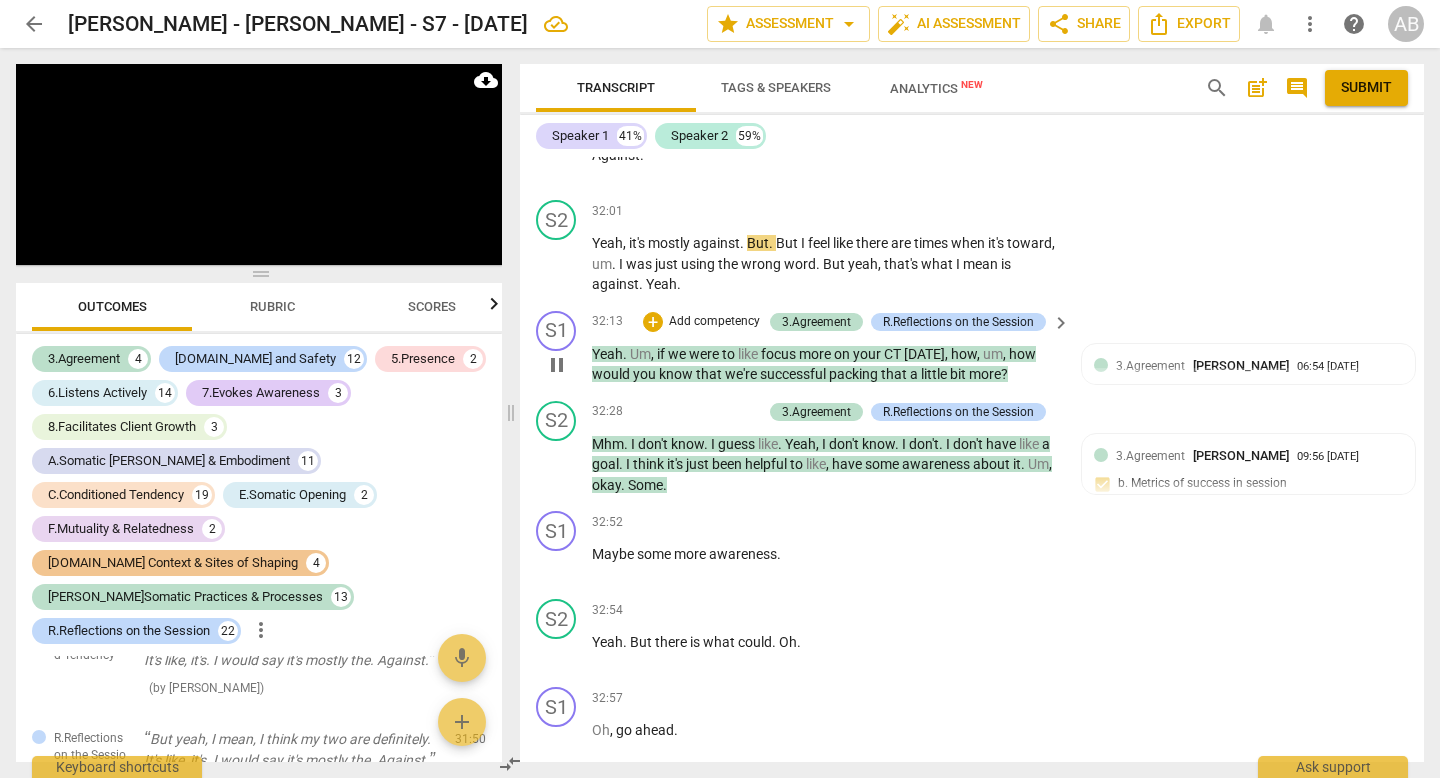 scroll, scrollTop: 9918, scrollLeft: 0, axis: vertical 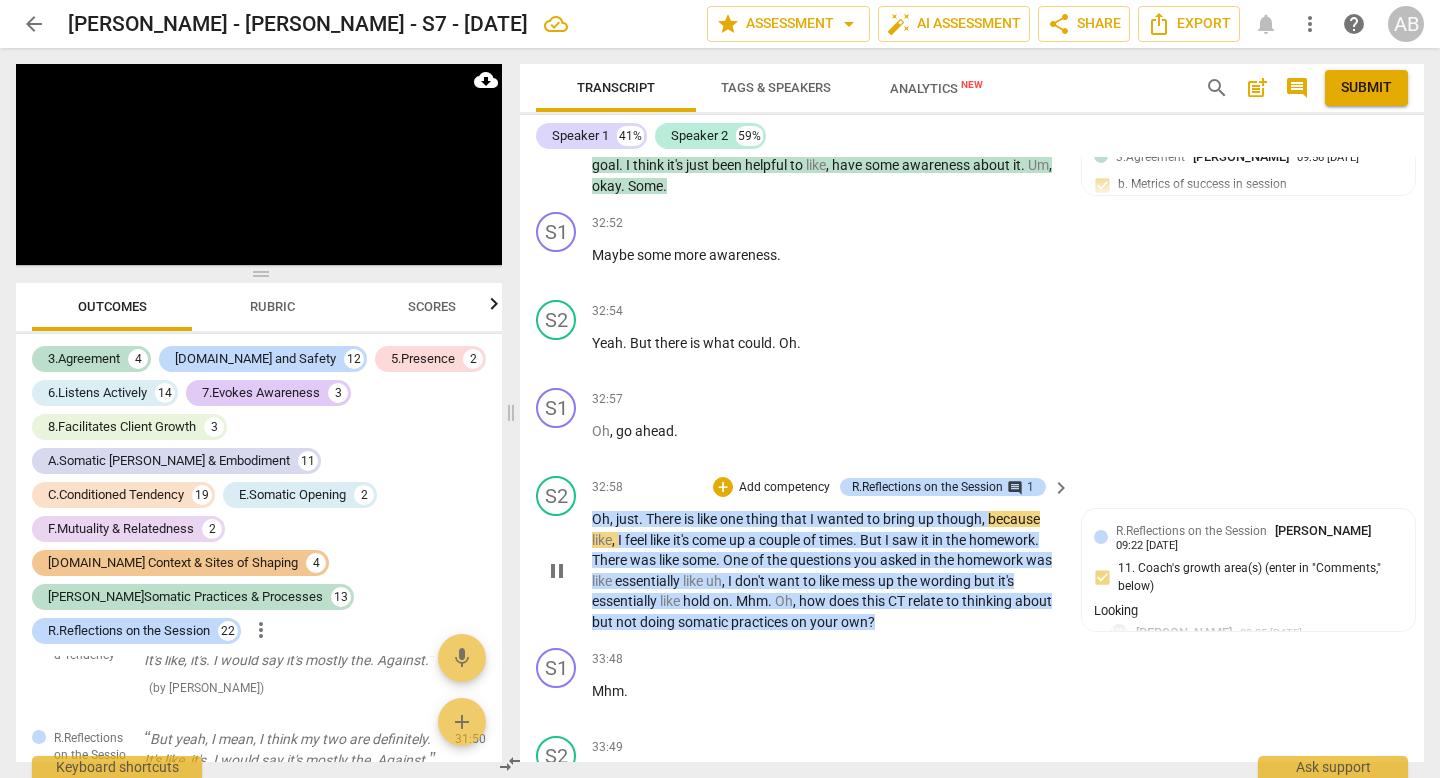 drag, startPoint x: 1022, startPoint y: 389, endPoint x: 660, endPoint y: 267, distance: 382.00525 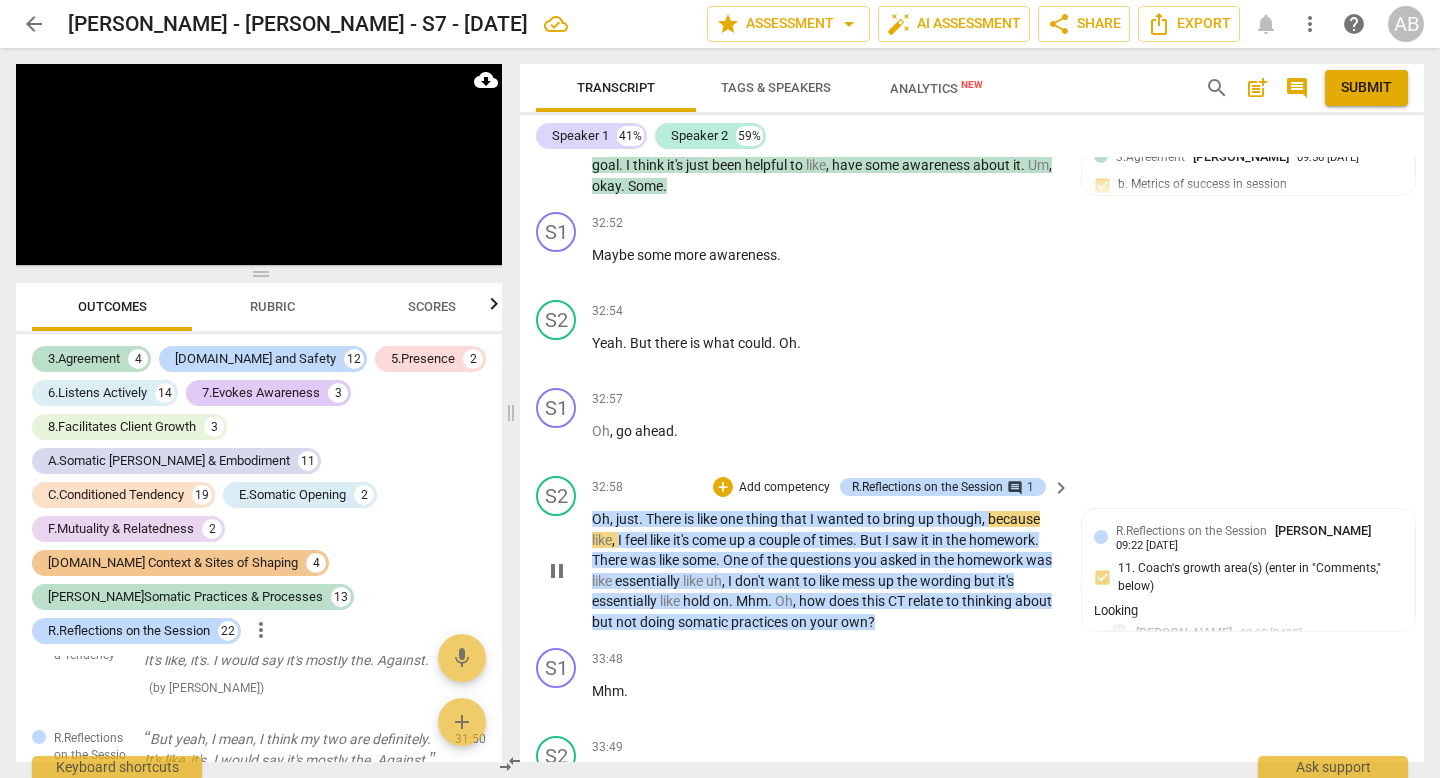 click on "S1 play_arrow pause 04:07 + Add competency keyboard_arrow_right Oh ,   we're   not   getting   any   juice ,   are   we ? S2 play_arrow pause 04:15 + Add competency keyboard_arrow_right It .   Mhm . S1 play_arrow pause 05:08 + Add competency keyboard_arrow_right Hey . S2 play_arrow pause 05:21 + Add competency keyboard_arrow_right Hey . S1 play_arrow pause 05:23 + Add competency keyboard_arrow_right Hey . S2 play_arrow pause 05:23 + Add competency keyboard_arrow_right How's   it   going ?   Good .   Mhm . S1 play_arrow pause 05:29 + Add competency keyboard_arrow_right My   dog   chewed   through   my   charger . S2 play_arrow pause 05:32 + Add competency keyboard_arrow_right Oh ,   that   sucks . S1 play_arrow pause 05:35 + Add competency keyboard_arrow_right And   I   just   noticed   it .   Okay . S2 play_arrow pause 05:42 + Add competency keyboard_arrow_right Do   you   need   a   minute ? S1 play_arrow pause 05:45 + Add competency keyboard_arrow_right Uh ,   yeah ,   just   a   quick   sec . S2 play_arrow" at bounding box center [972, 459] 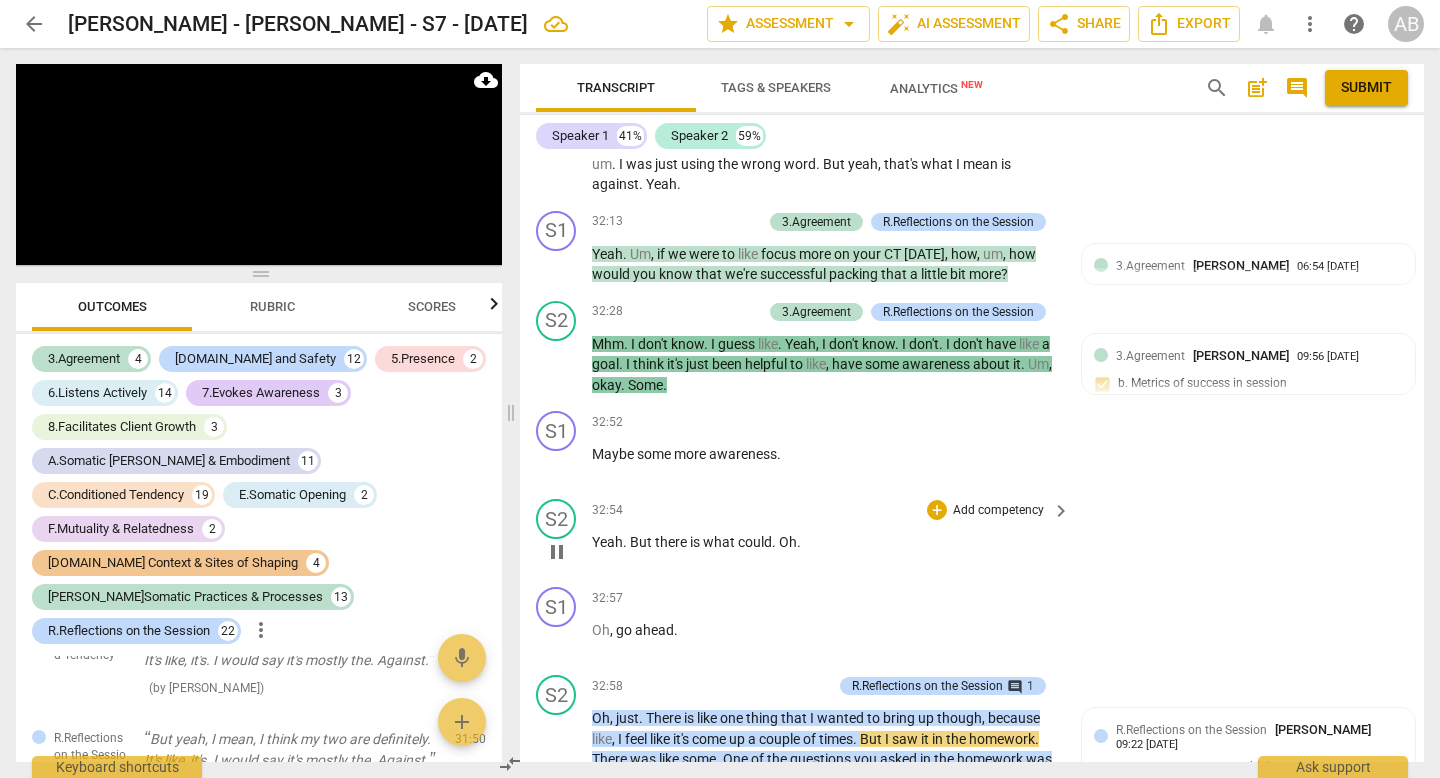 scroll, scrollTop: 10009, scrollLeft: 0, axis: vertical 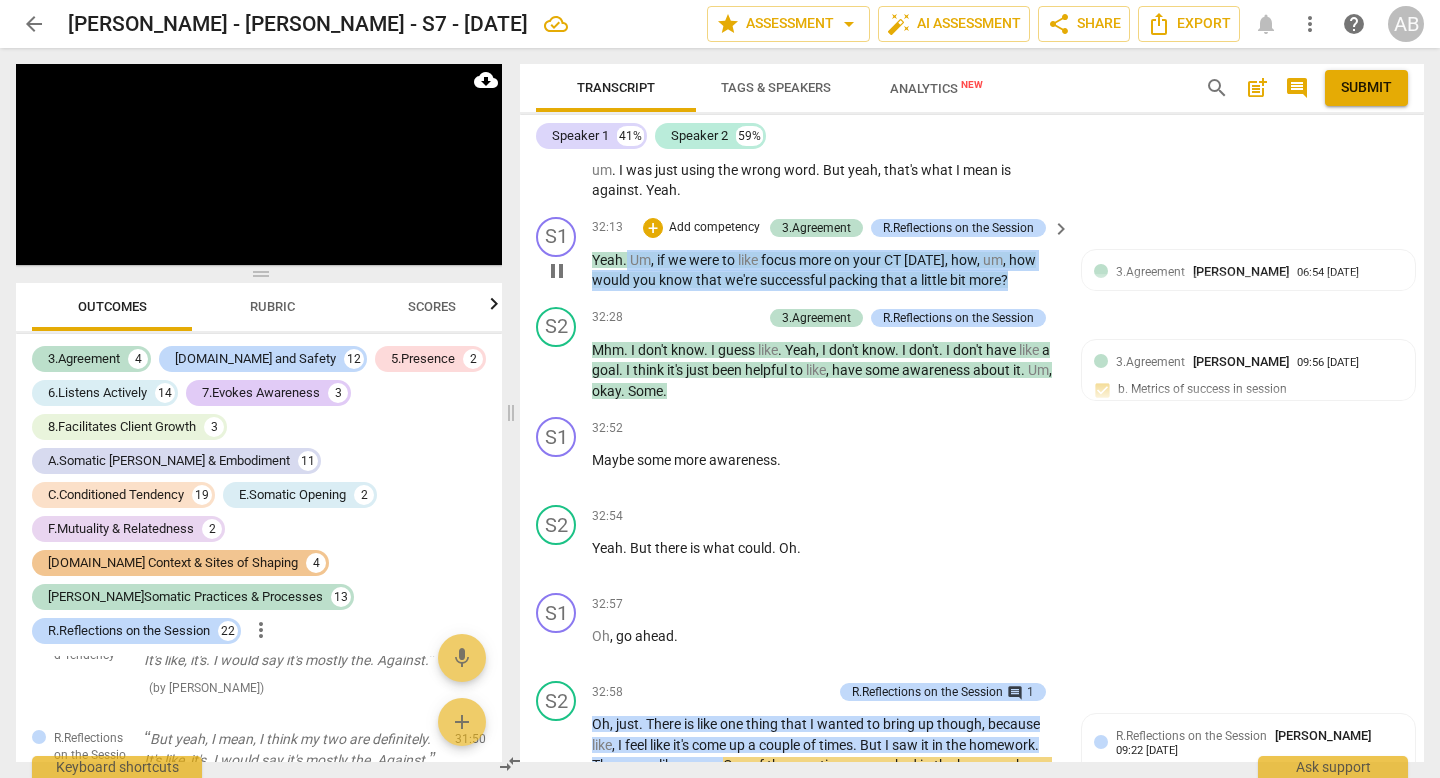 drag, startPoint x: 1018, startPoint y: 303, endPoint x: 629, endPoint y: 278, distance: 389.80252 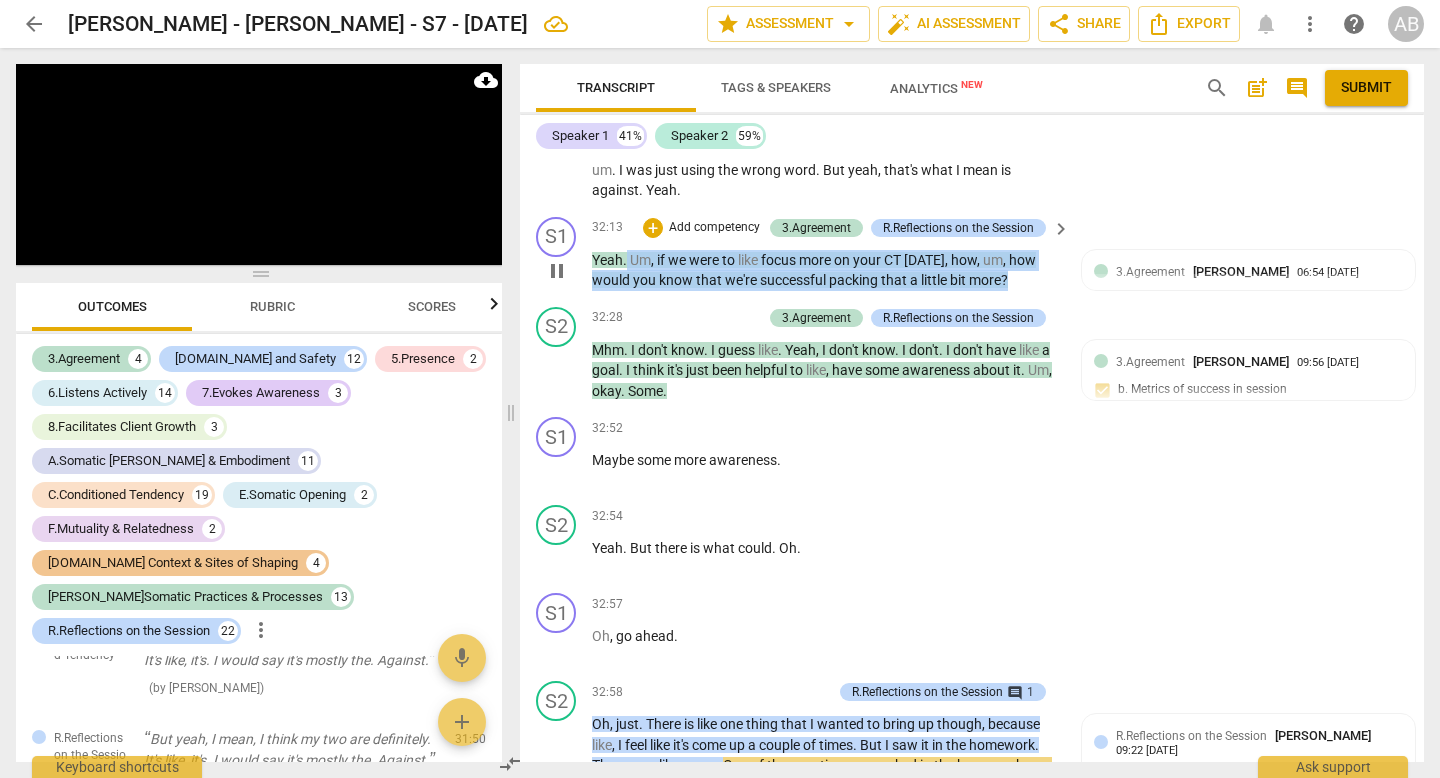 click on "Yeah .   Um ,   if   we   were   to   like   focus   more   on   your   CT   today ,   how ,   um ,   how   would   you   know   that   we're   successful   packing   that   a   little   bit   more ?" at bounding box center (826, 270) 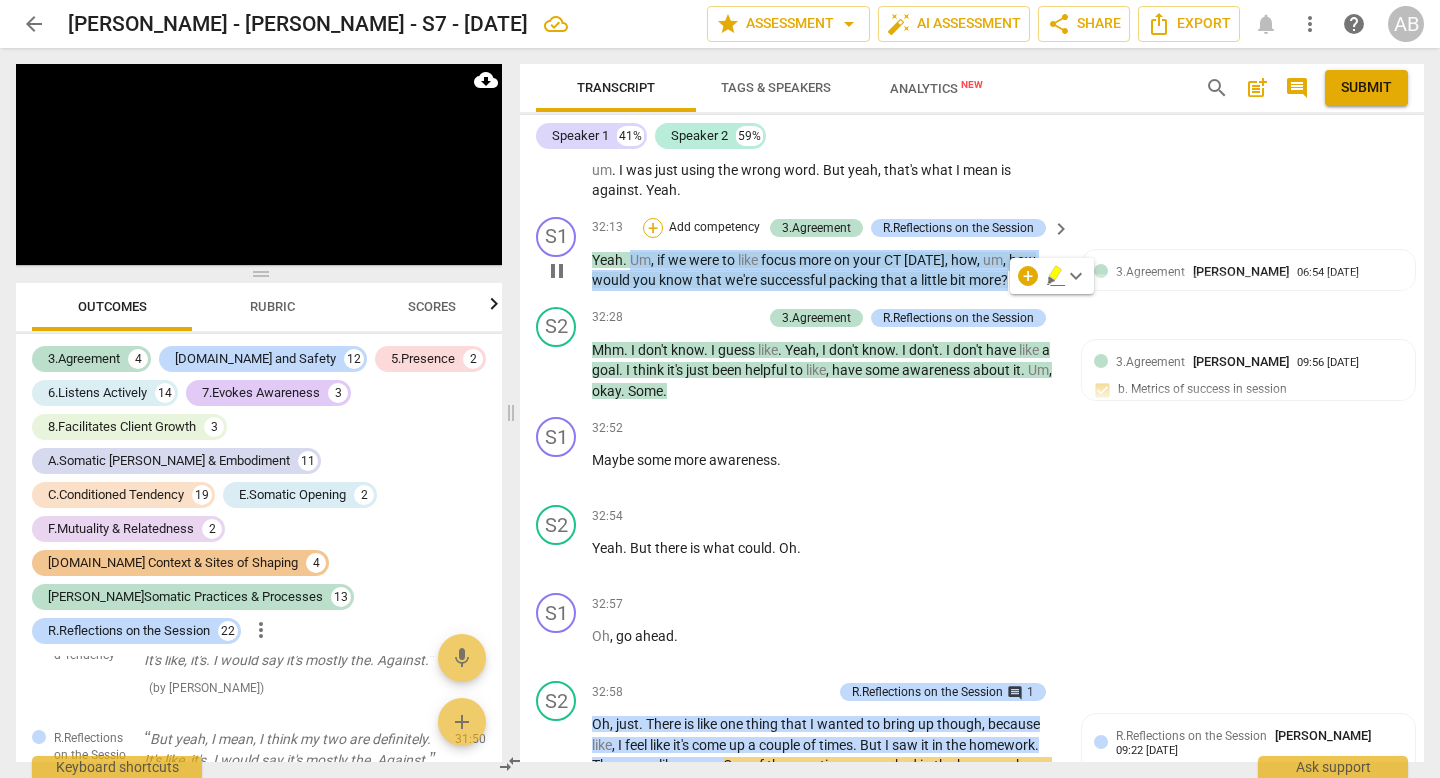 click on "+" at bounding box center [653, 228] 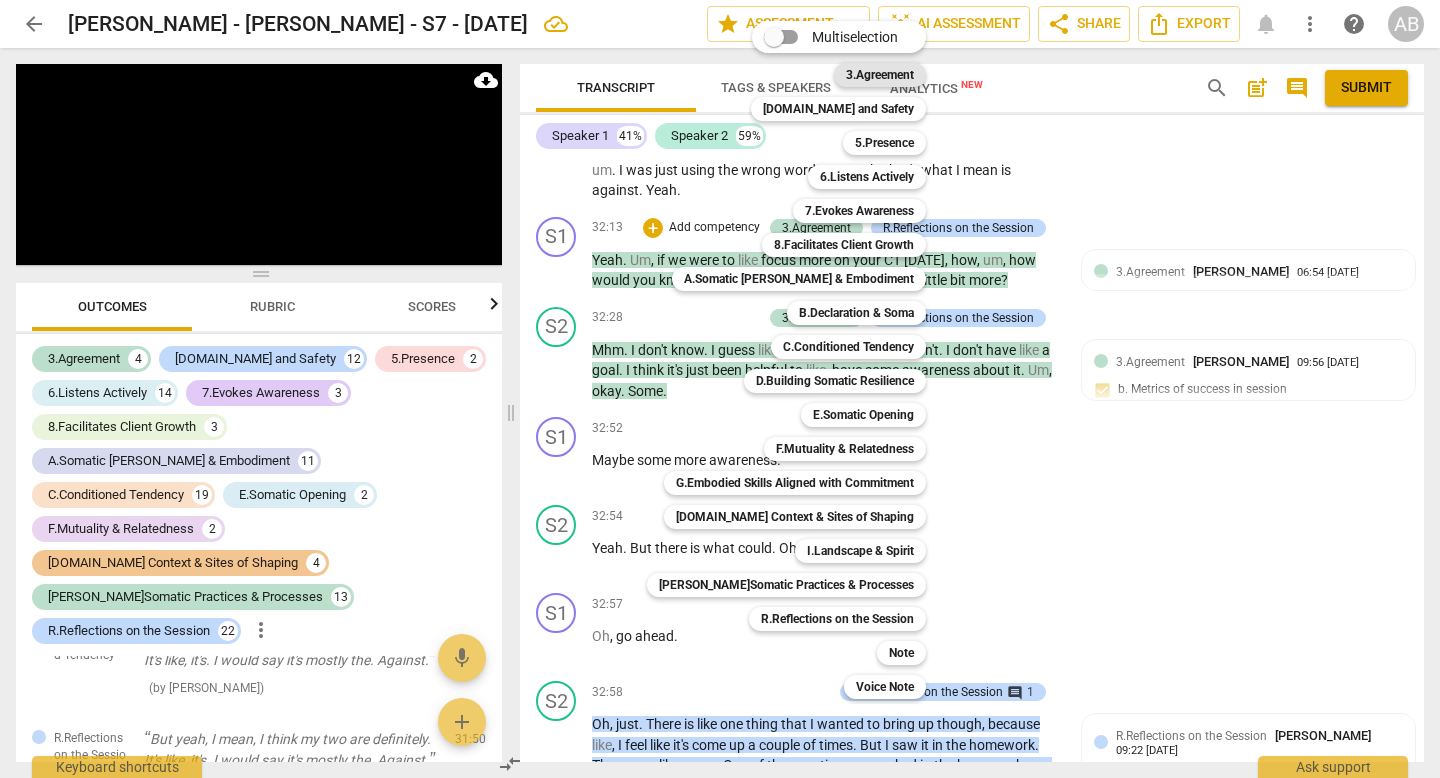 click on "3.Agreement" at bounding box center (880, 75) 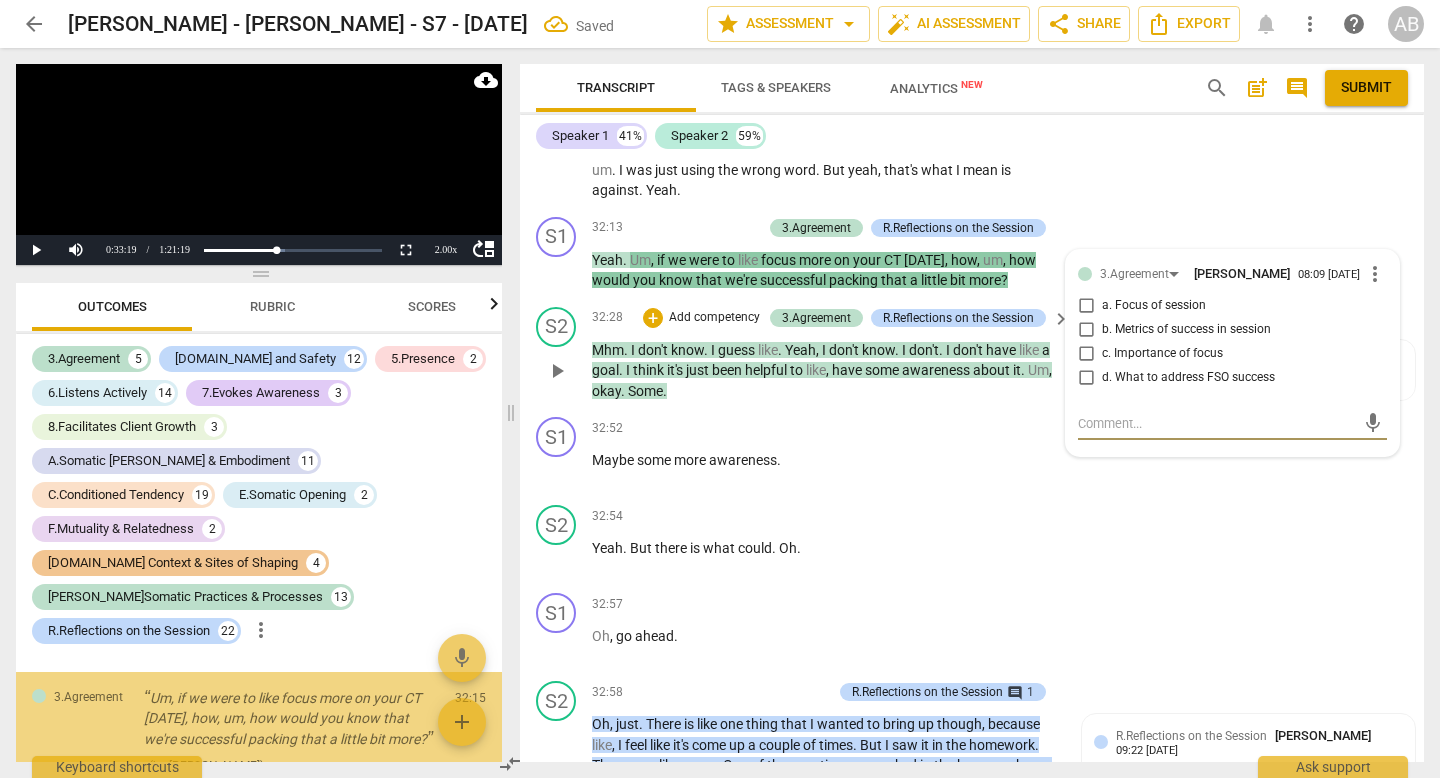 scroll, scrollTop: 13212, scrollLeft: 0, axis: vertical 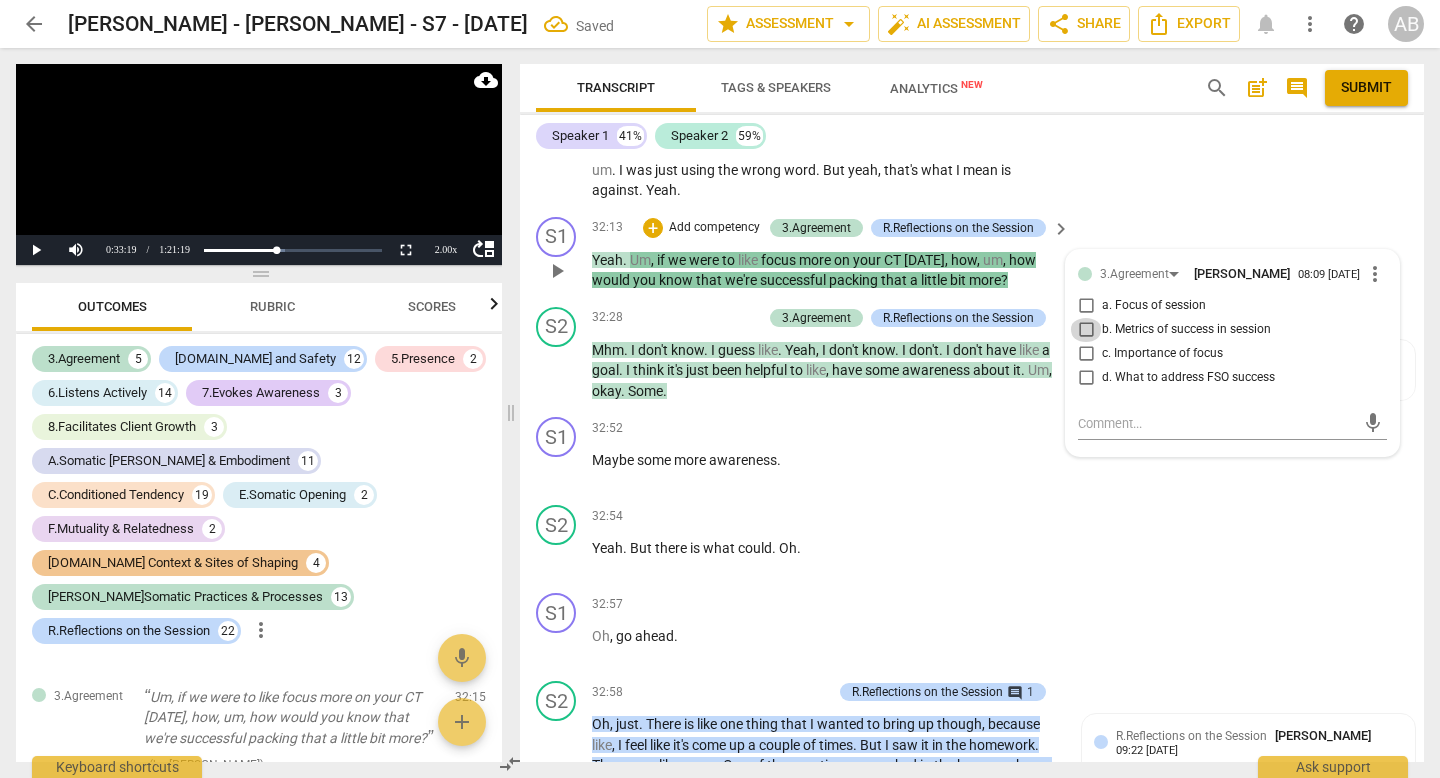click on "b. Metrics of success in session" at bounding box center (1086, 330) 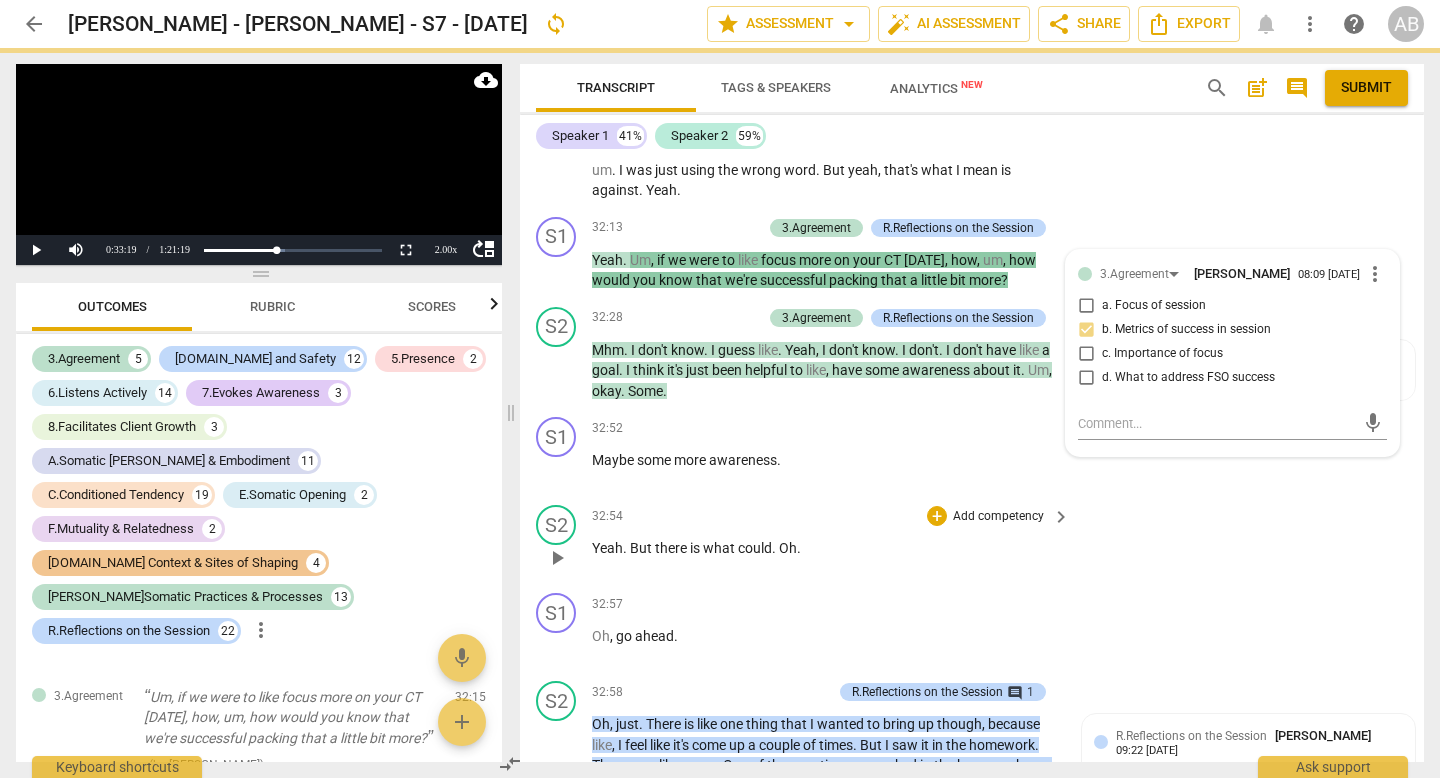 click on "S2 play_arrow pause 32:54 + Add competency keyboard_arrow_right Yeah .   But   there   is   what   could .   Oh ." at bounding box center (972, 541) 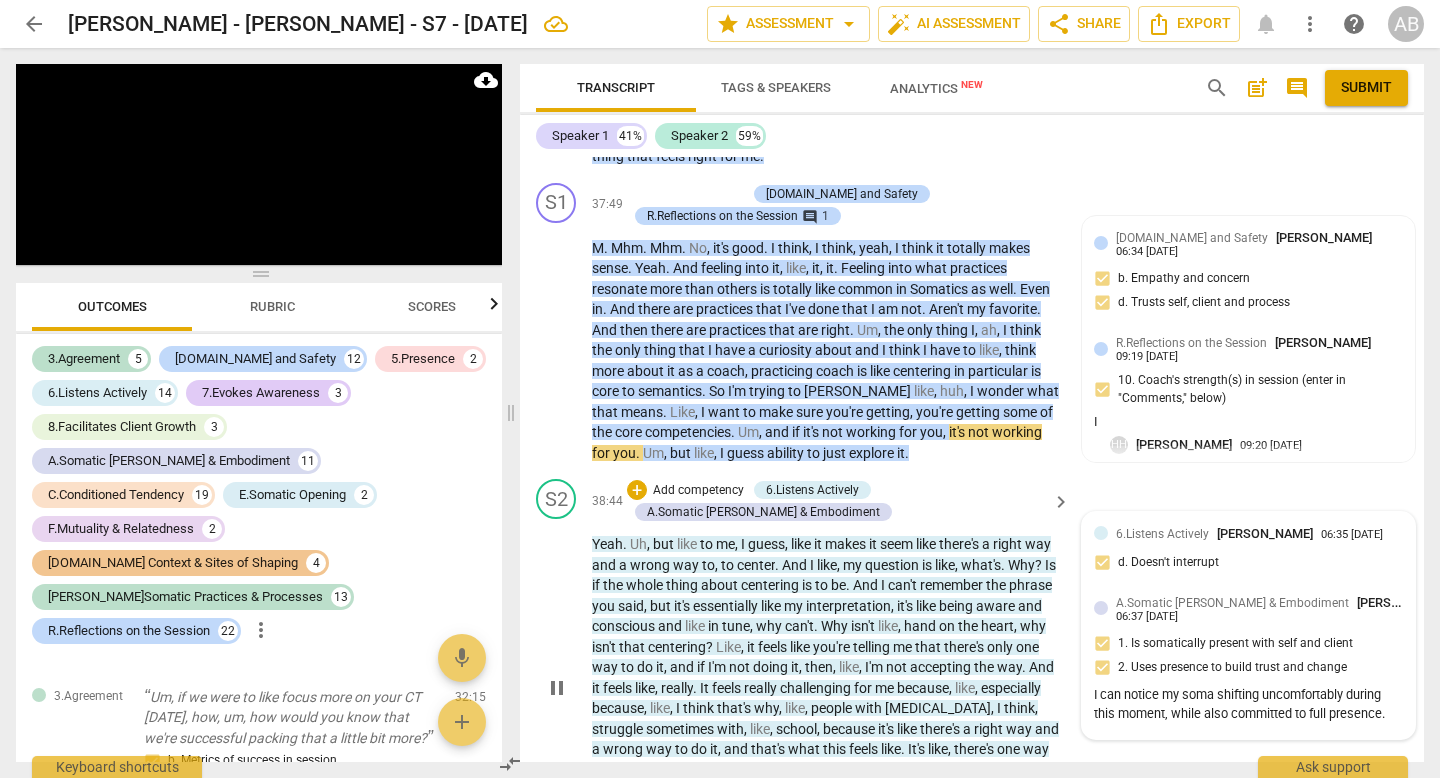 scroll, scrollTop: 11902, scrollLeft: 0, axis: vertical 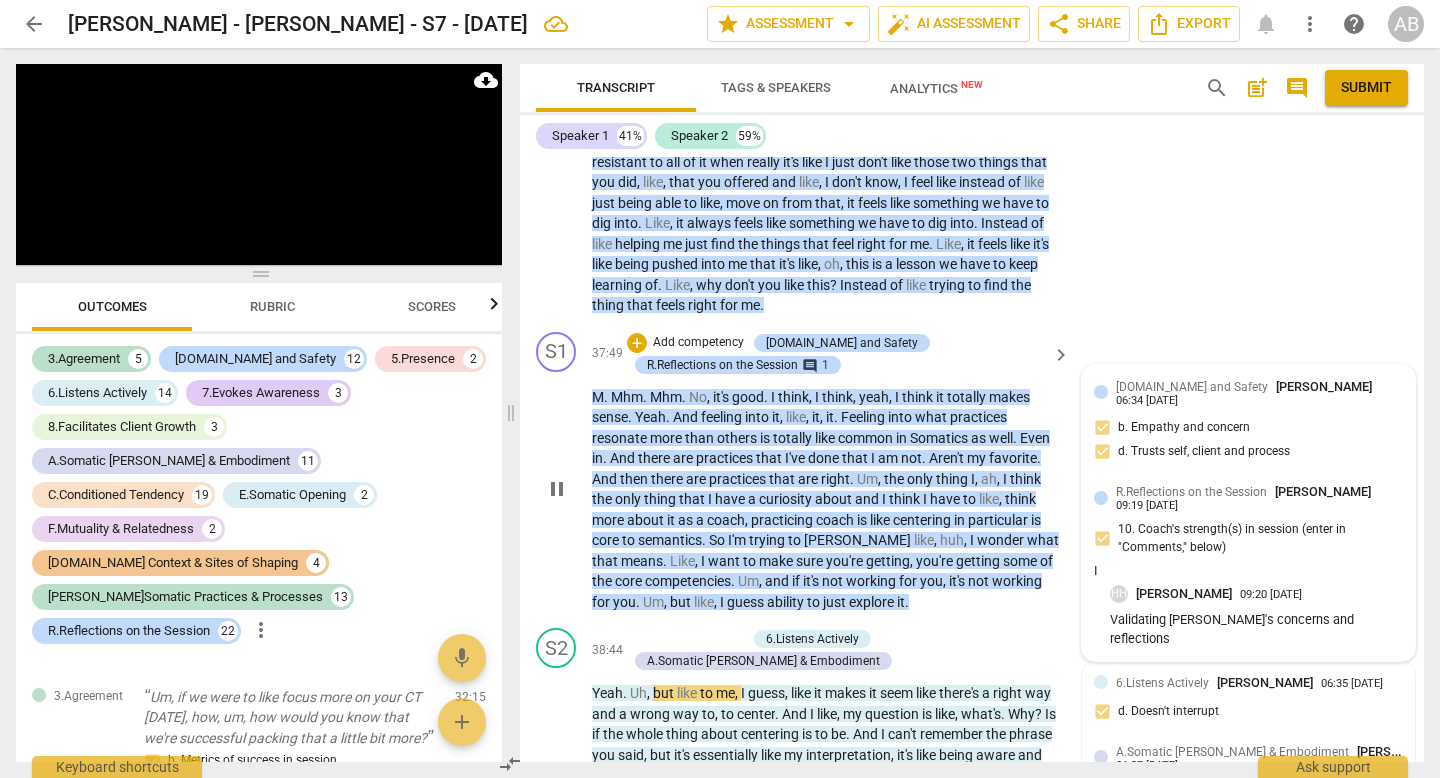 click on "Validating [PERSON_NAME]'s concerns and reflections" at bounding box center [1256, 630] 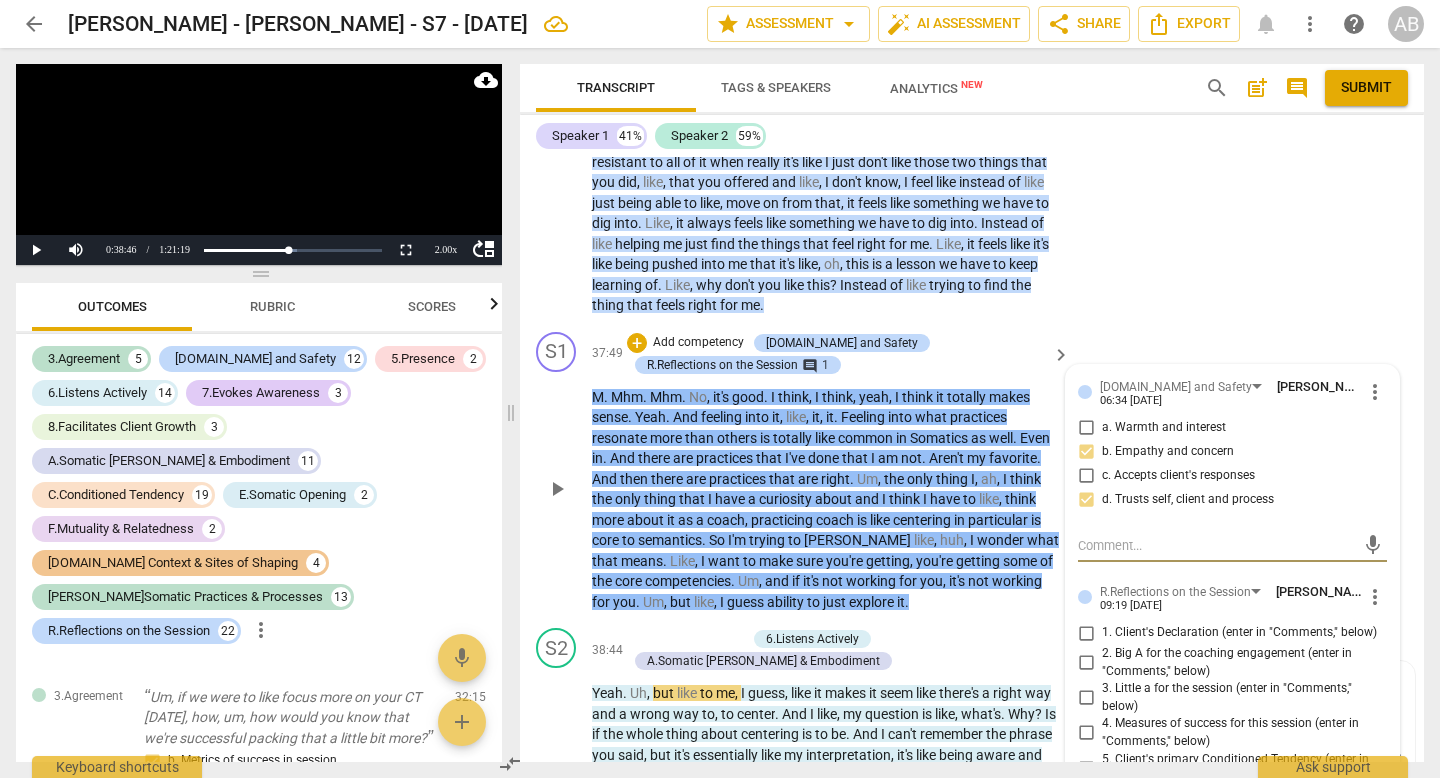 type on "M" 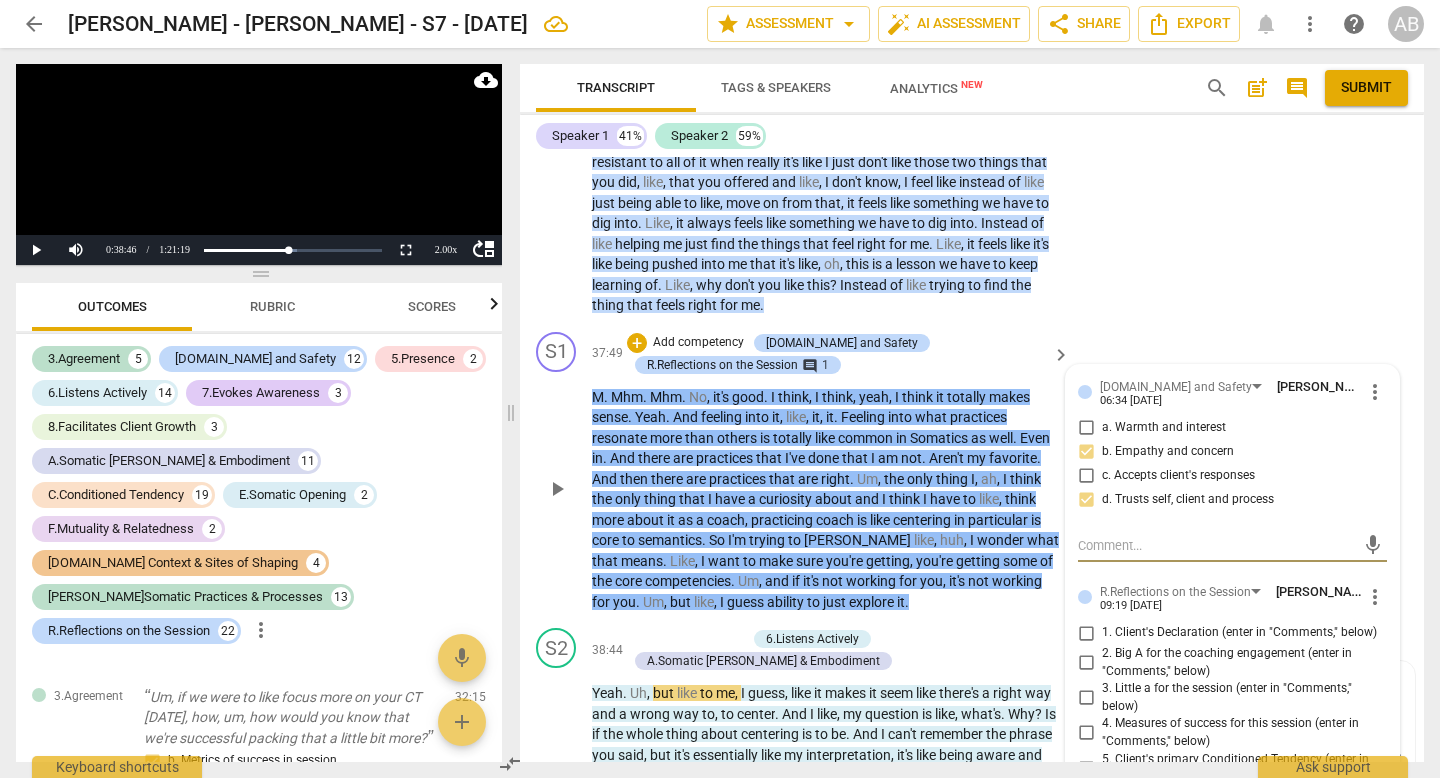 type on "M" 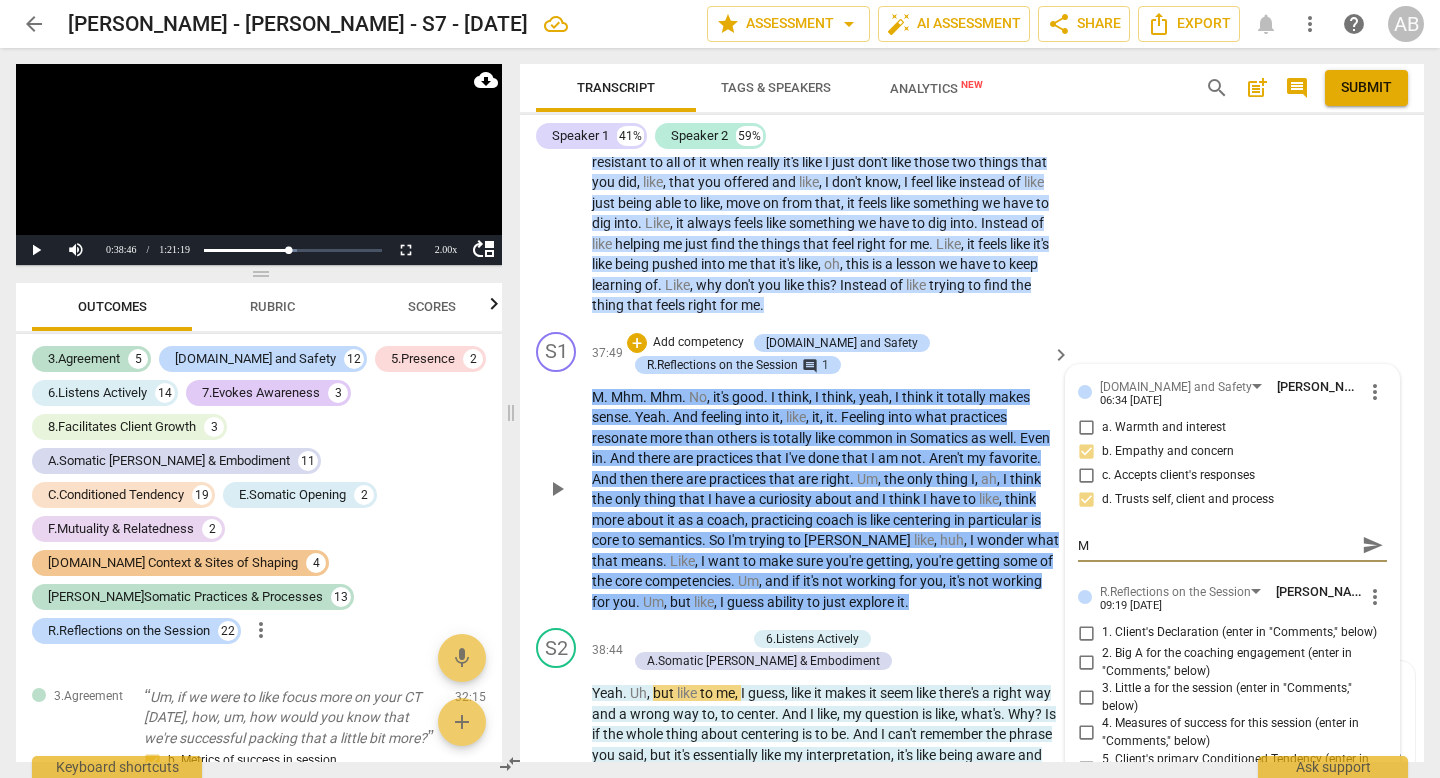 type on "My" 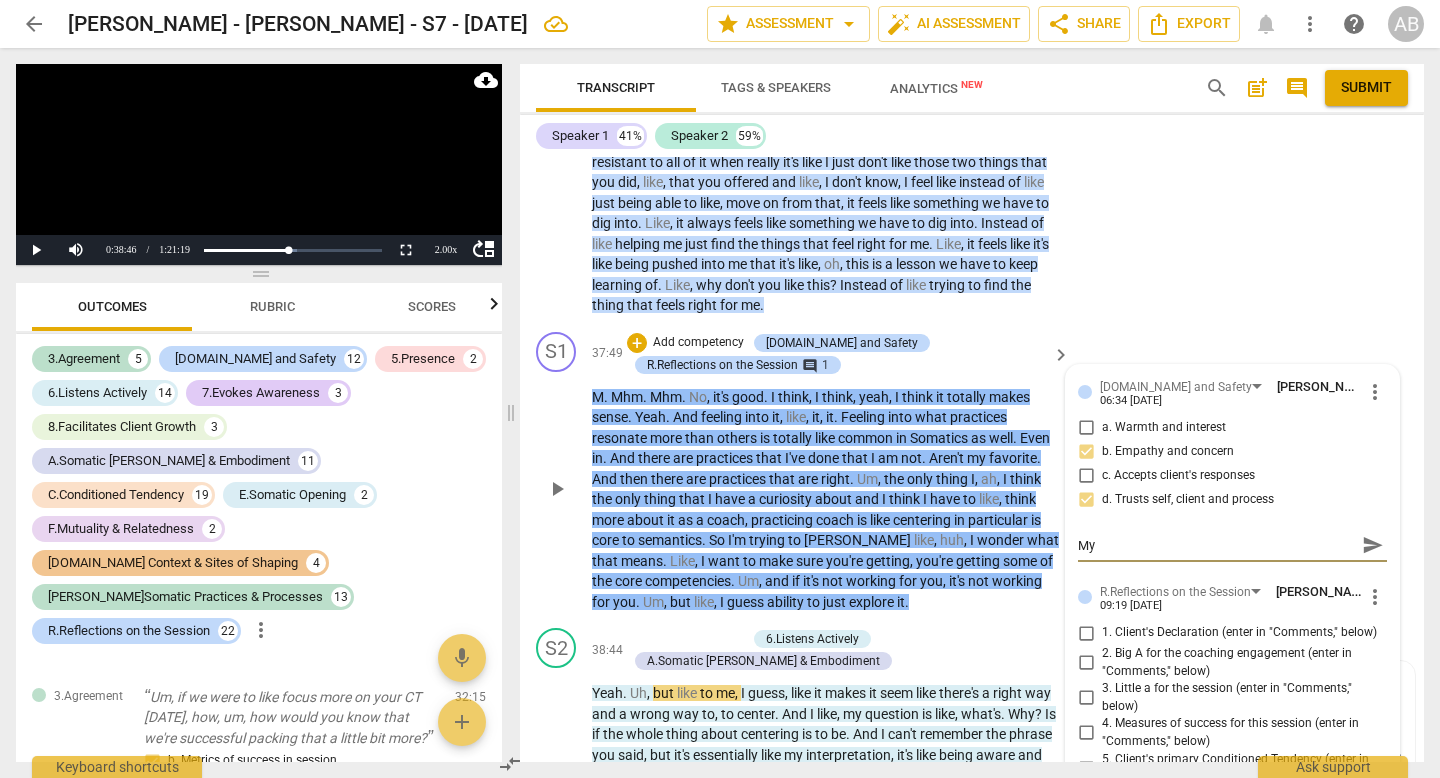 type on "My" 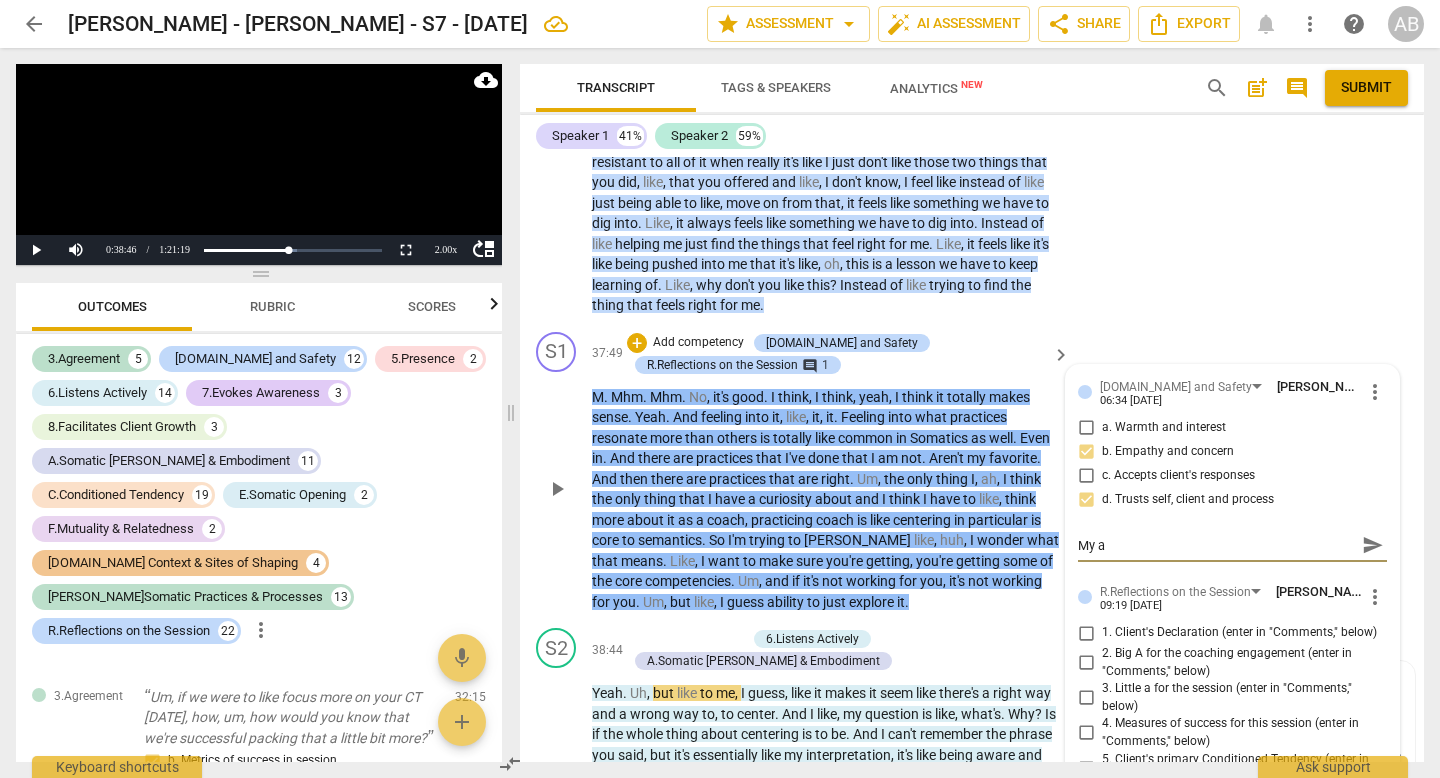 type on "My as" 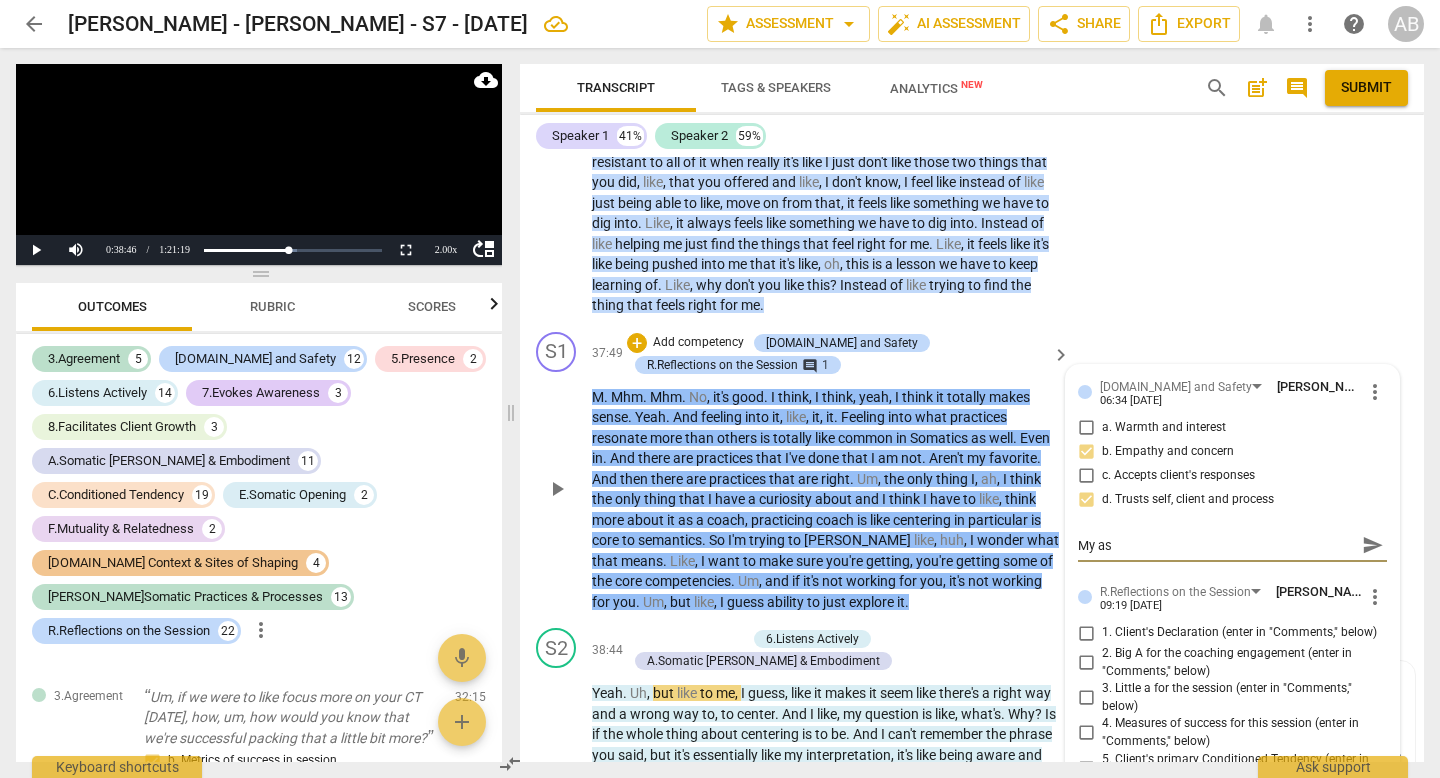 type on "My ass" 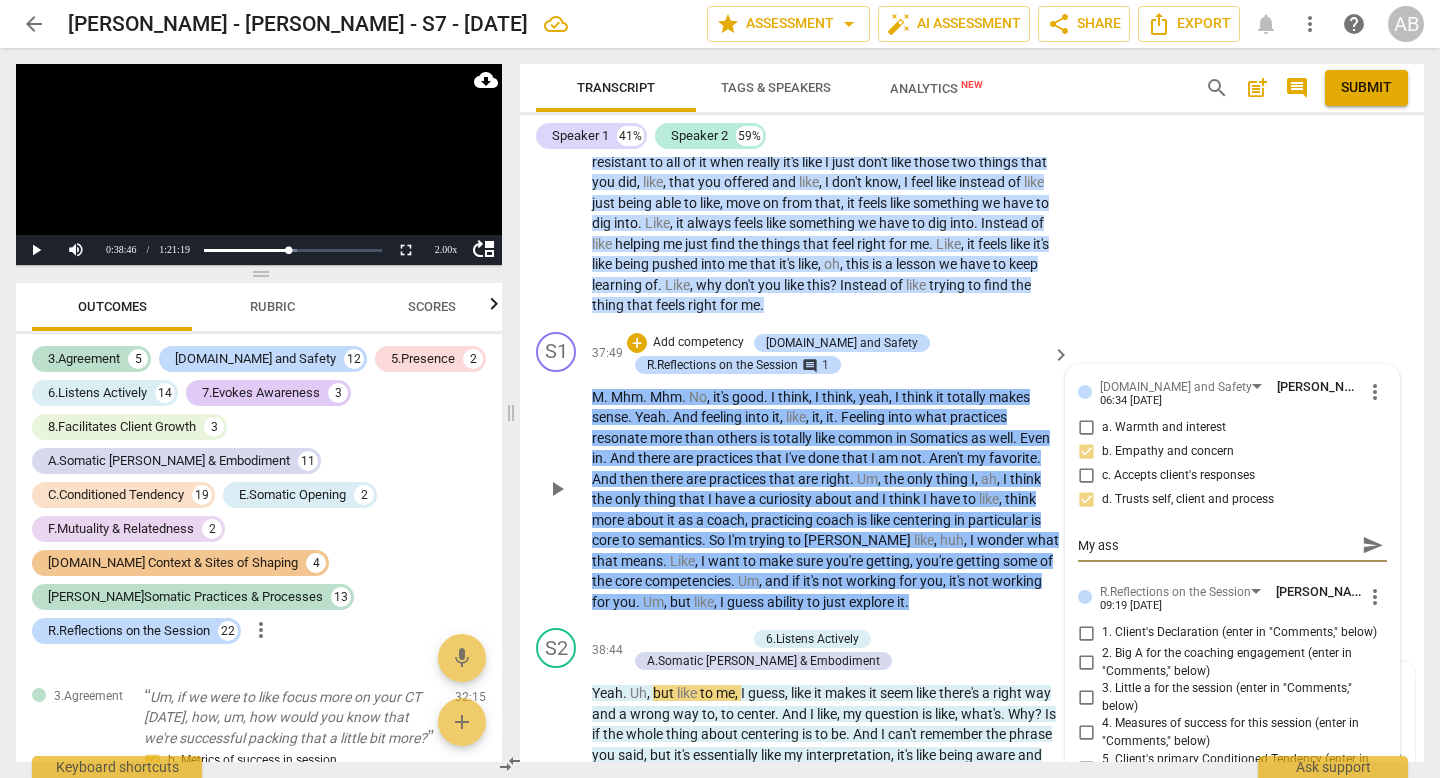 type on "My asse" 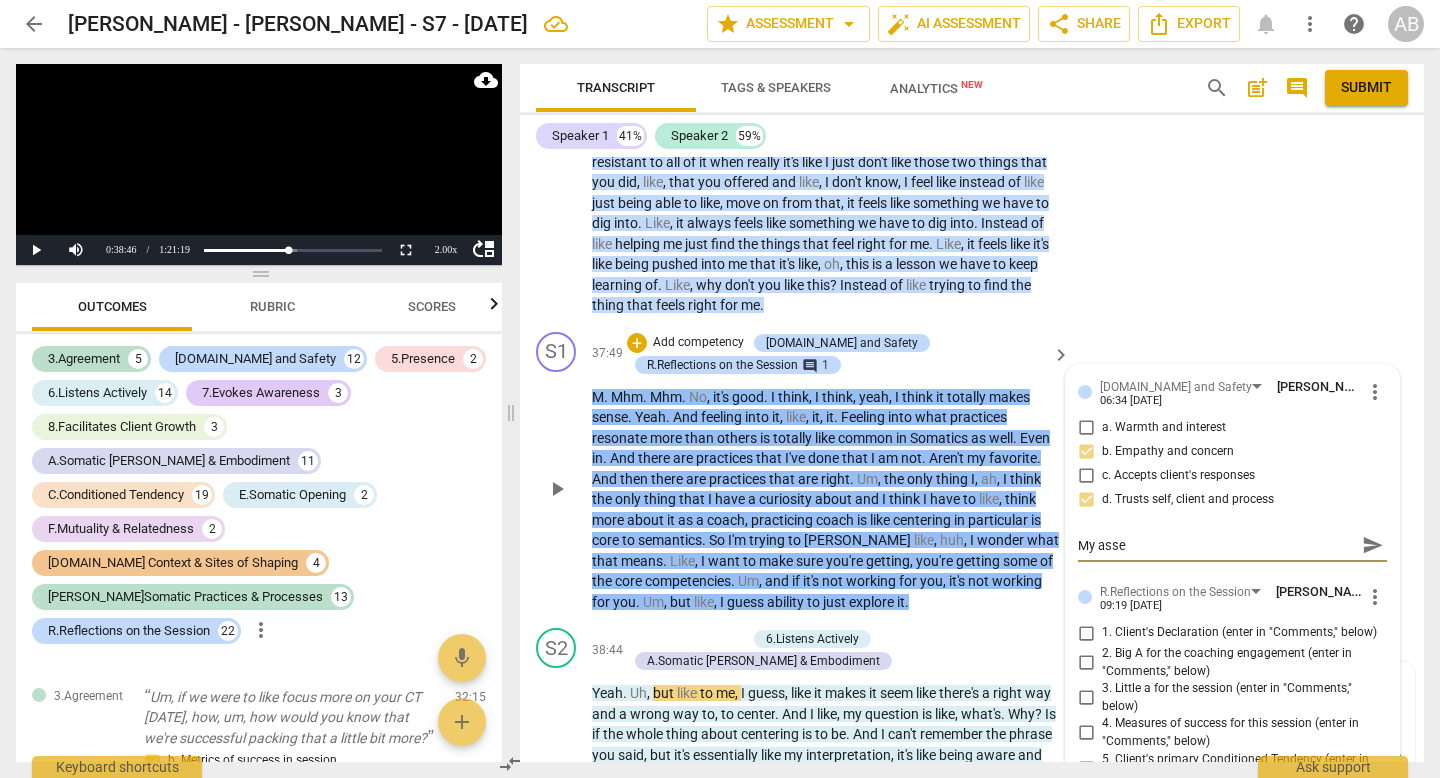 type on "My asses" 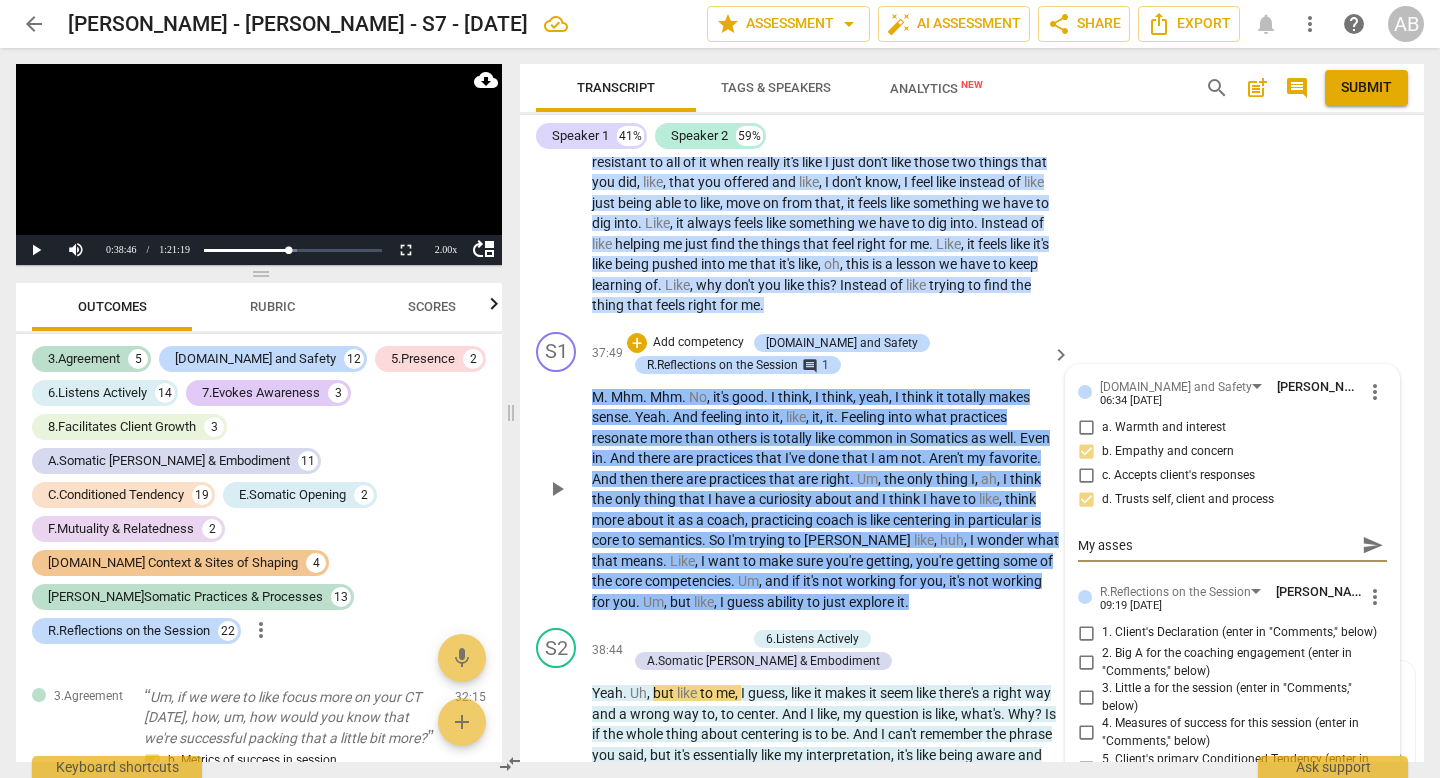 type on "My assess" 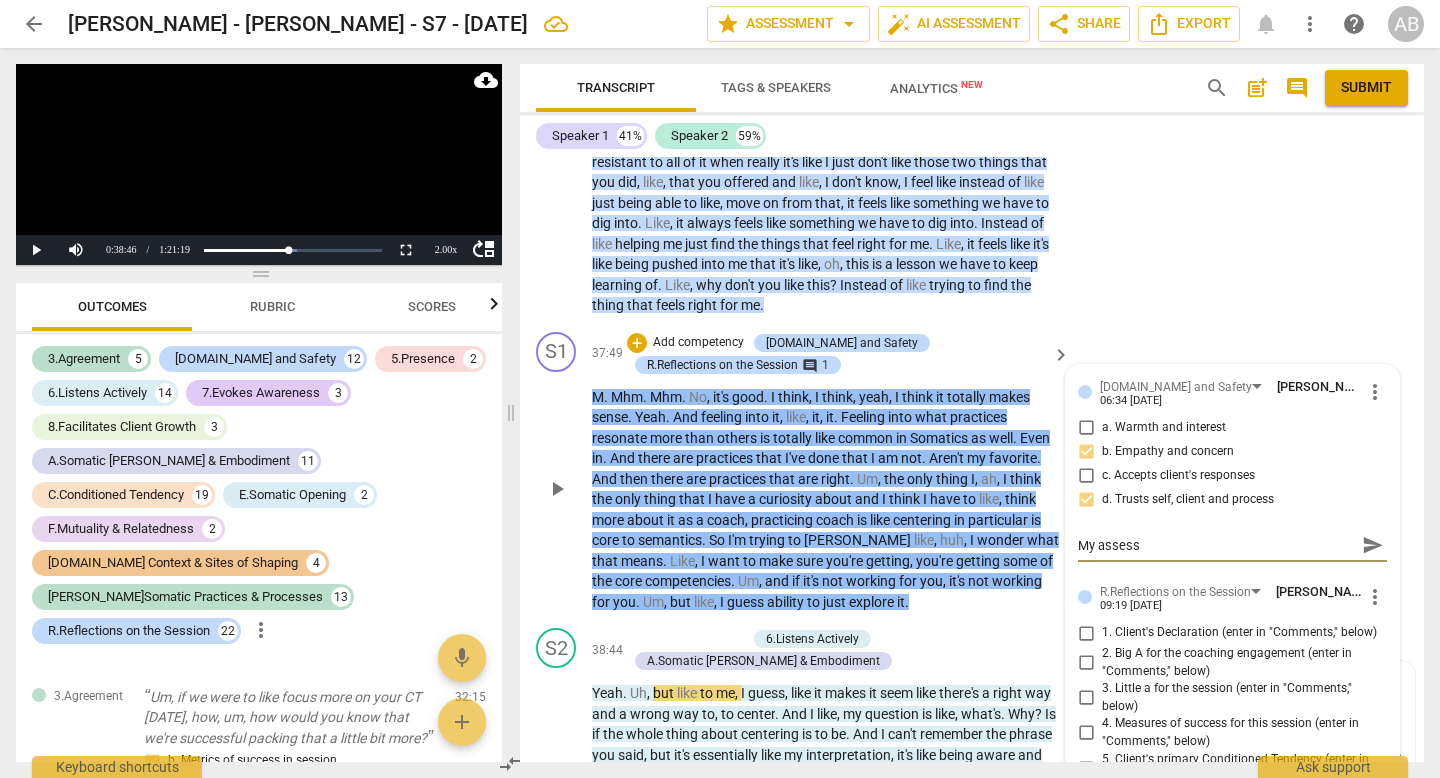 type on "My assessm" 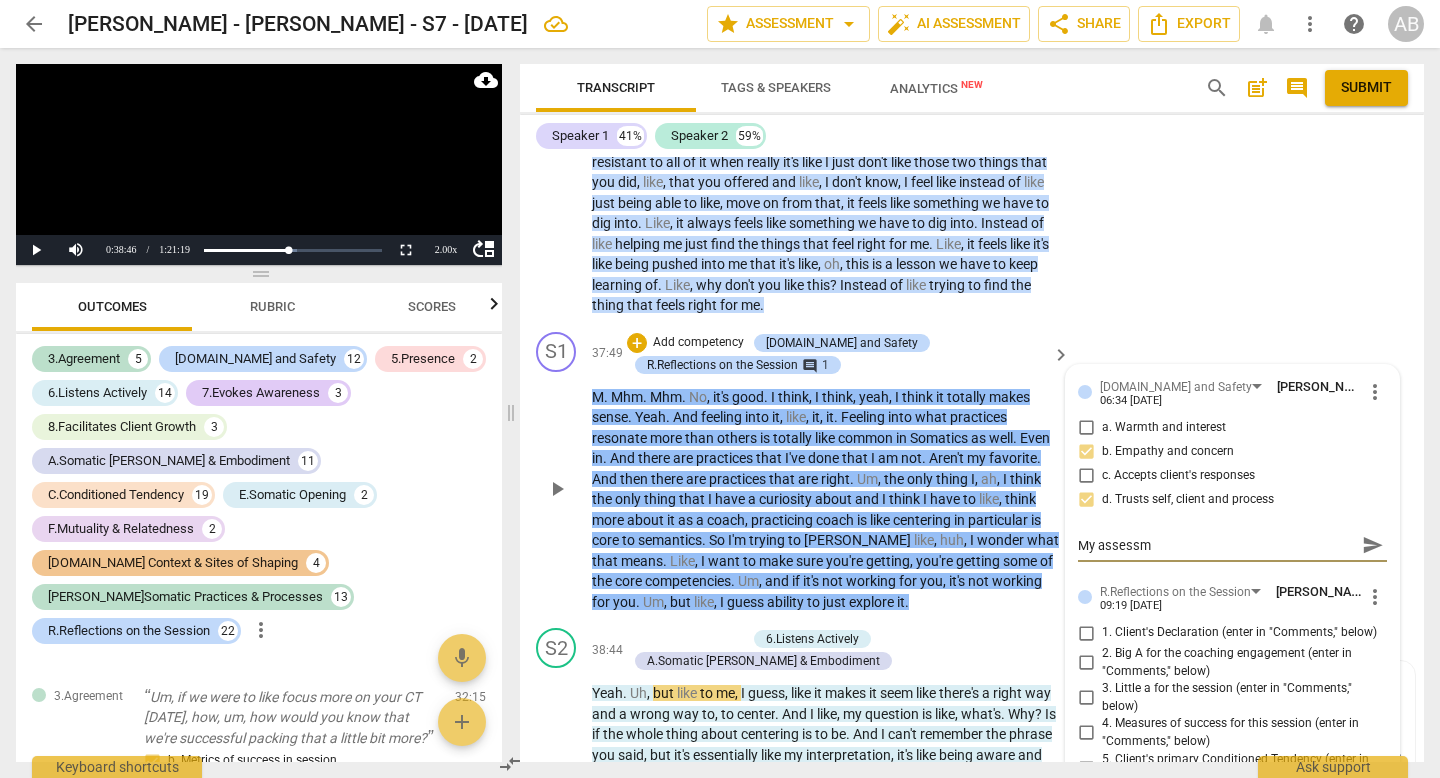 type on "My assessme" 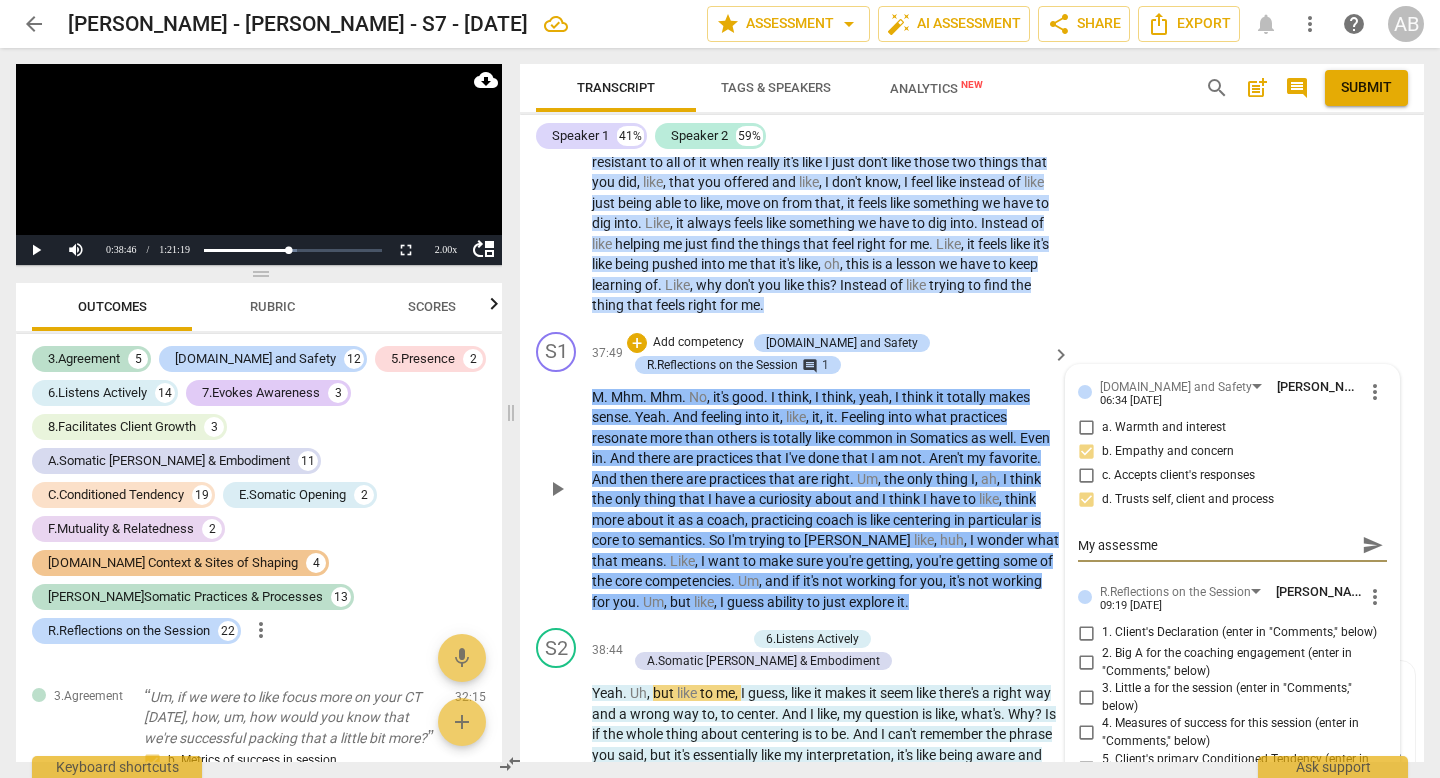 type on "My assessmen" 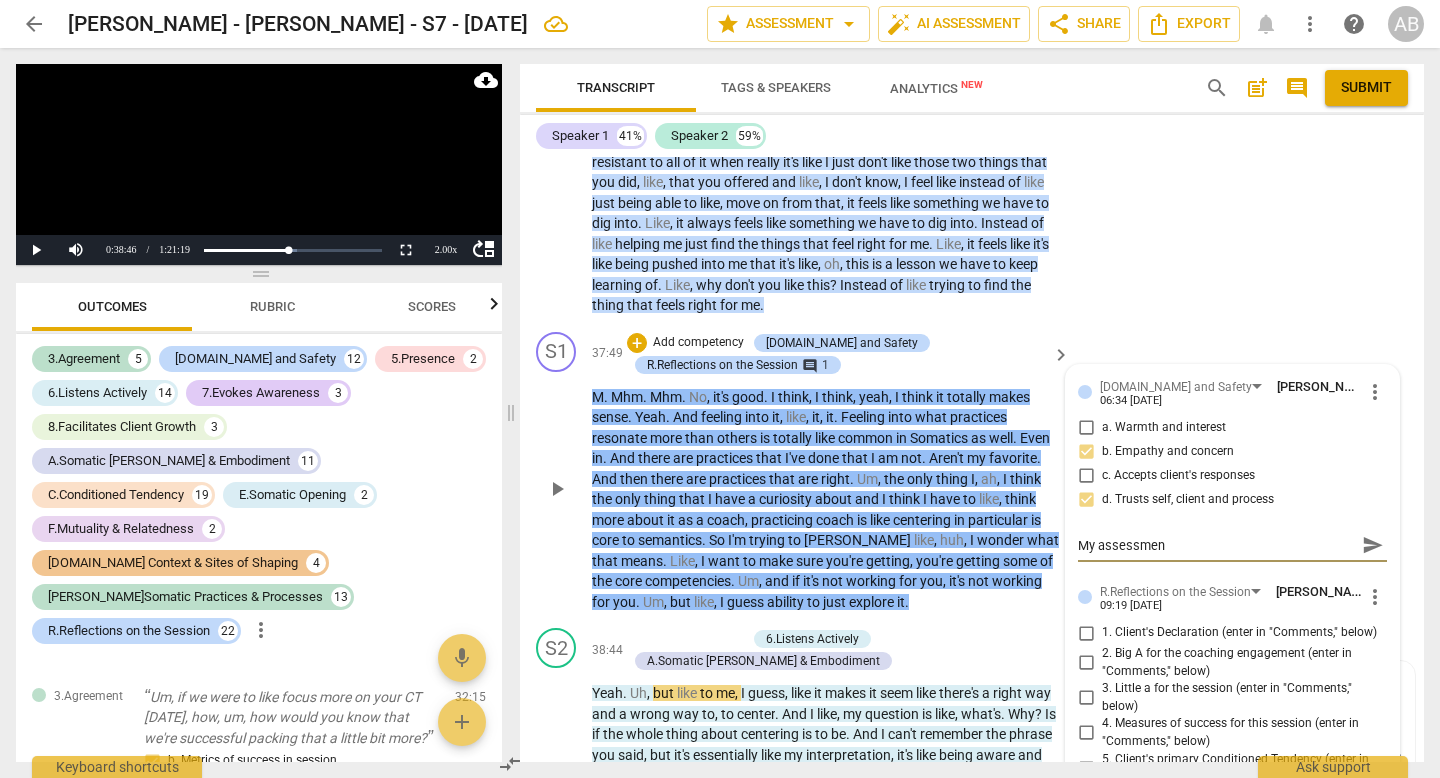 type on "My assessment" 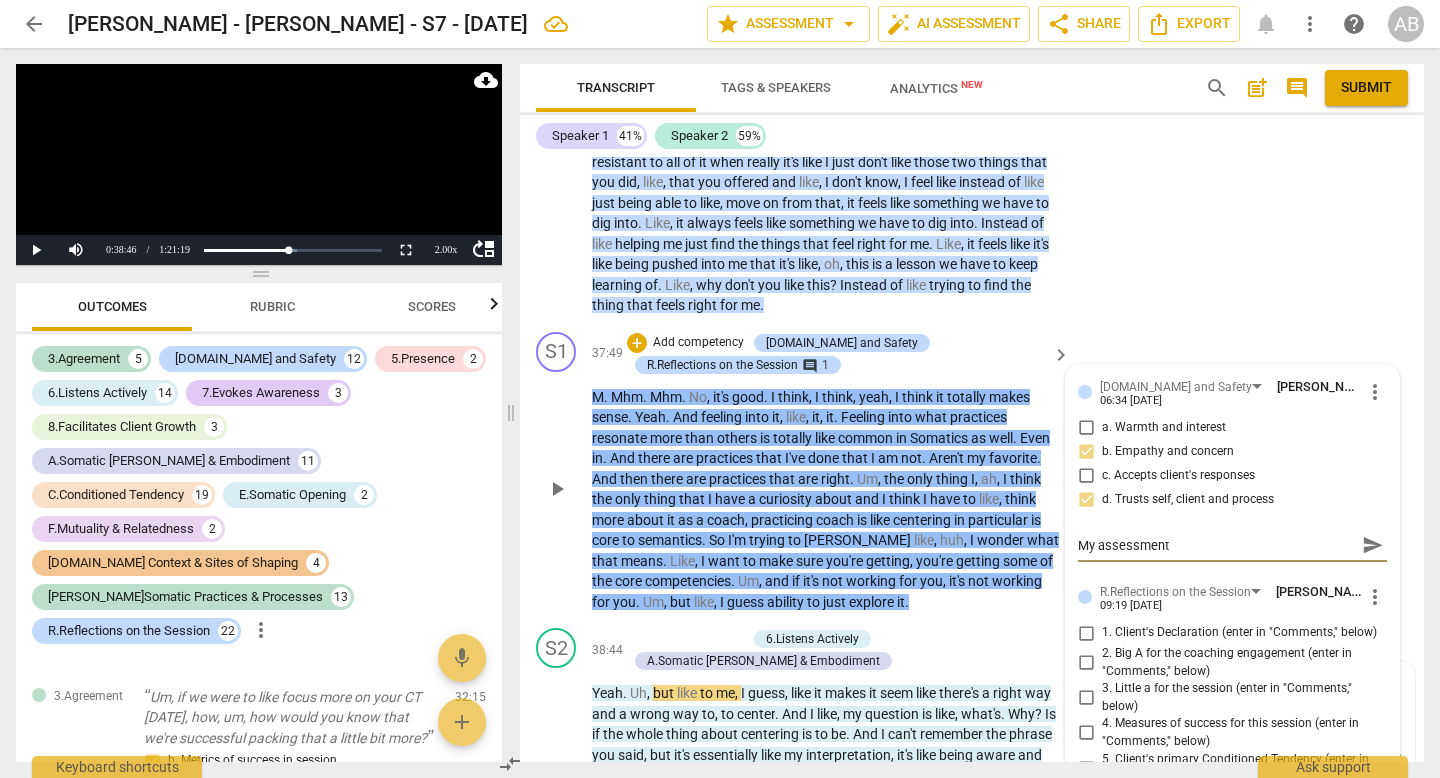 type on "My assessment" 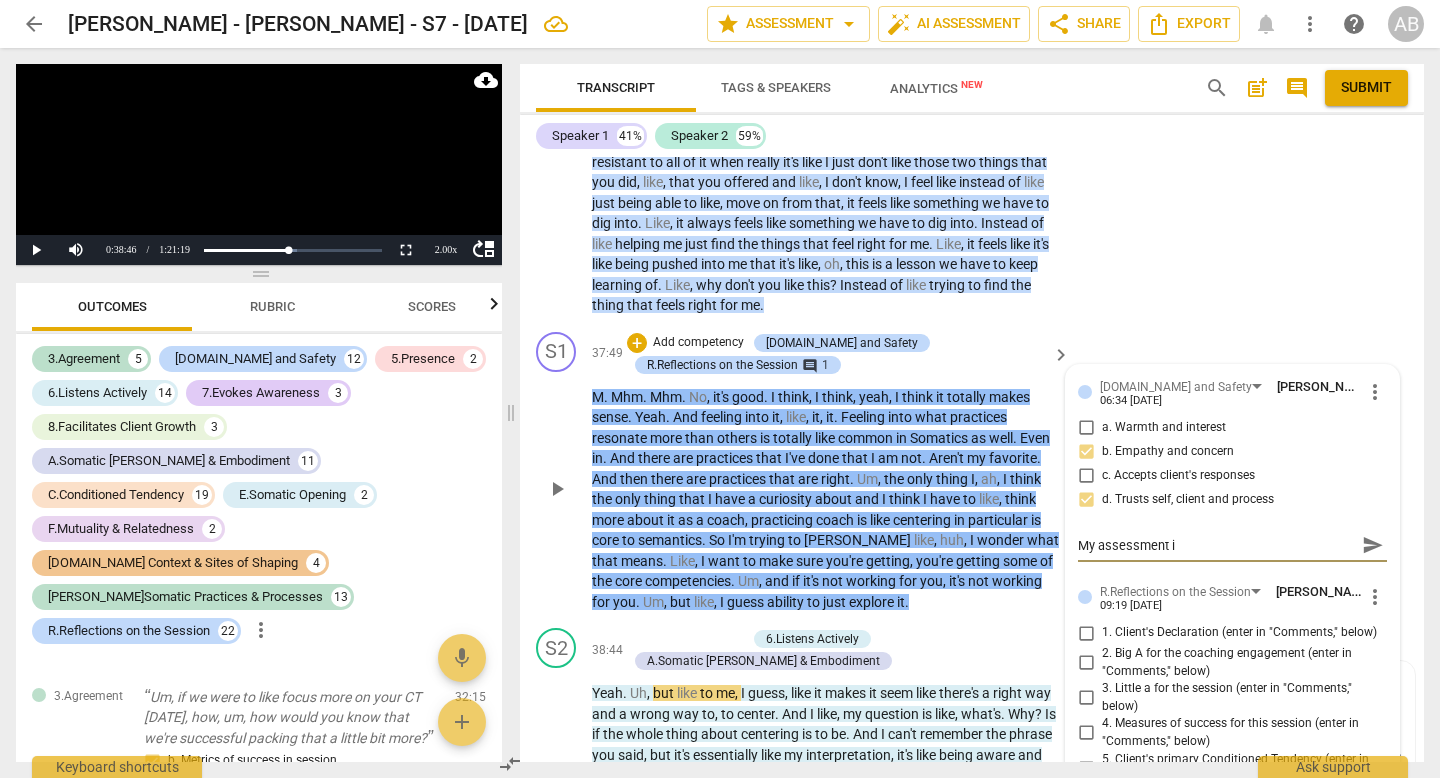 type on "My assessment is" 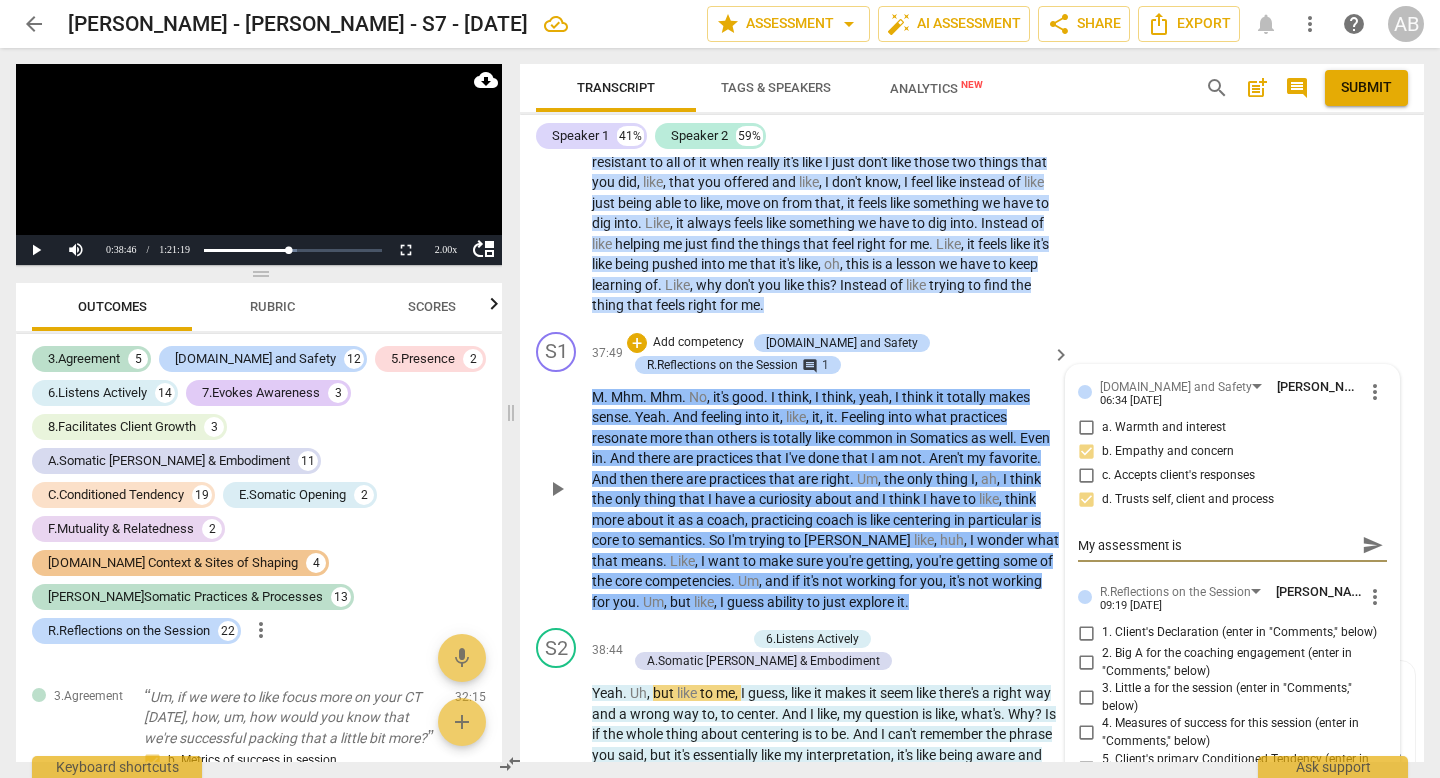 type on "My assessment is" 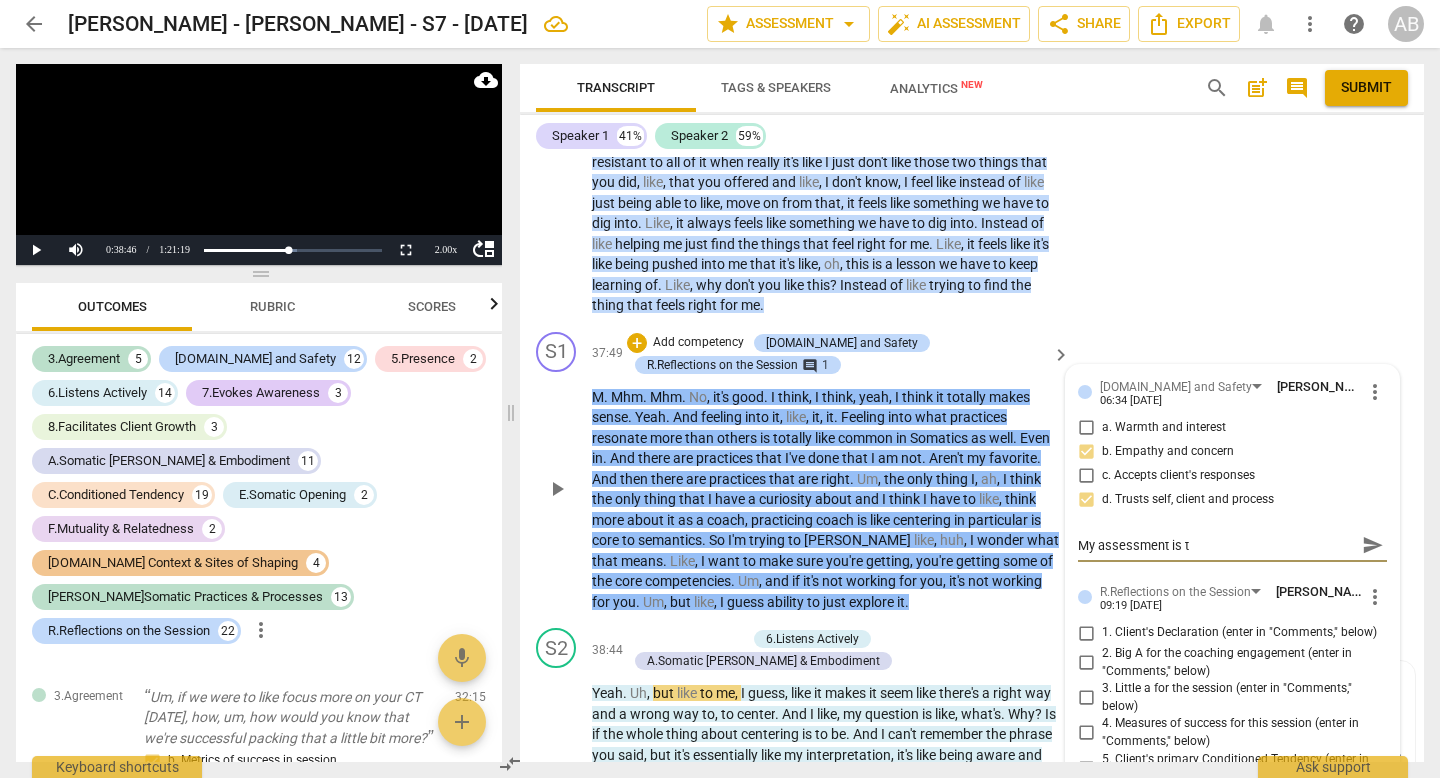 type on "My assessment is th" 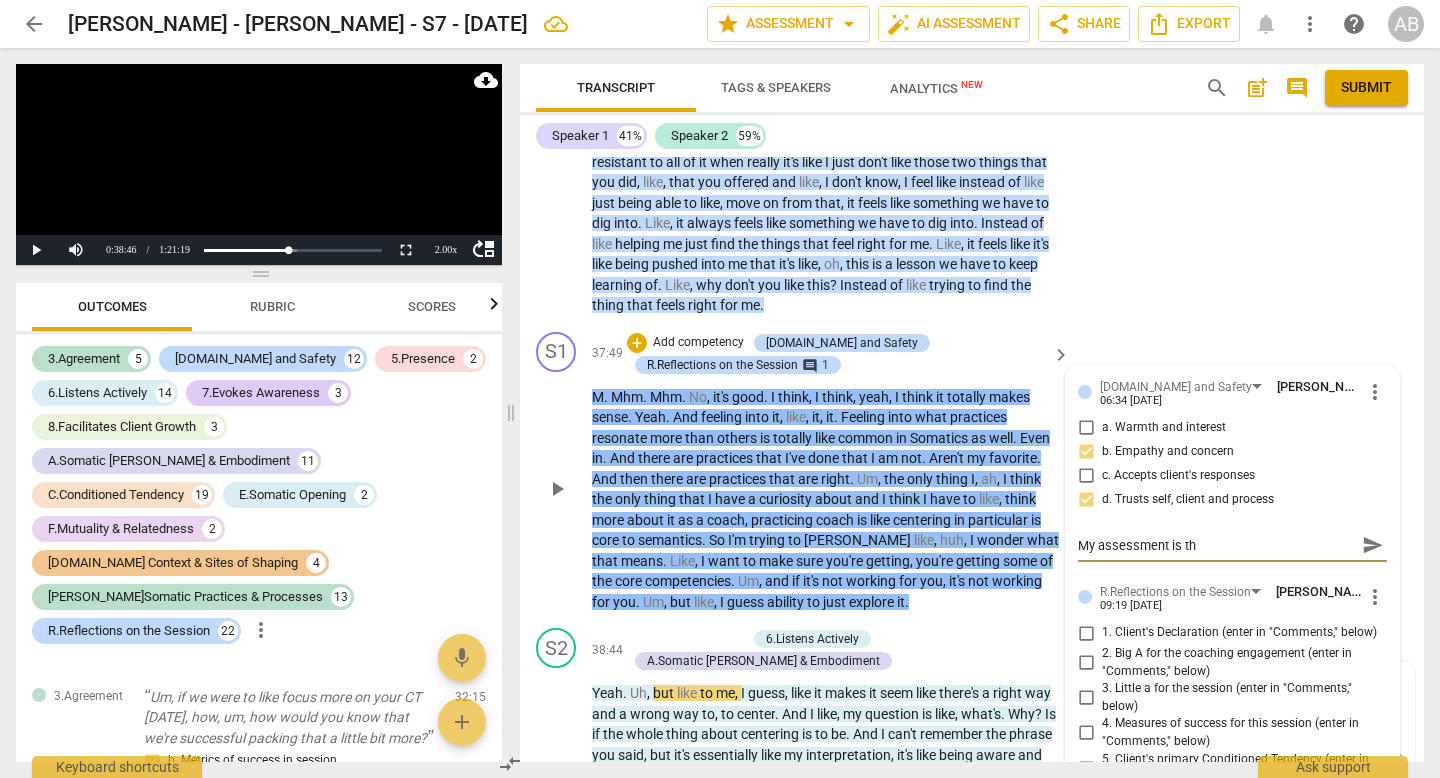 type on "My assessment is tha" 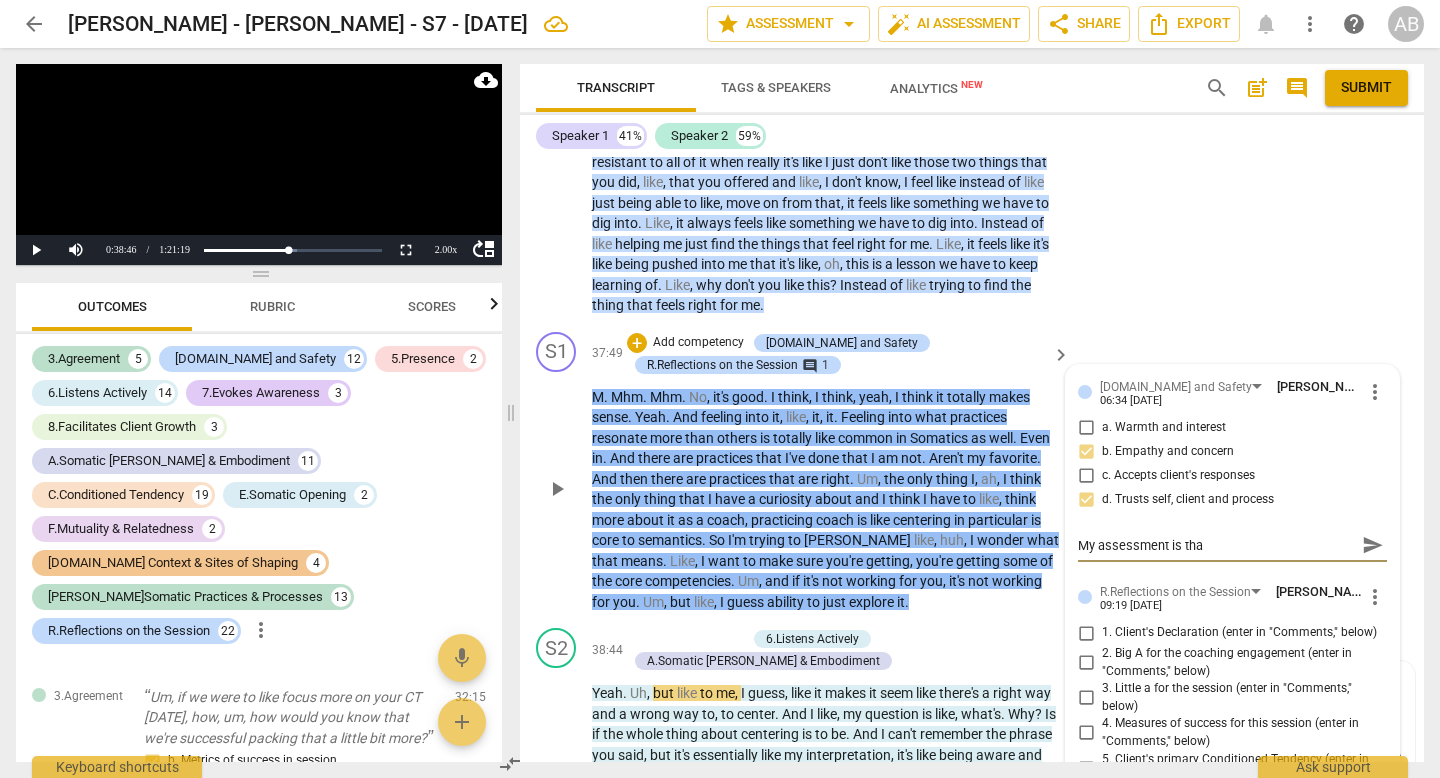 type on "My assessment is that" 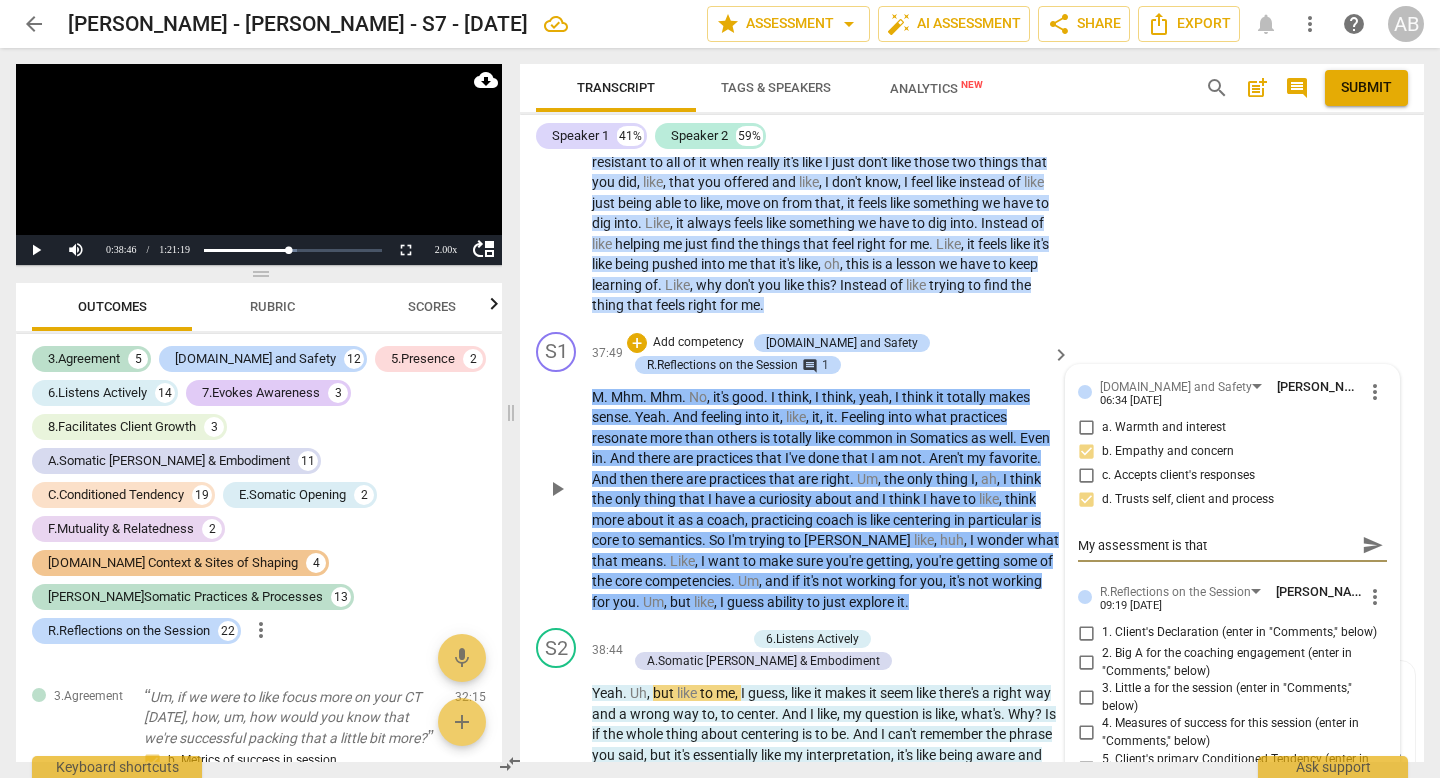 type on "My assessment is that" 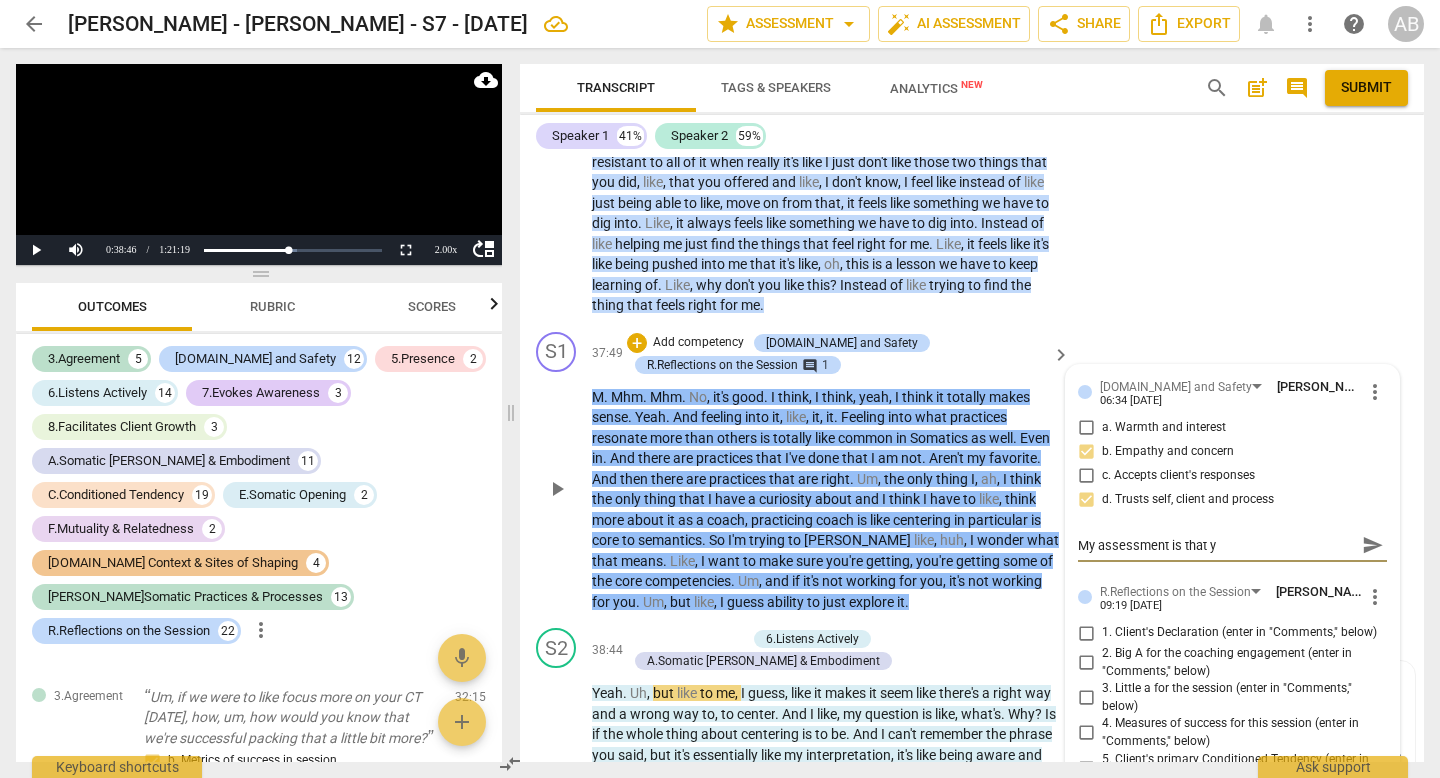 type on "My assessment is that yo" 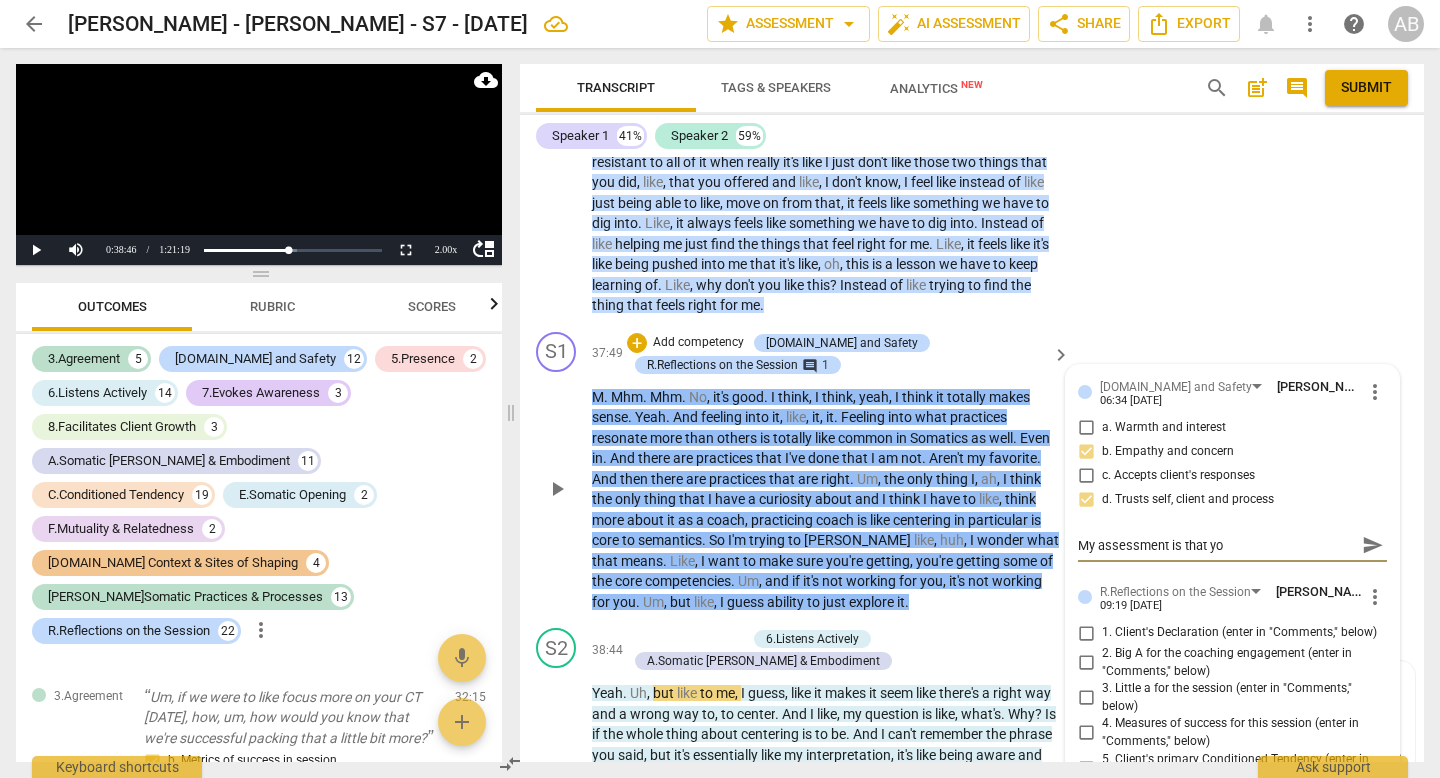 type on "My assessment is that you" 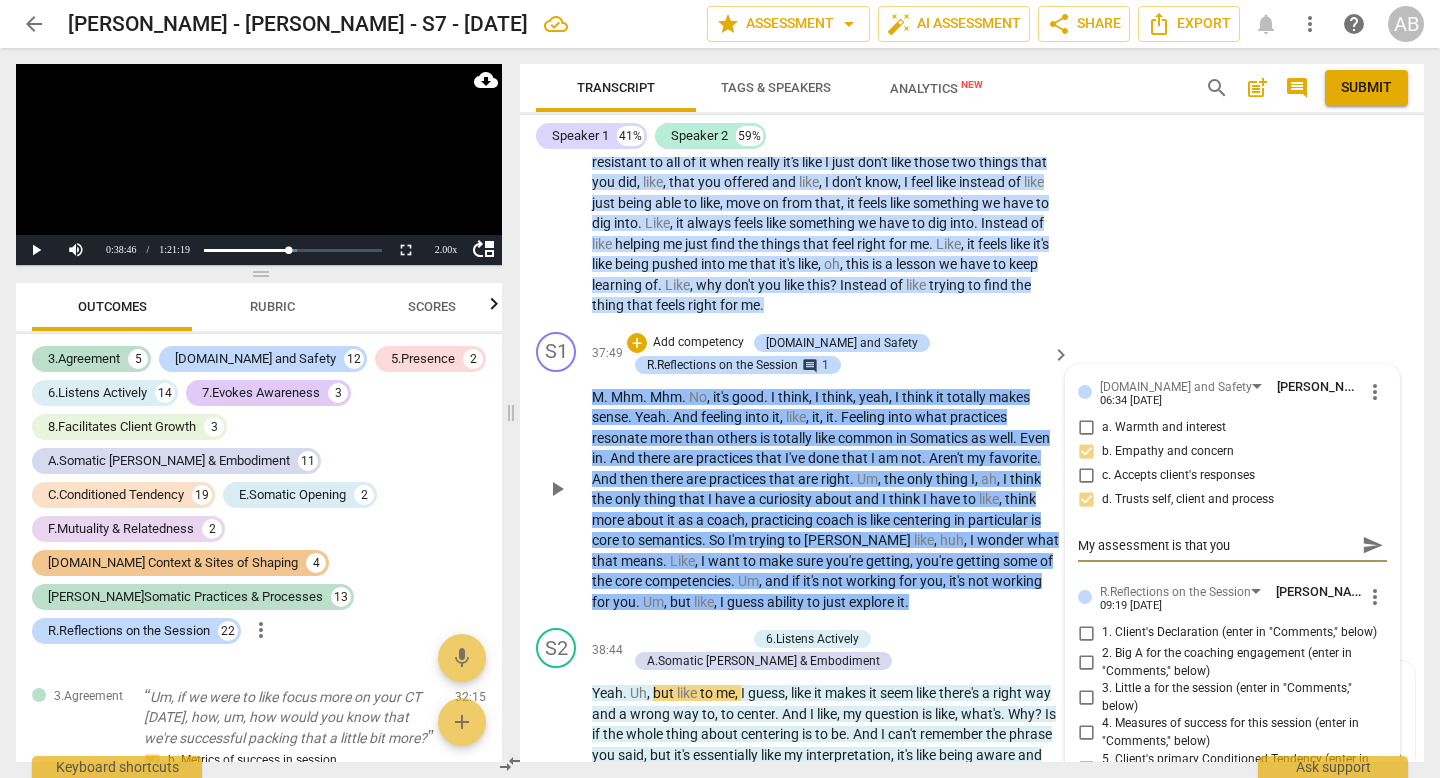 type on "My assessment is that youʻ" 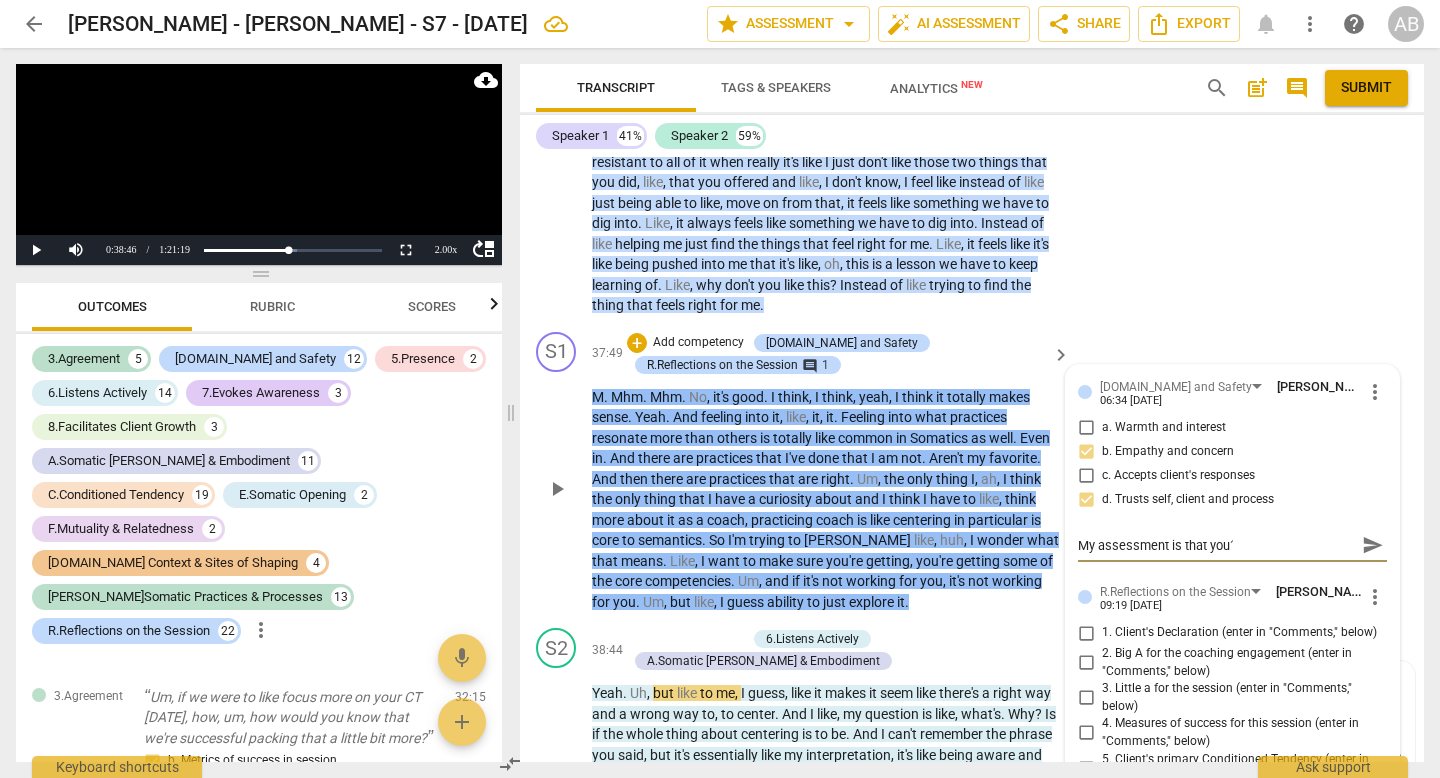 type on "My assessment is that youʻr" 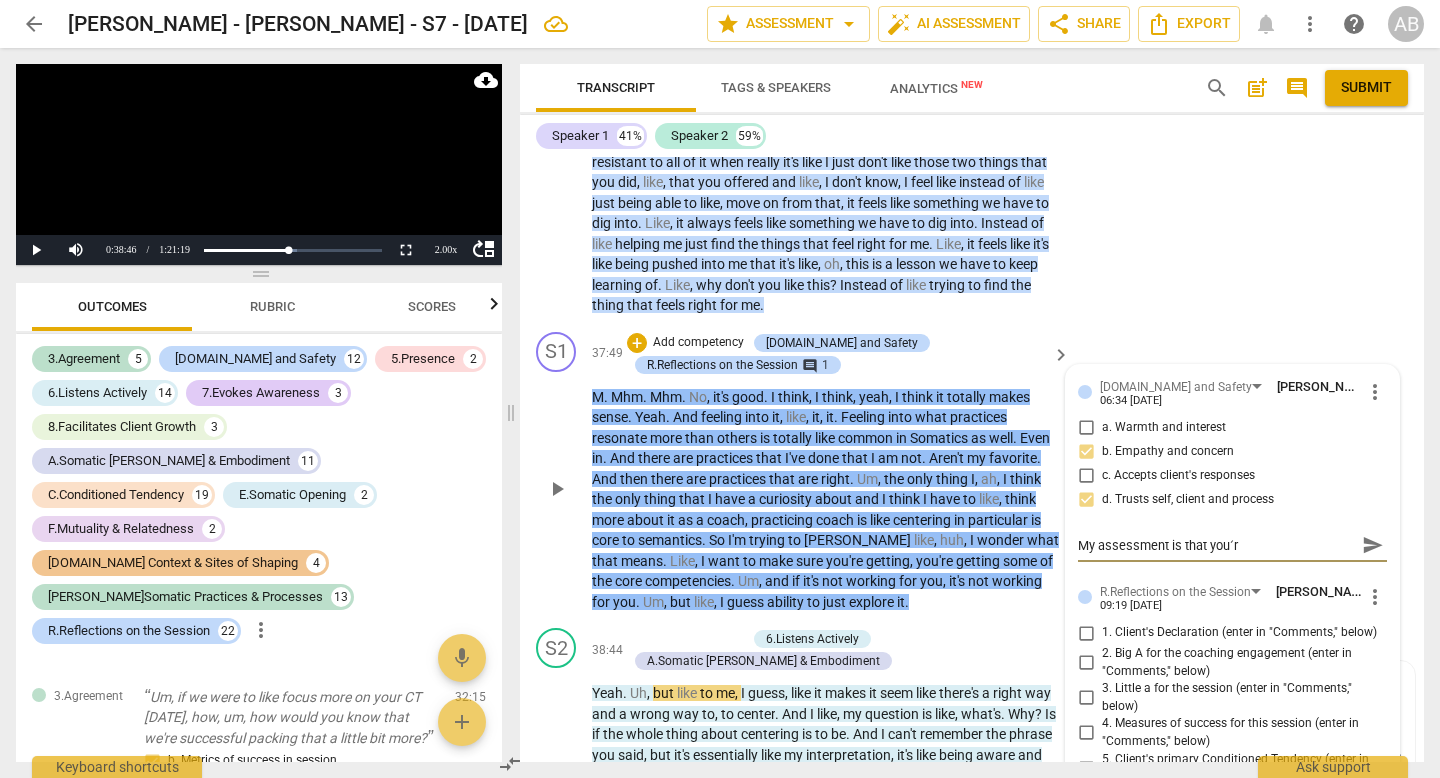 type on "My assessment is that youʻre" 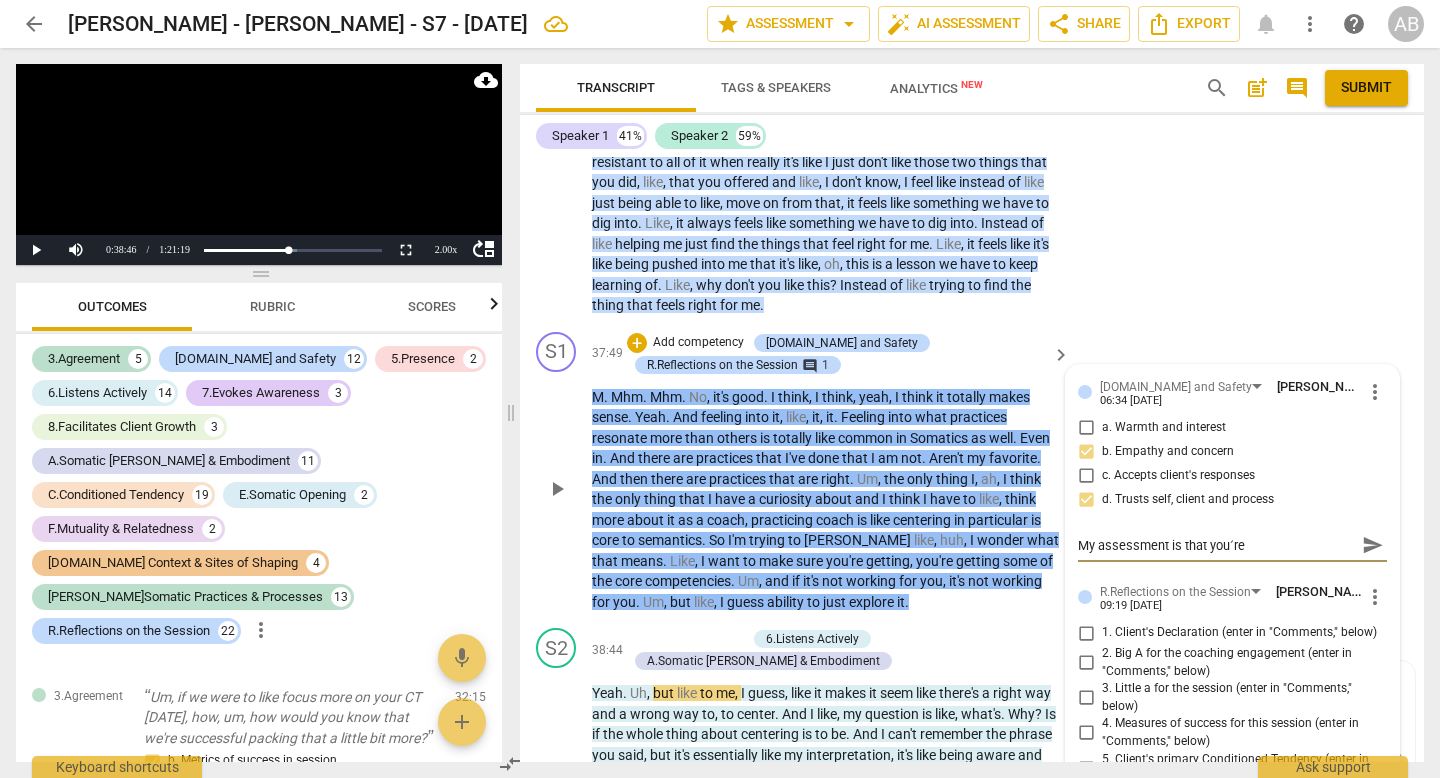 type on "My assessment is that youʻre" 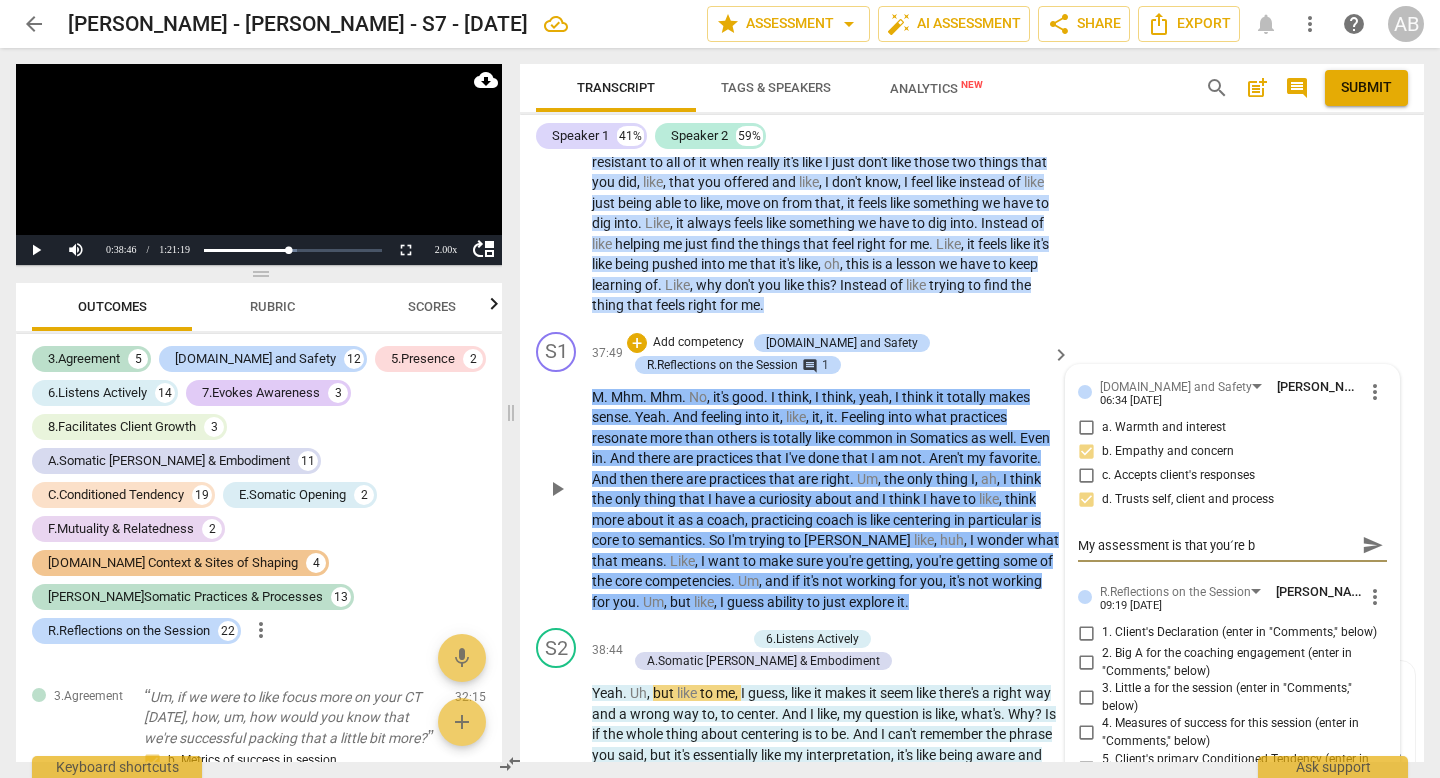 type on "My assessment is that youʻre bl" 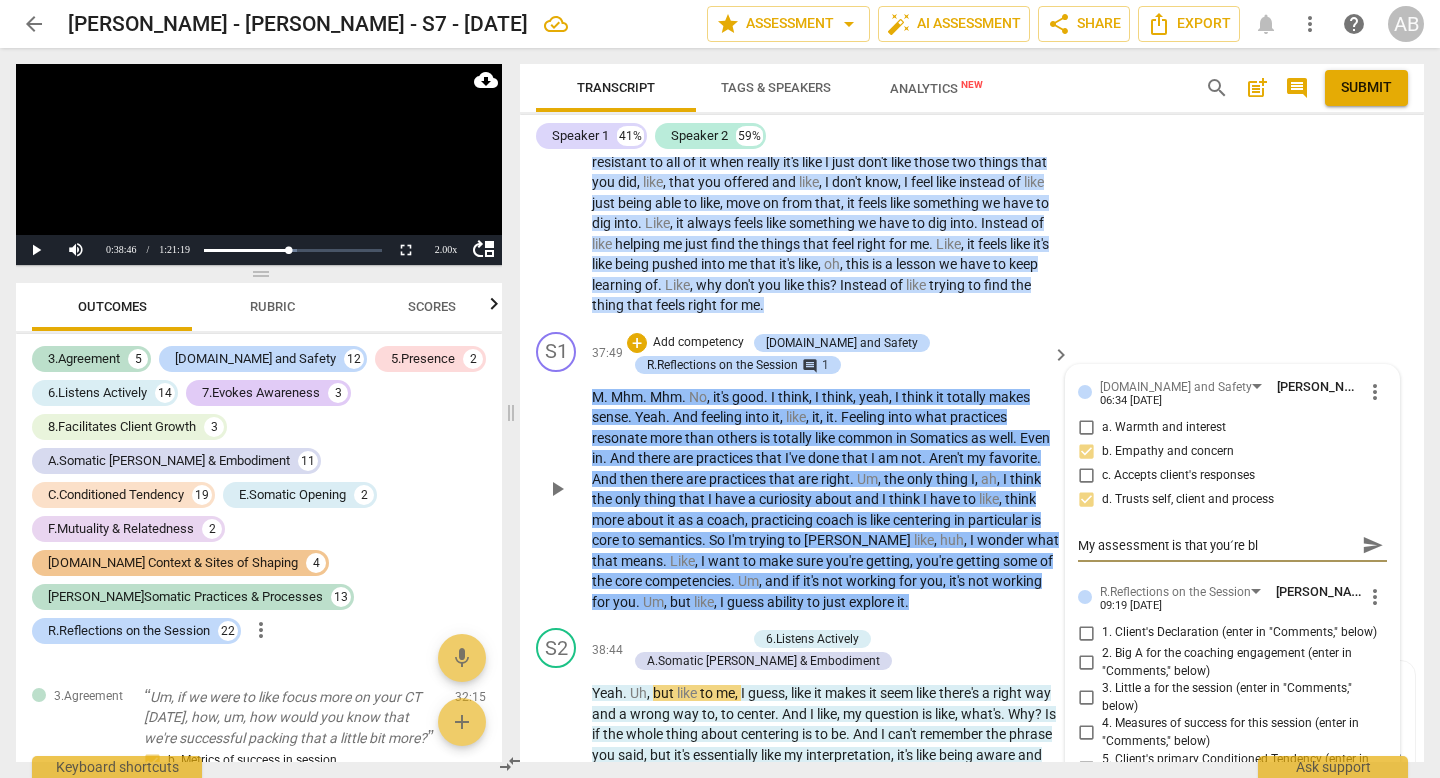 type on "My assessment is that youʻre b" 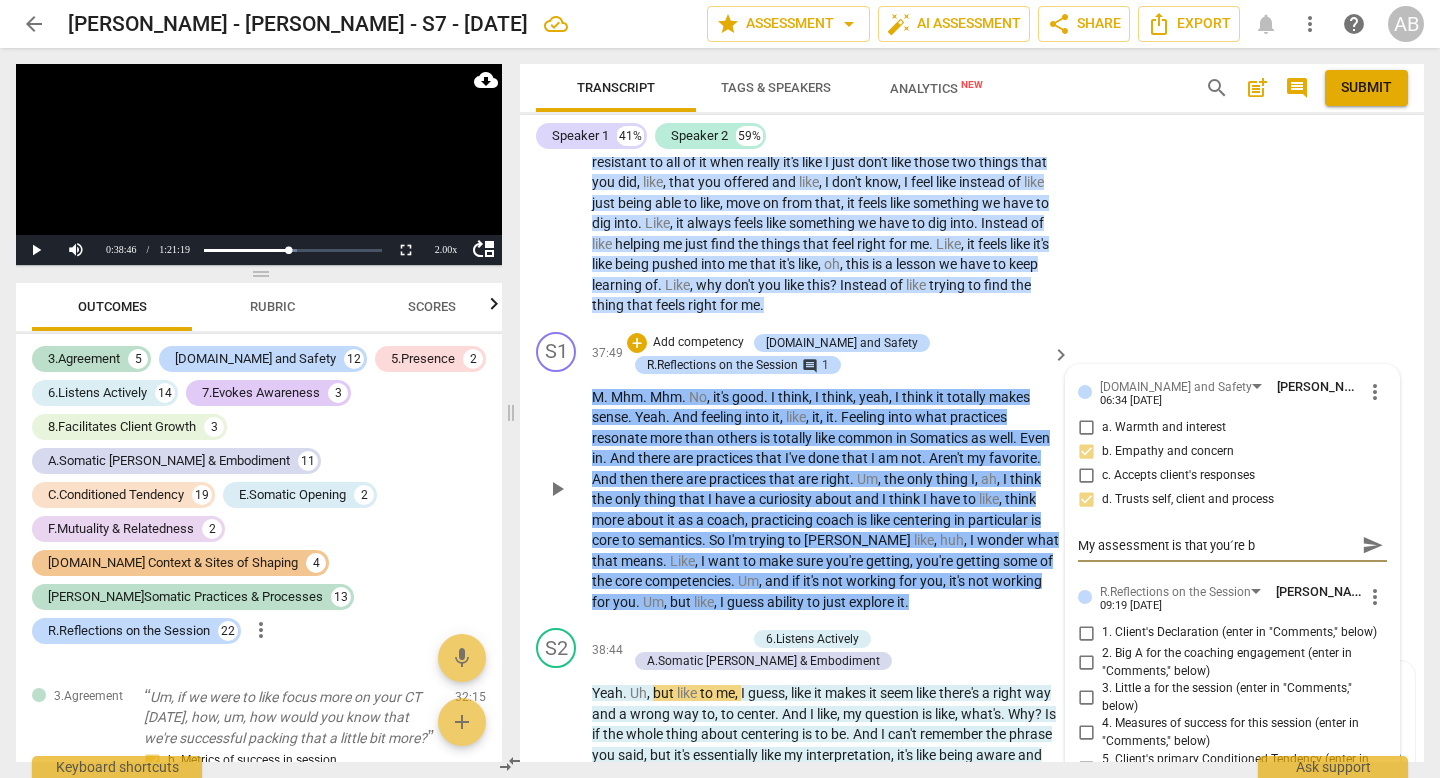 type on "My assessment is that youʻre" 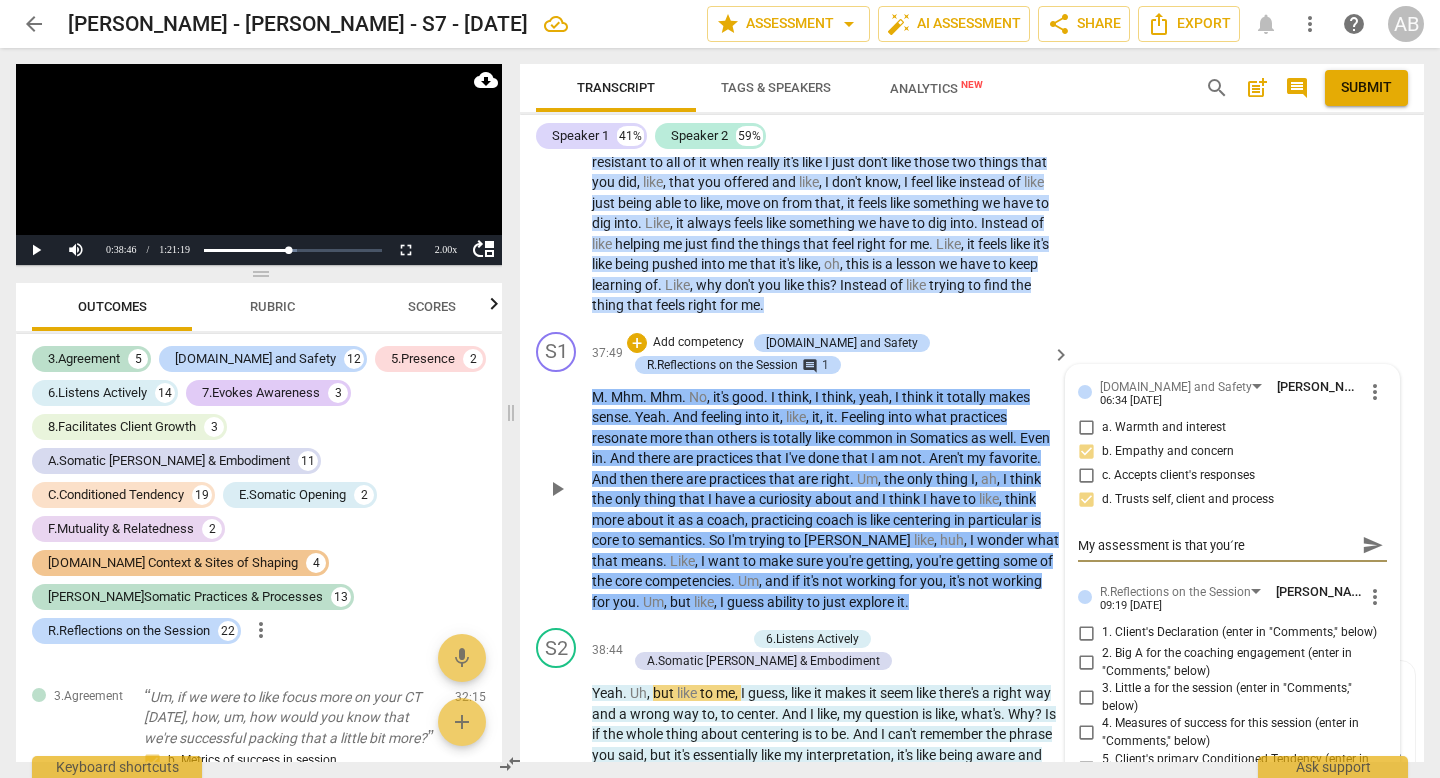 type on "My assessment is that youʻre" 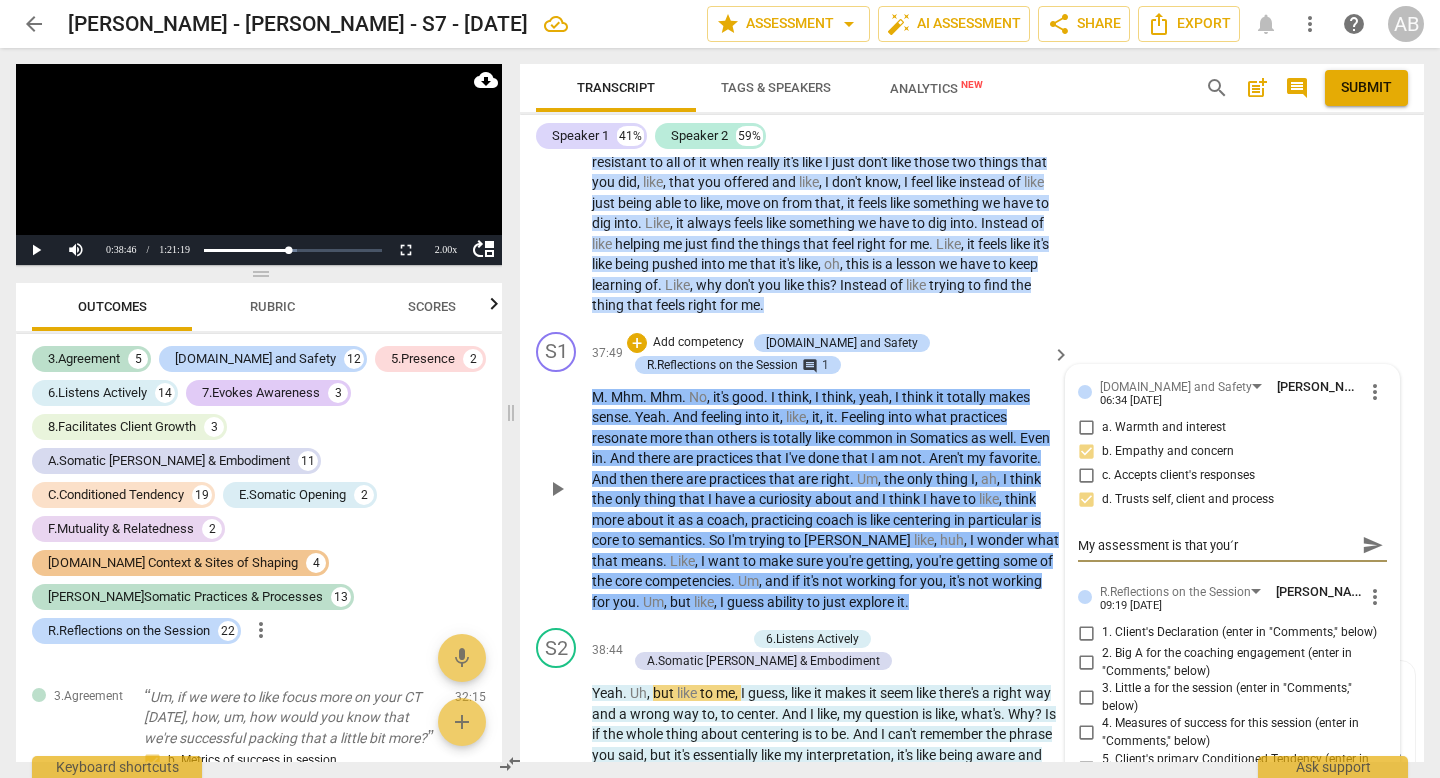 type on "My assessment is that youʻ" 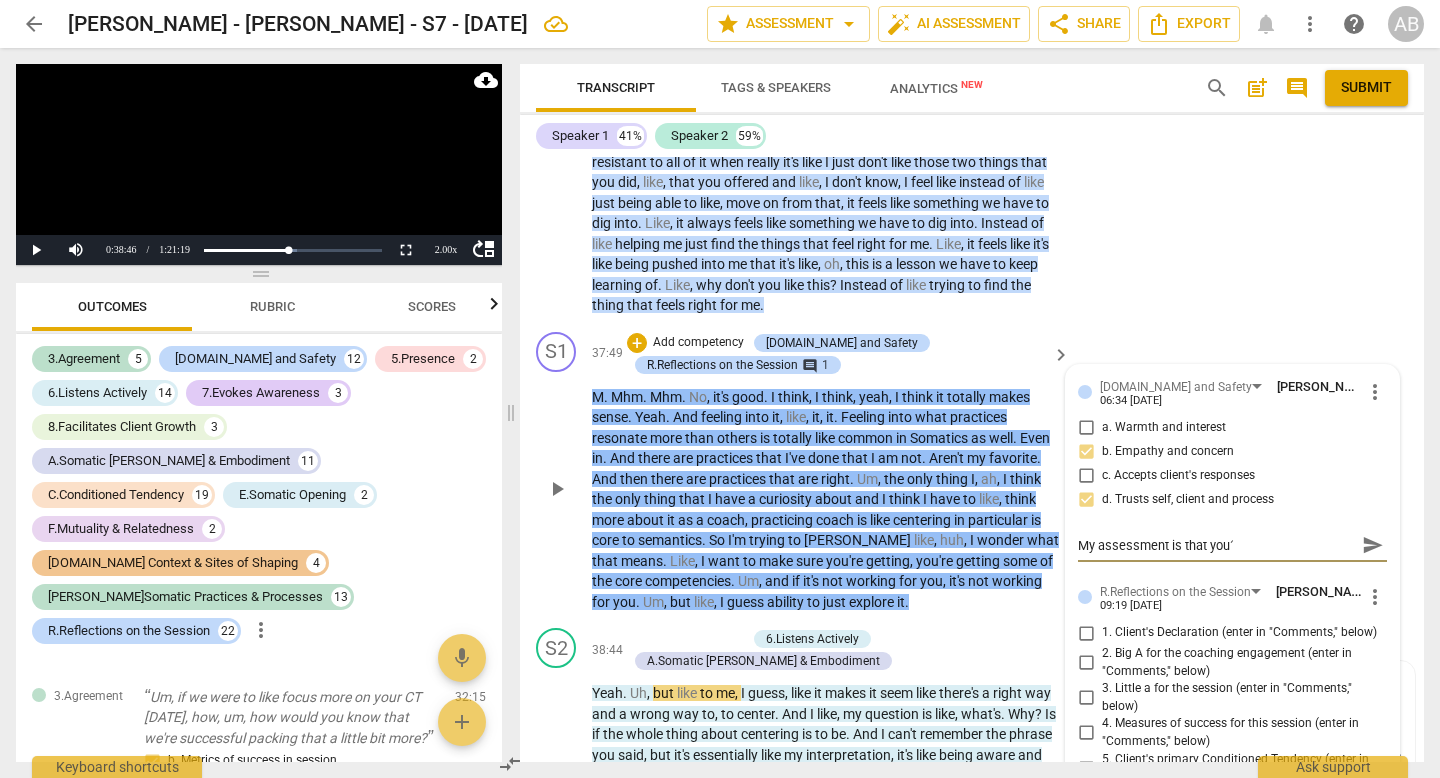 type on "My assessment is that you" 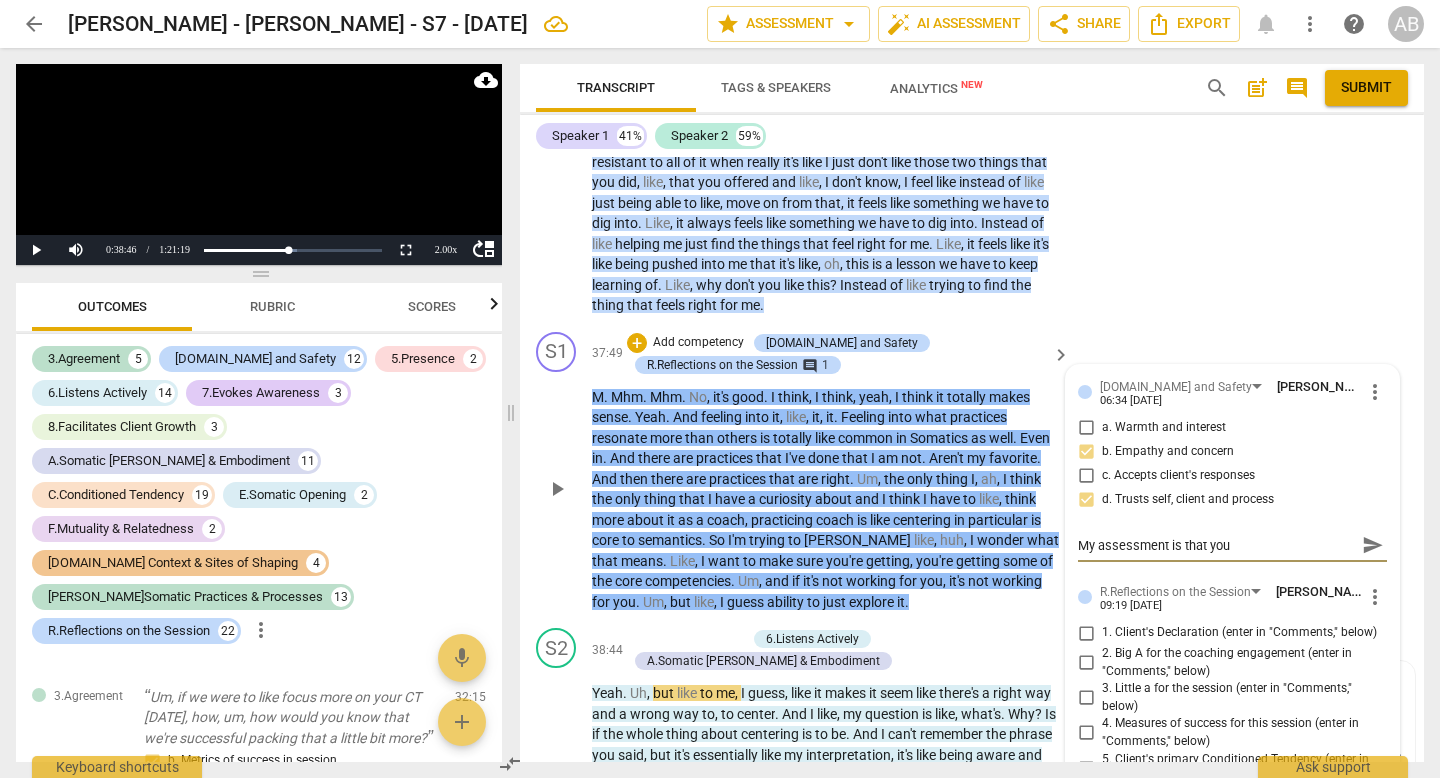 type on "My assessment is that yo" 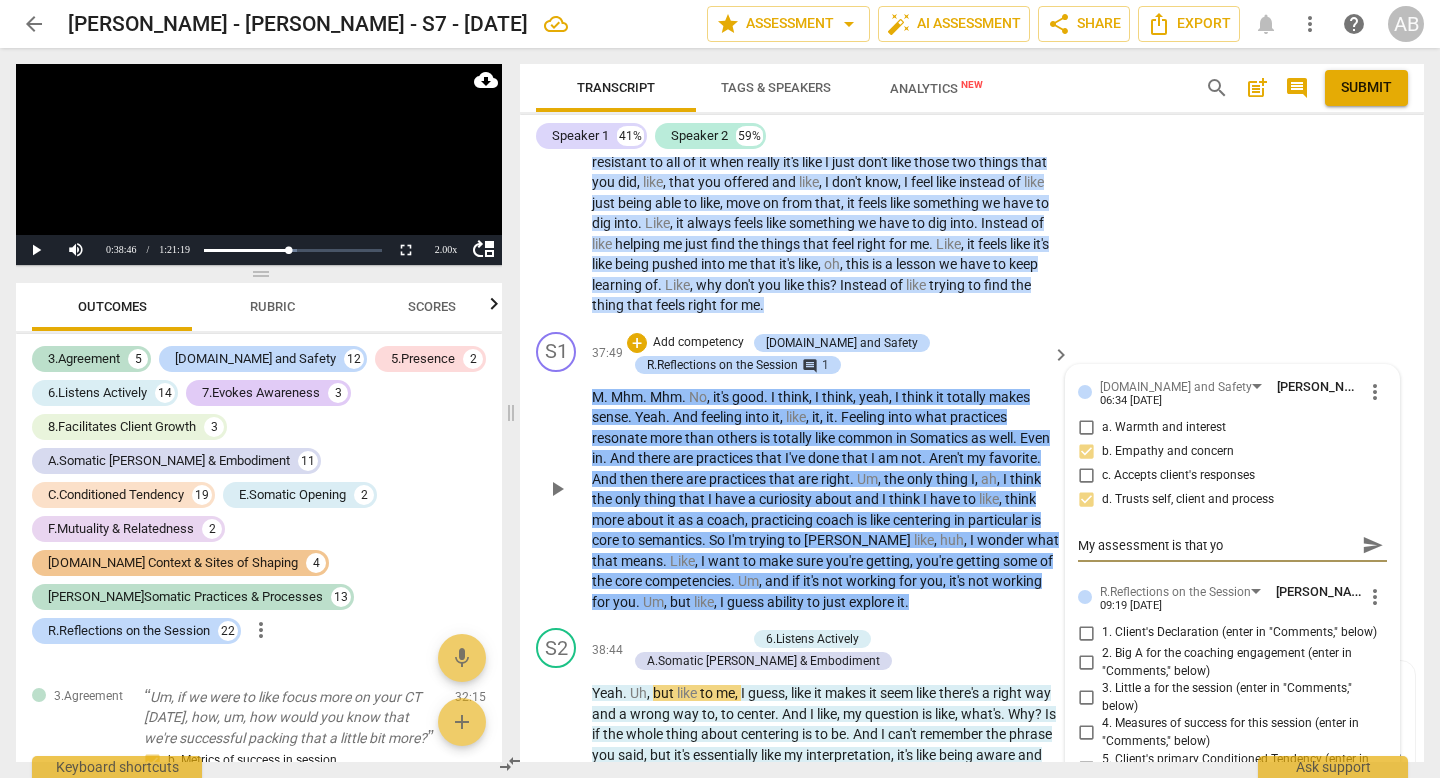 type on "My assessment is that y" 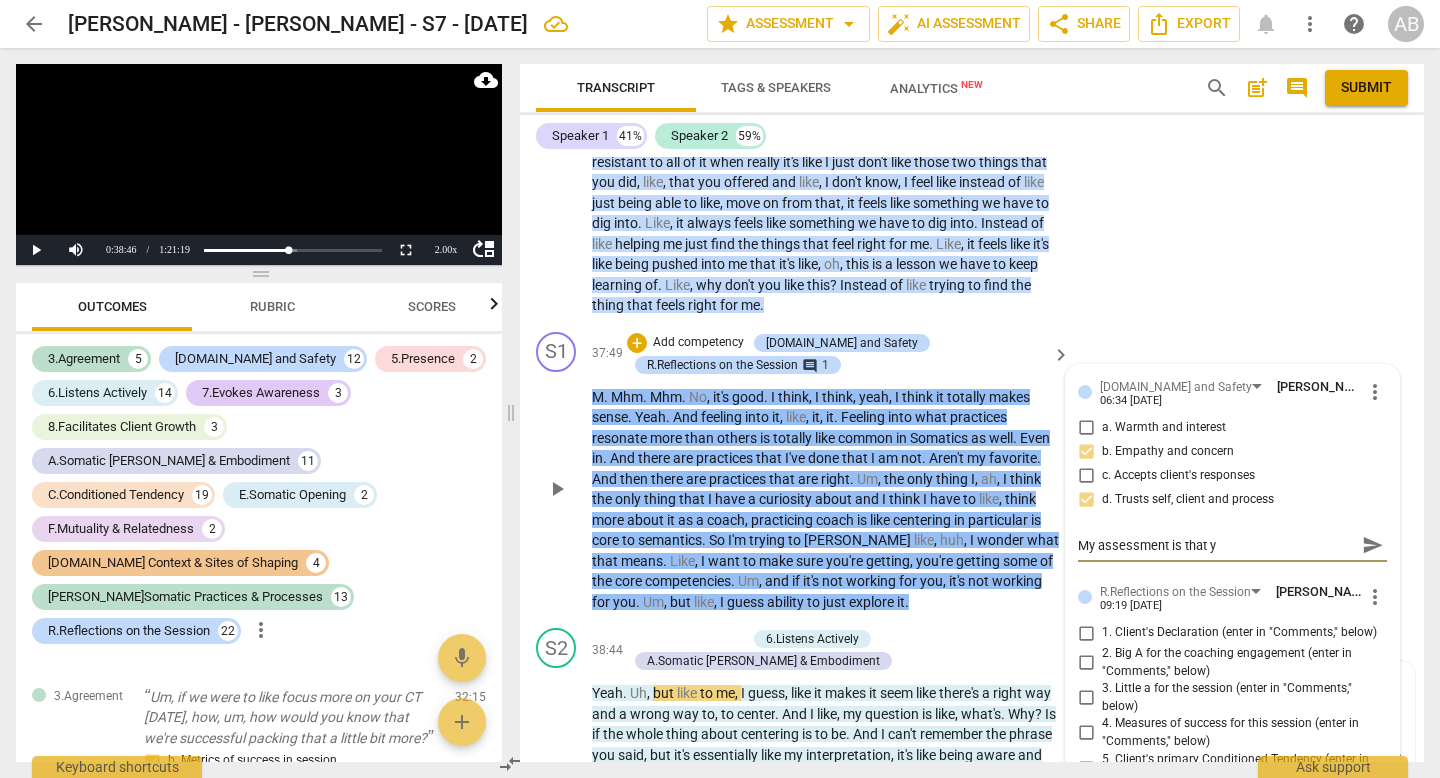 type on "My assessment is that" 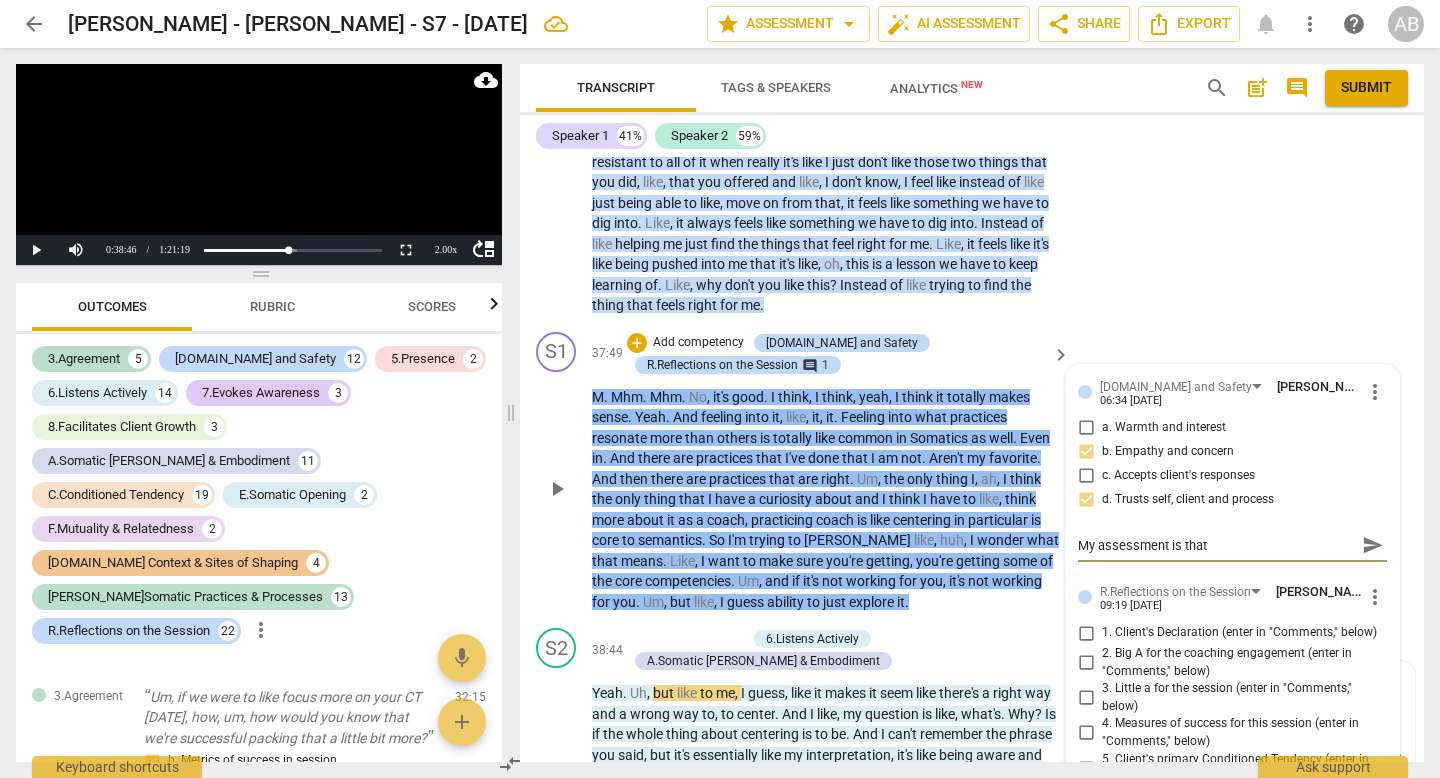 type on "My assessment is that" 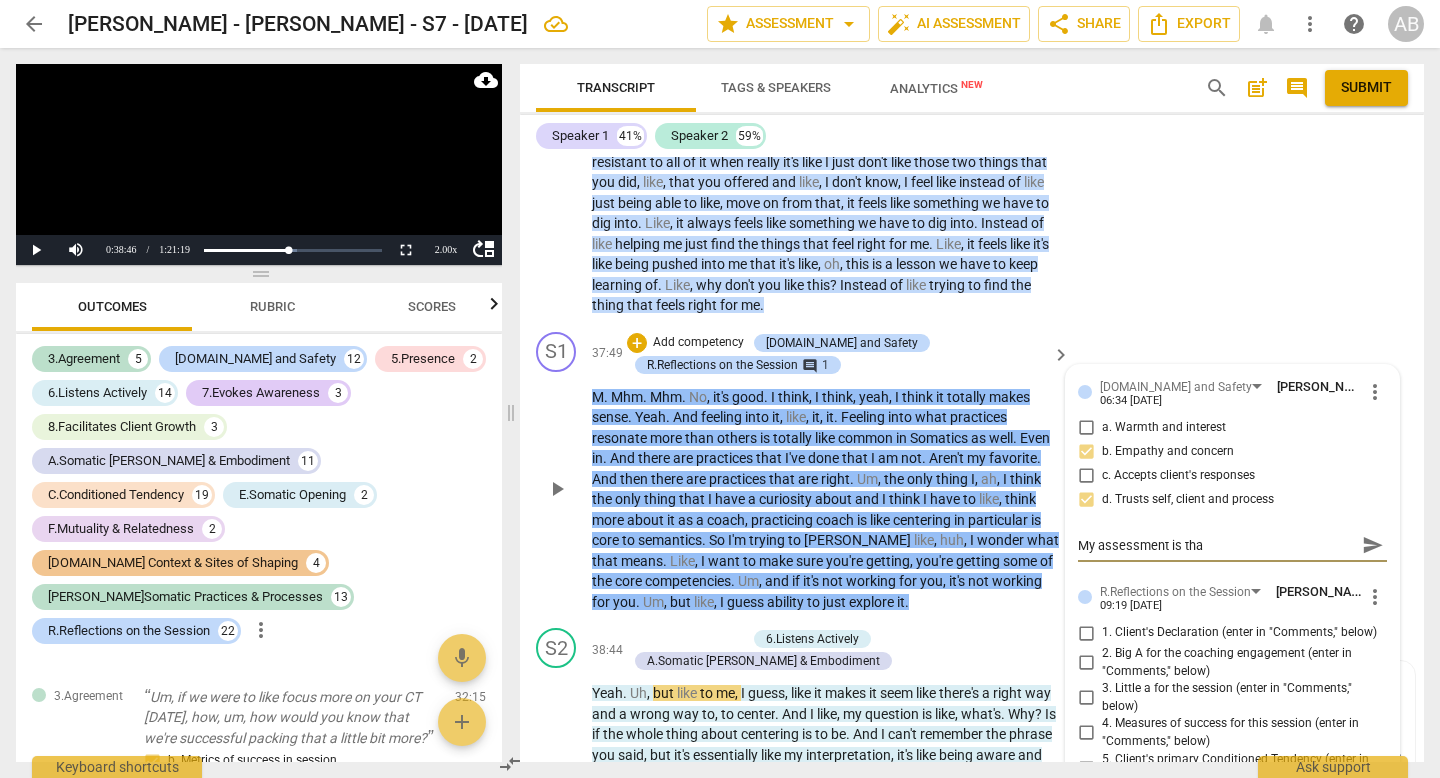 type on "My assessment is th" 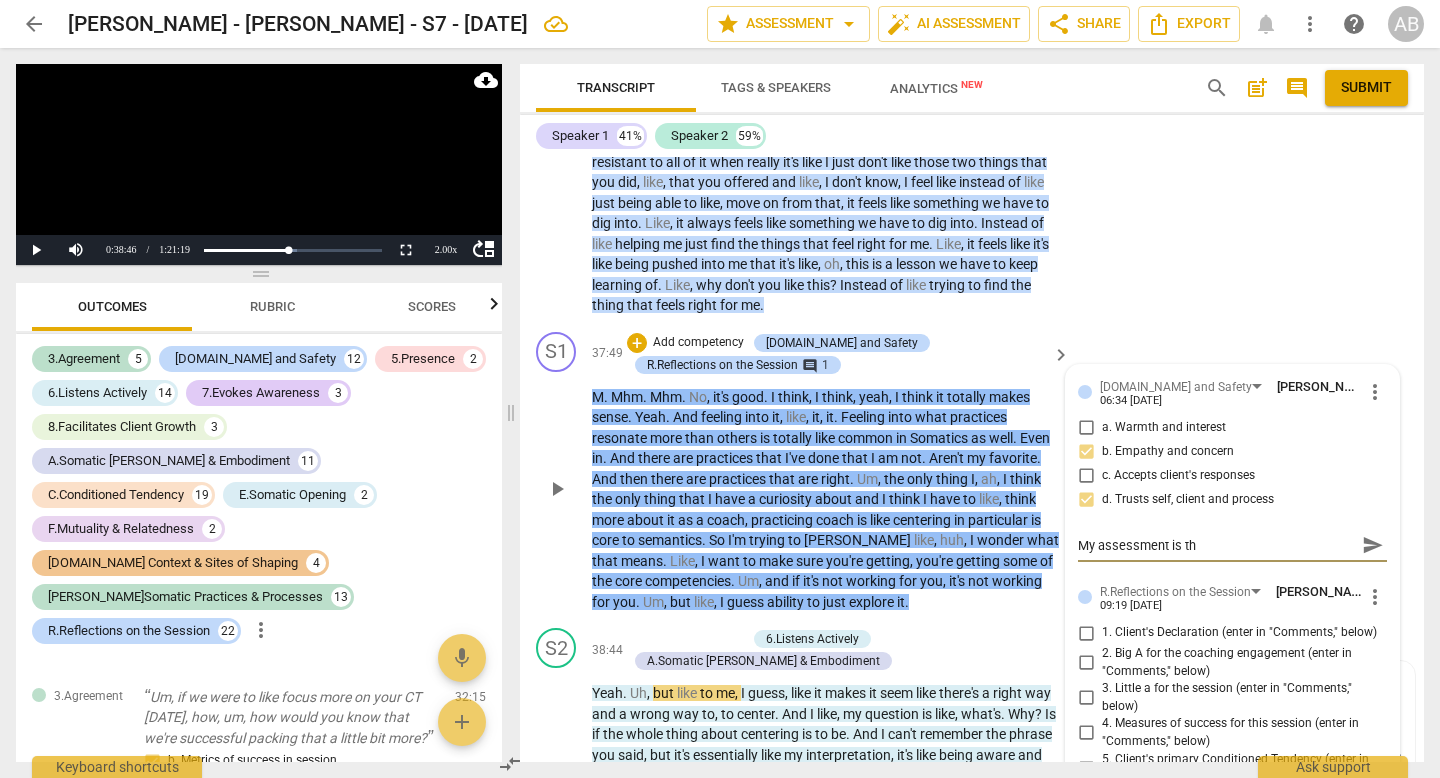 type on "My assessment is t" 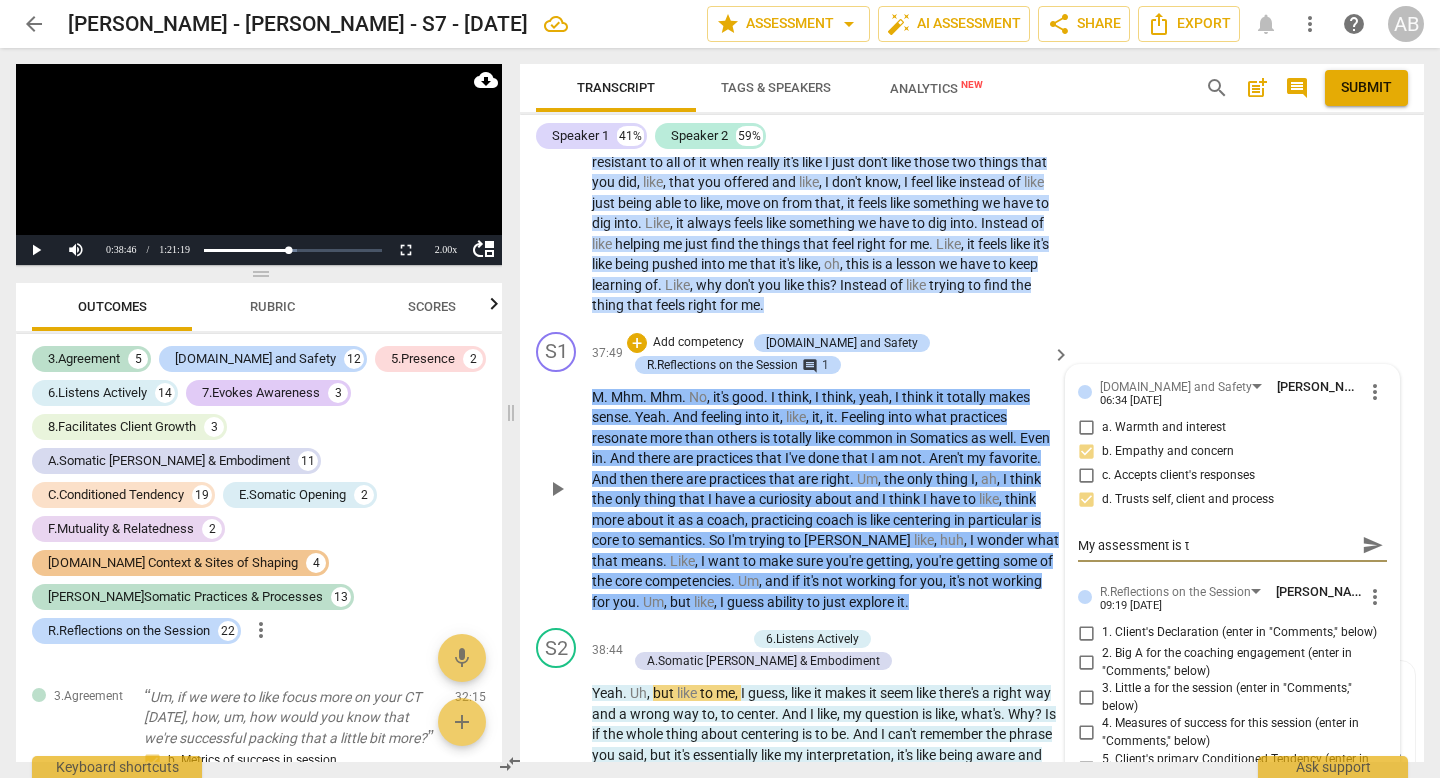 type on "My assessment is" 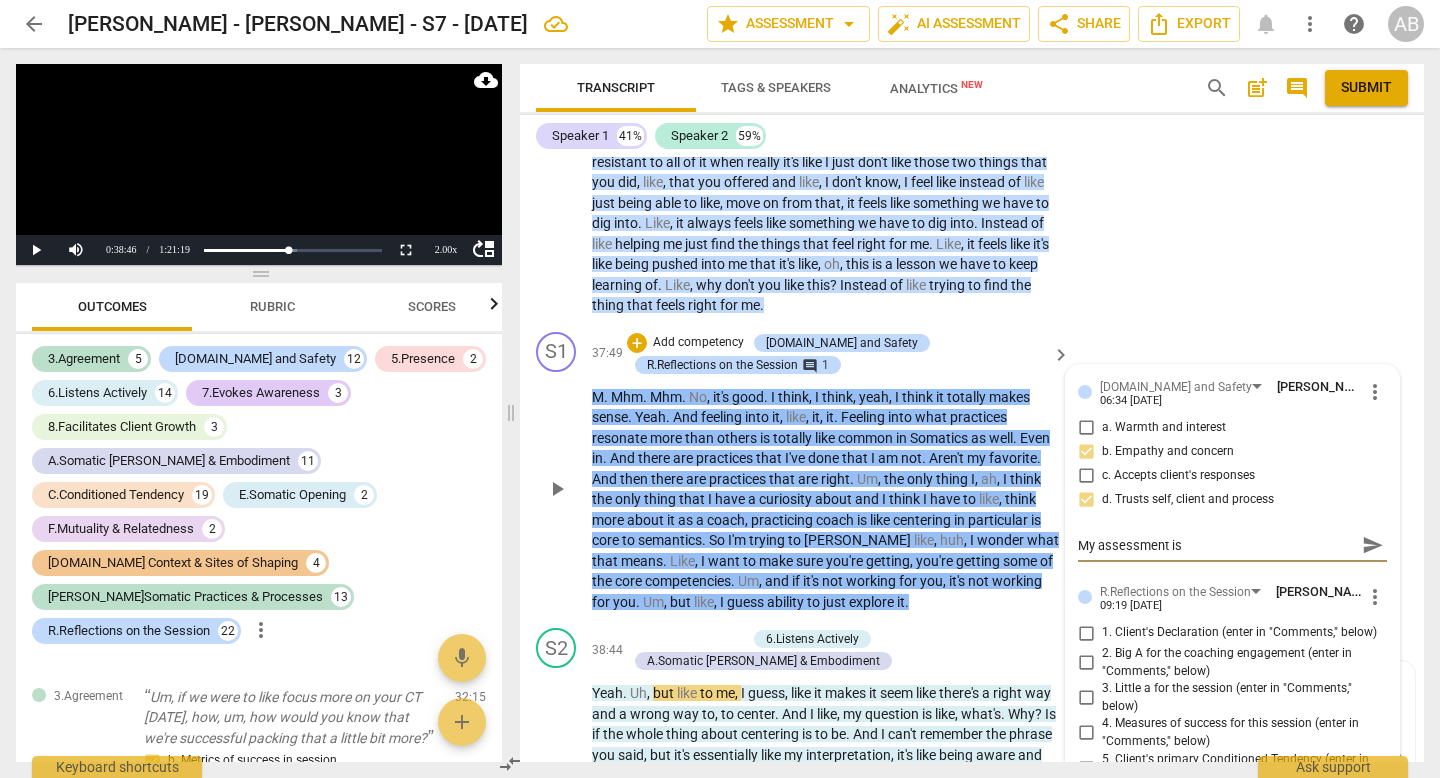 type on "My assessment is" 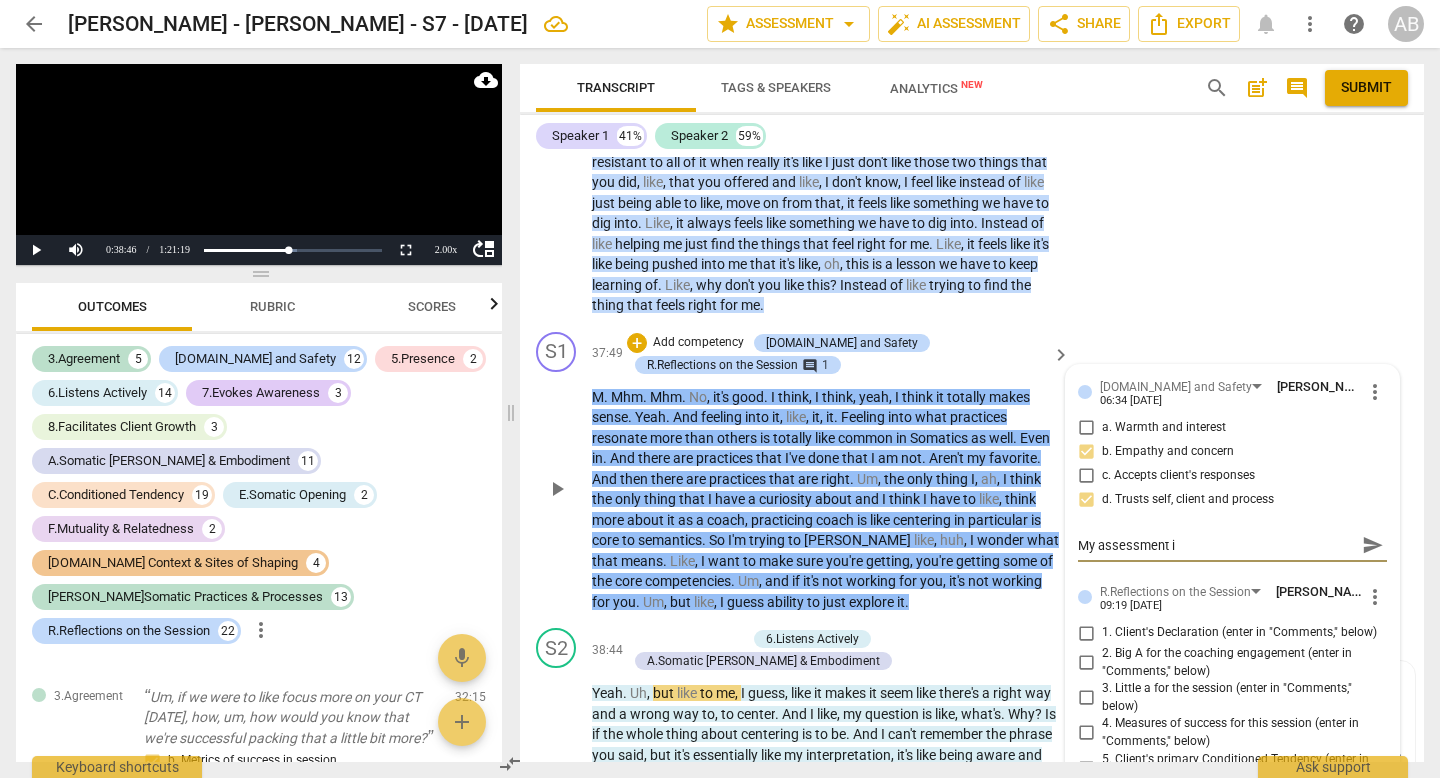 type on "My assessment" 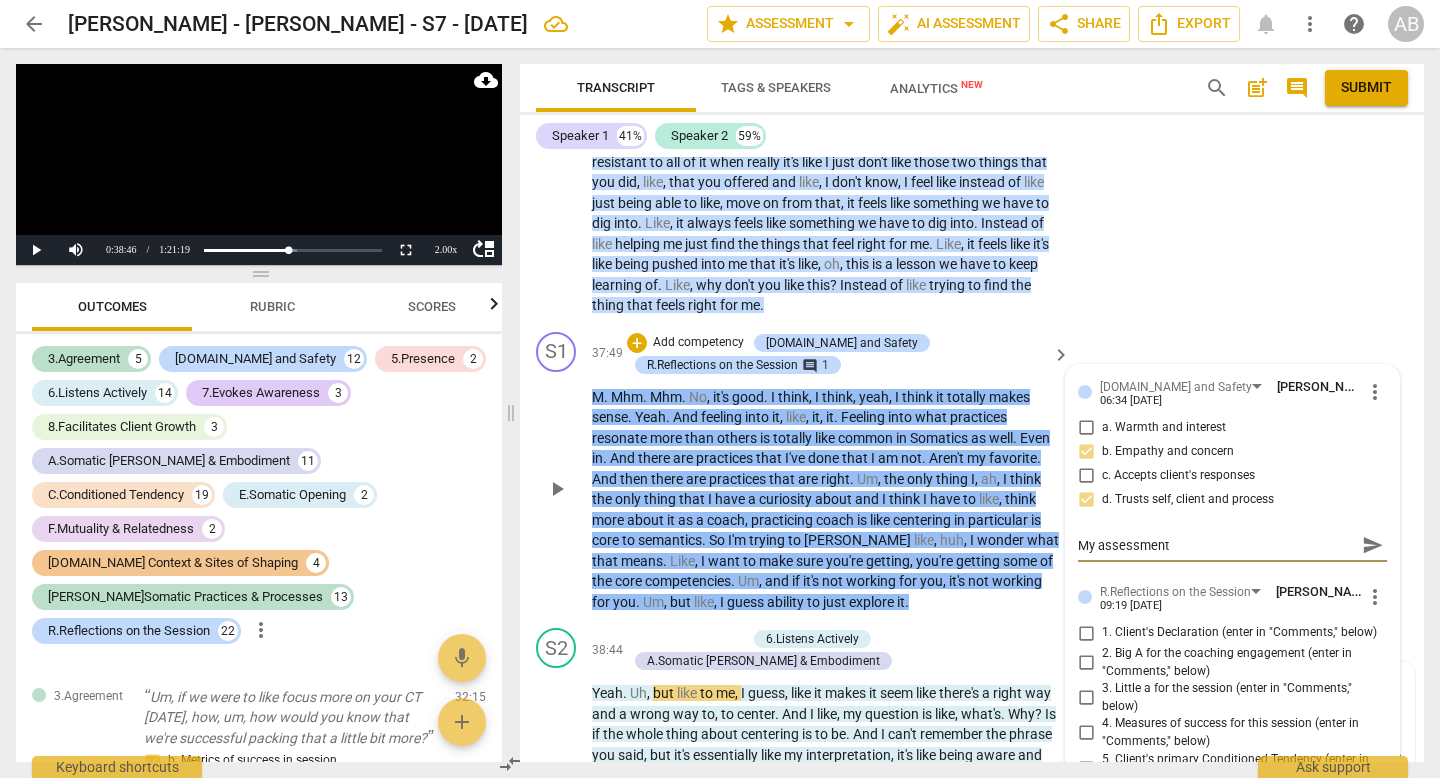 type on "My assessment" 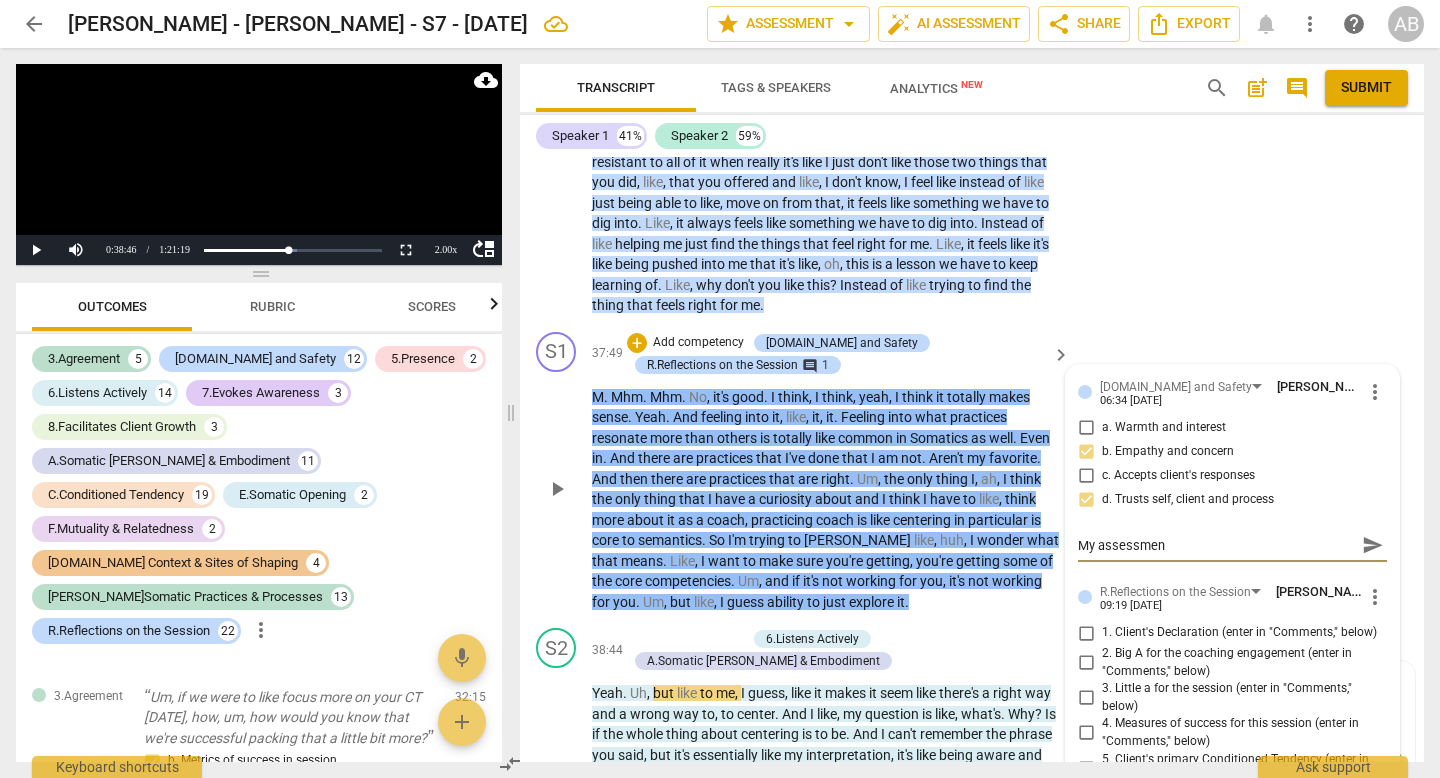 type on "My assessme" 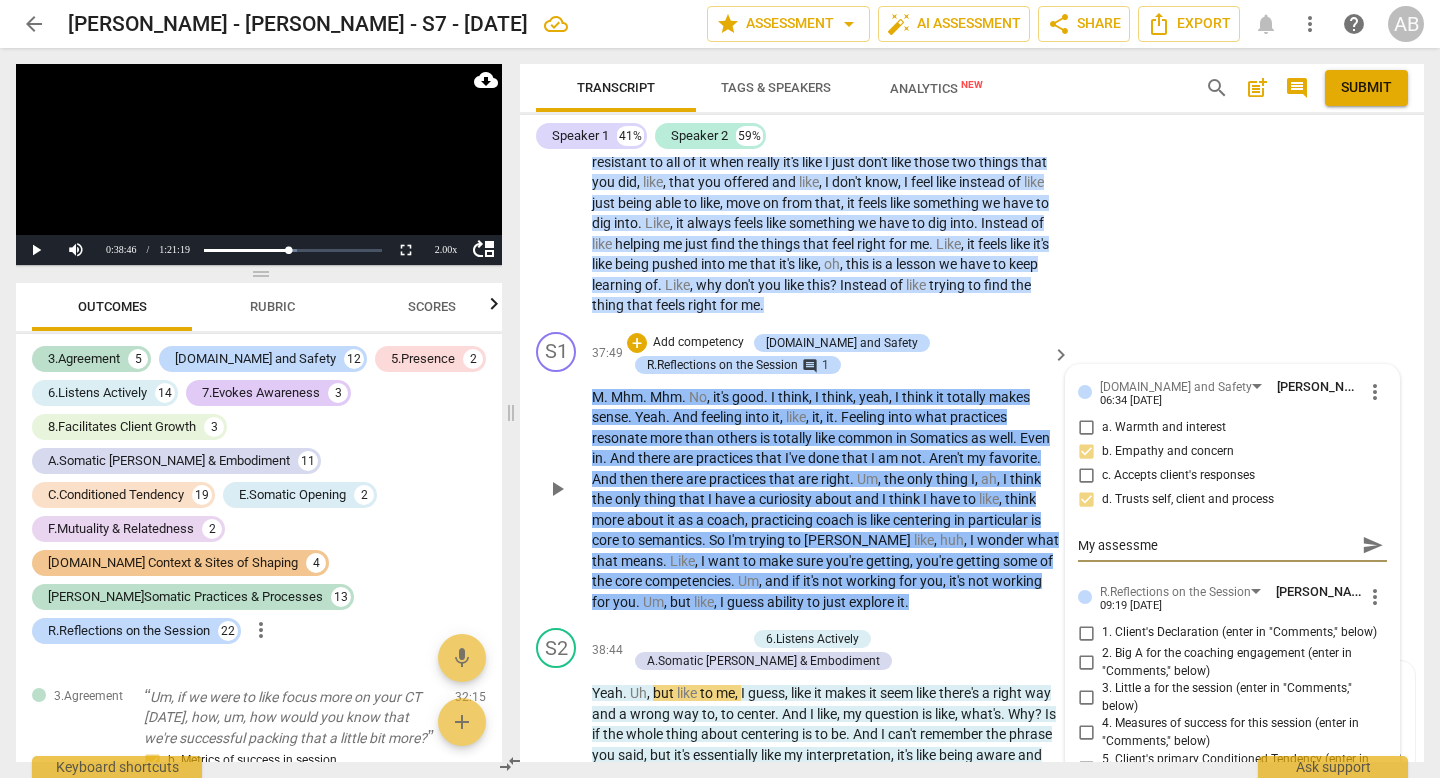 type on "My assessm" 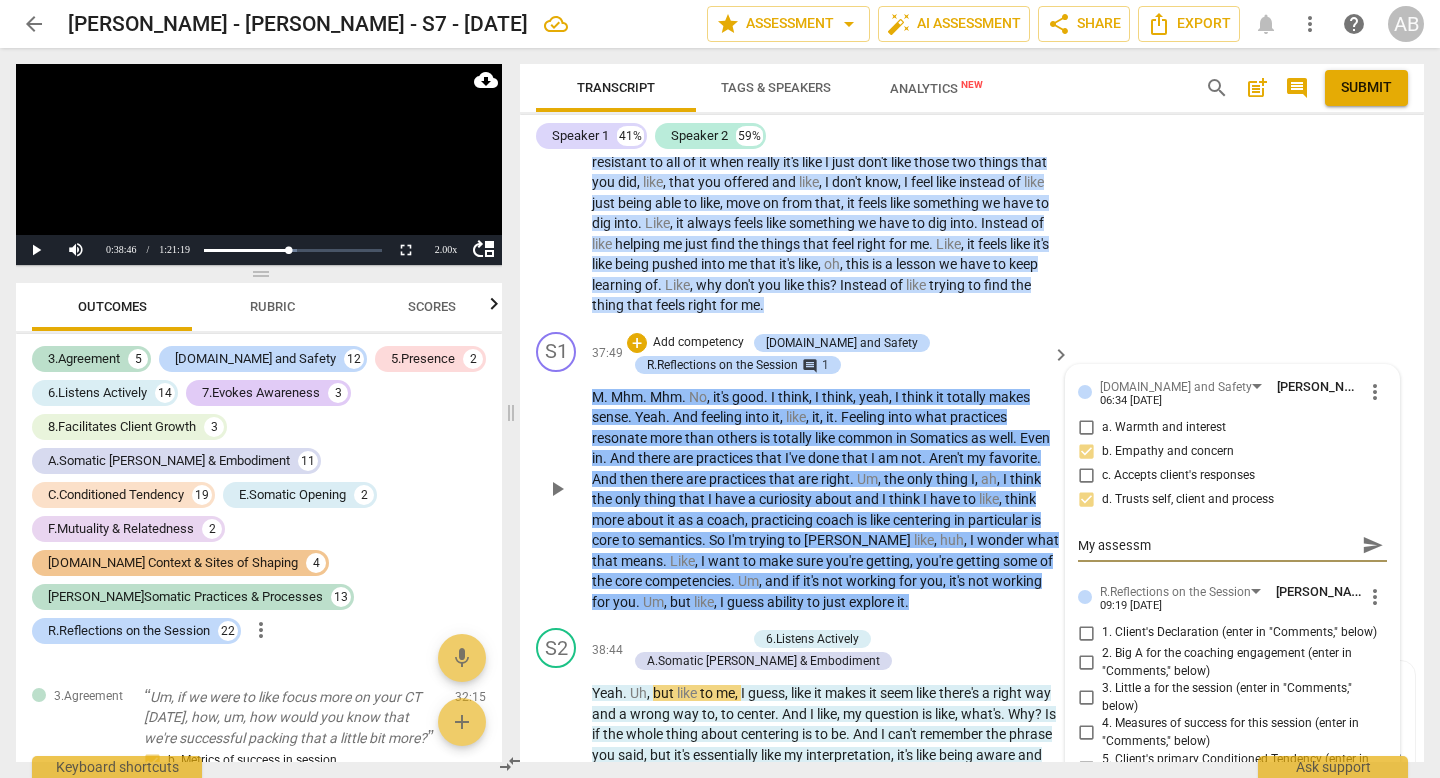 type on "My assess" 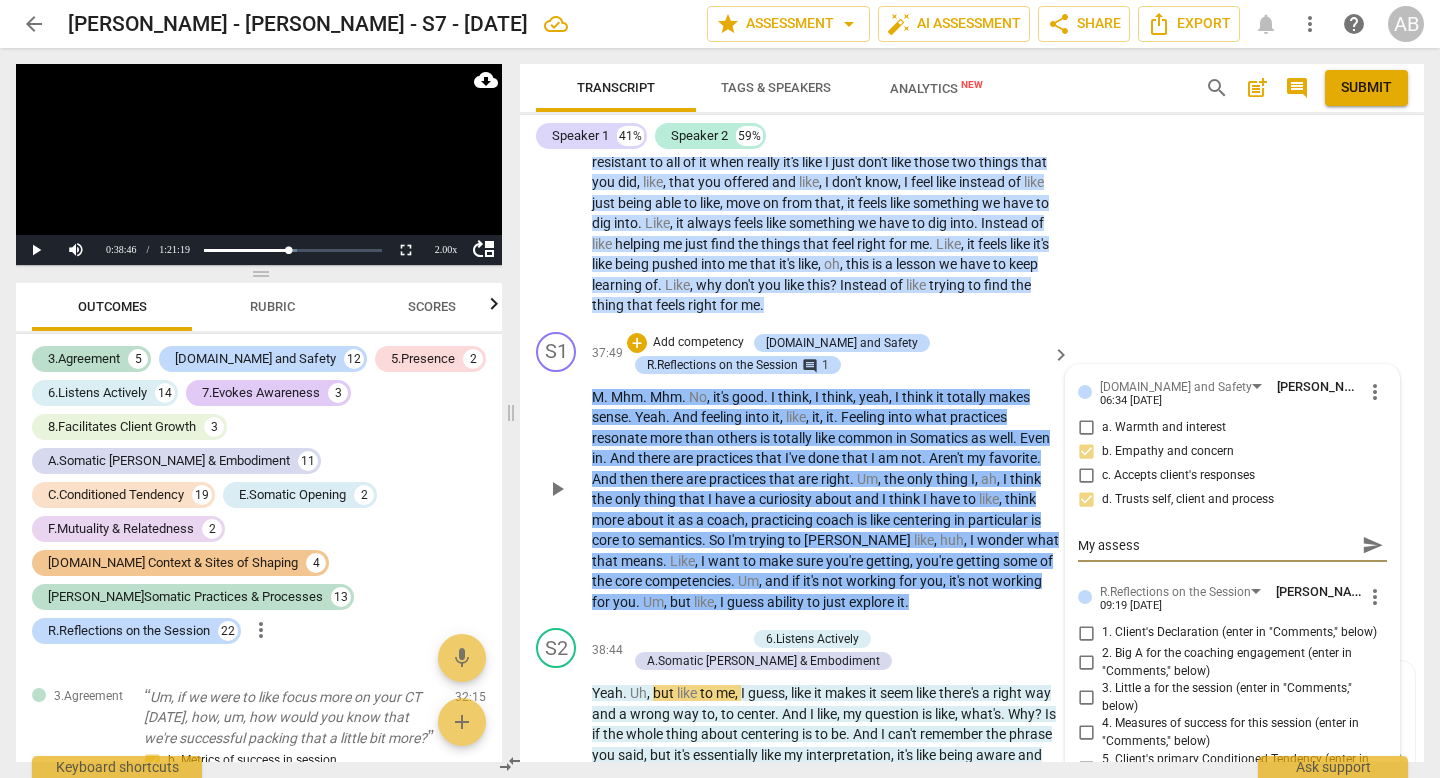 type on "My asses" 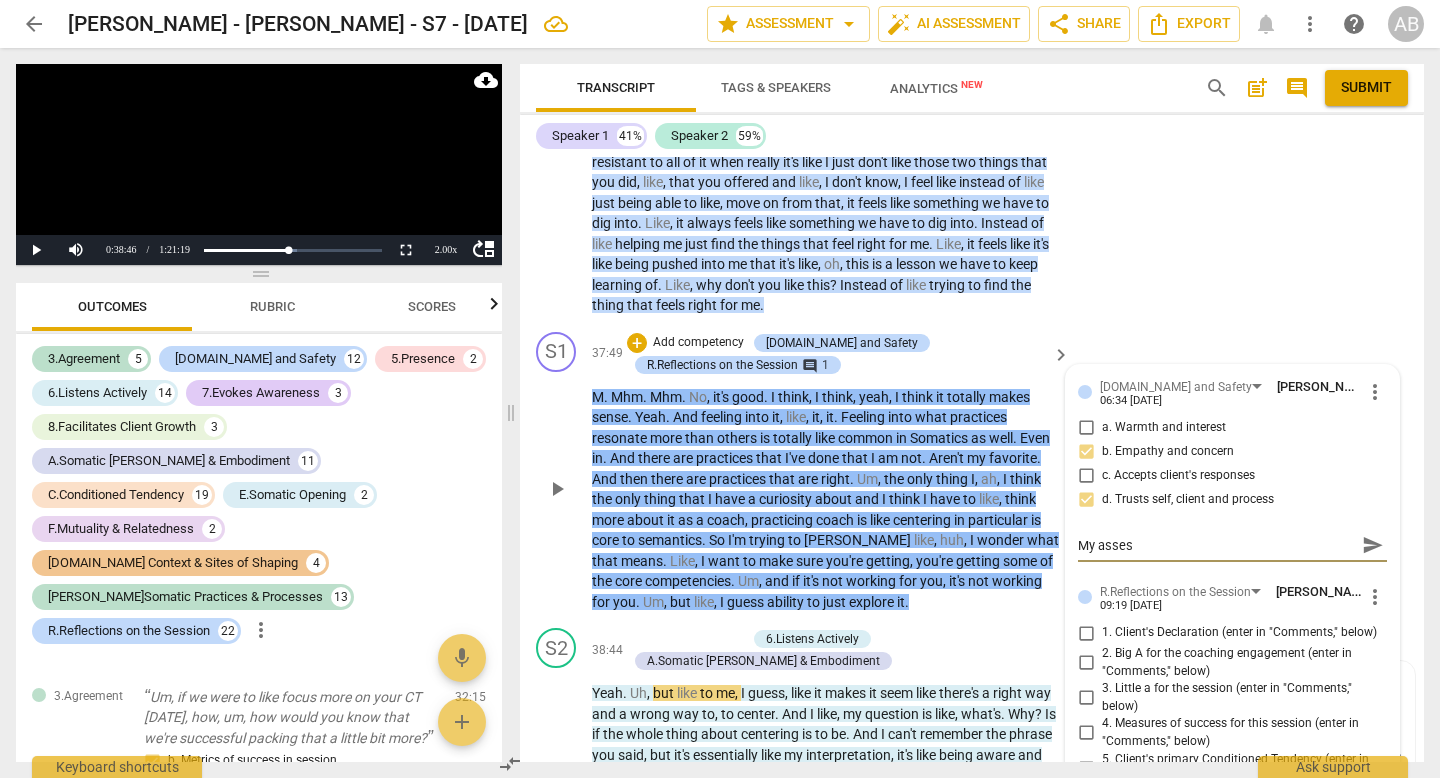 type on "My asse" 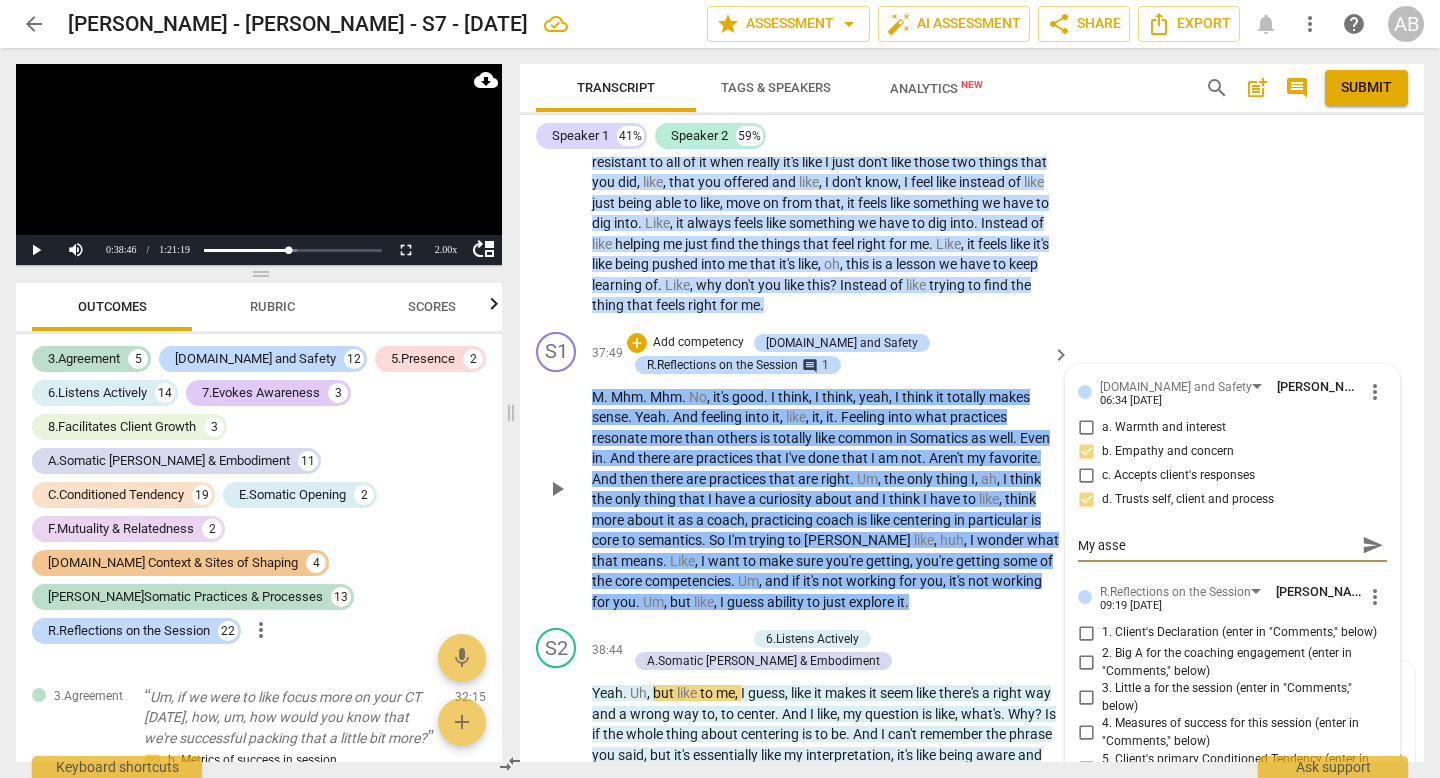 type on "My ass" 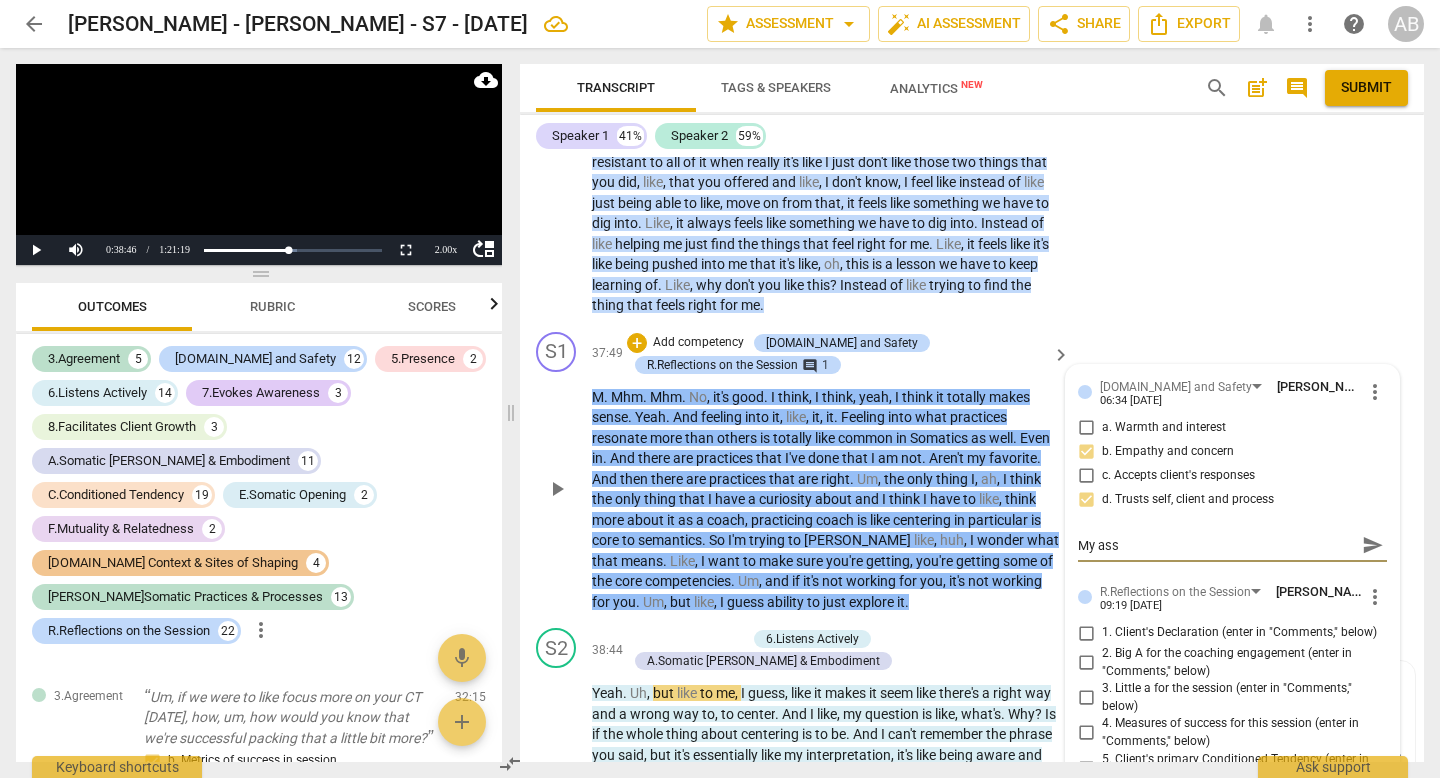 type on "My as" 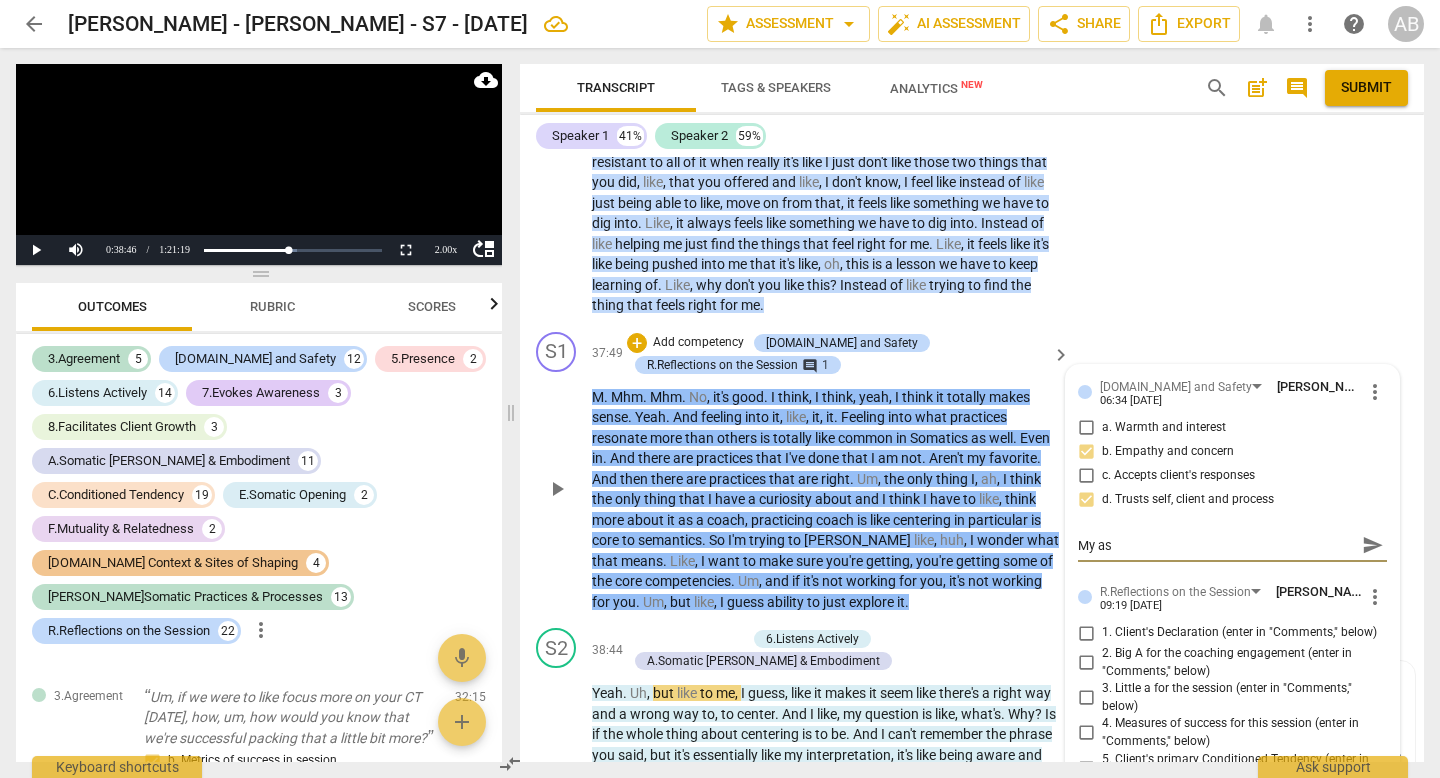 type on "My a" 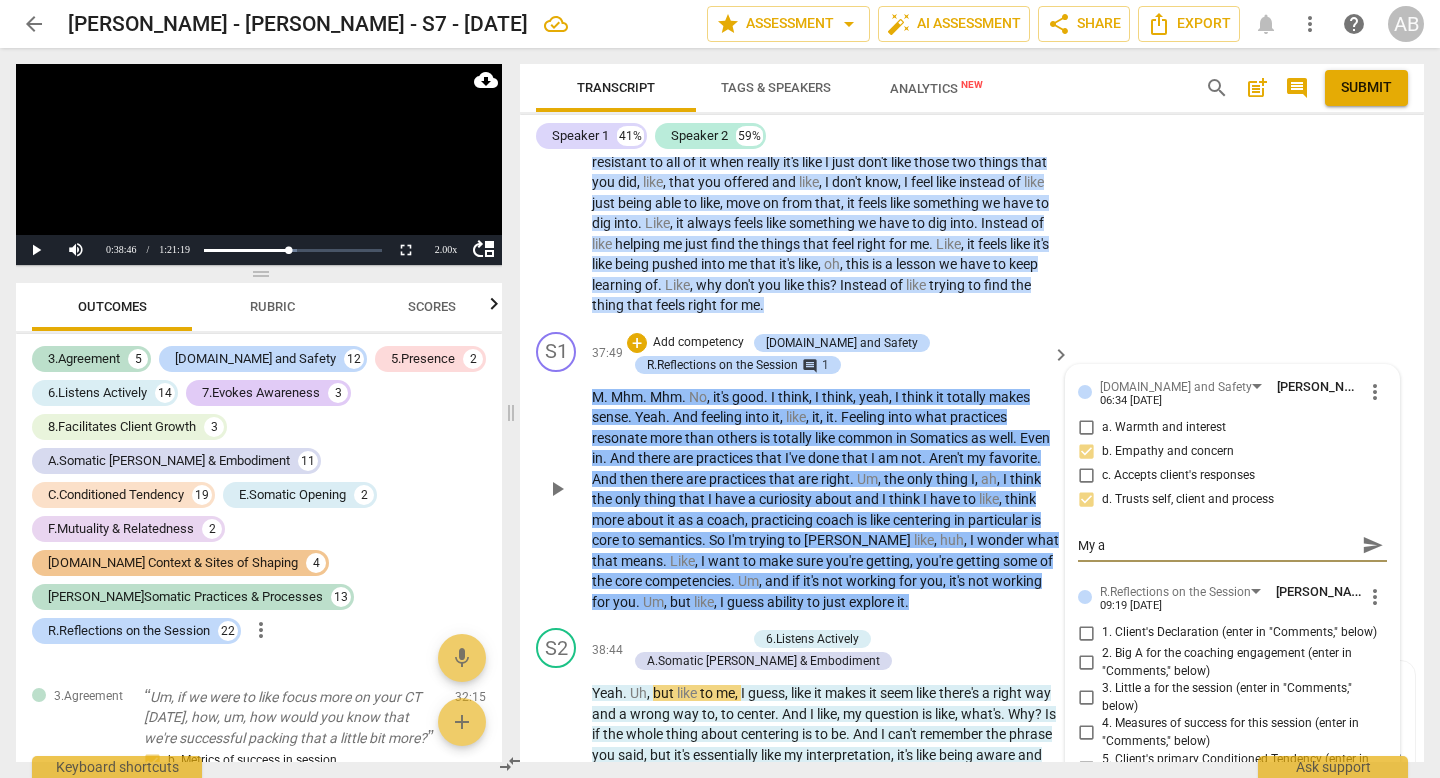 type on "My" 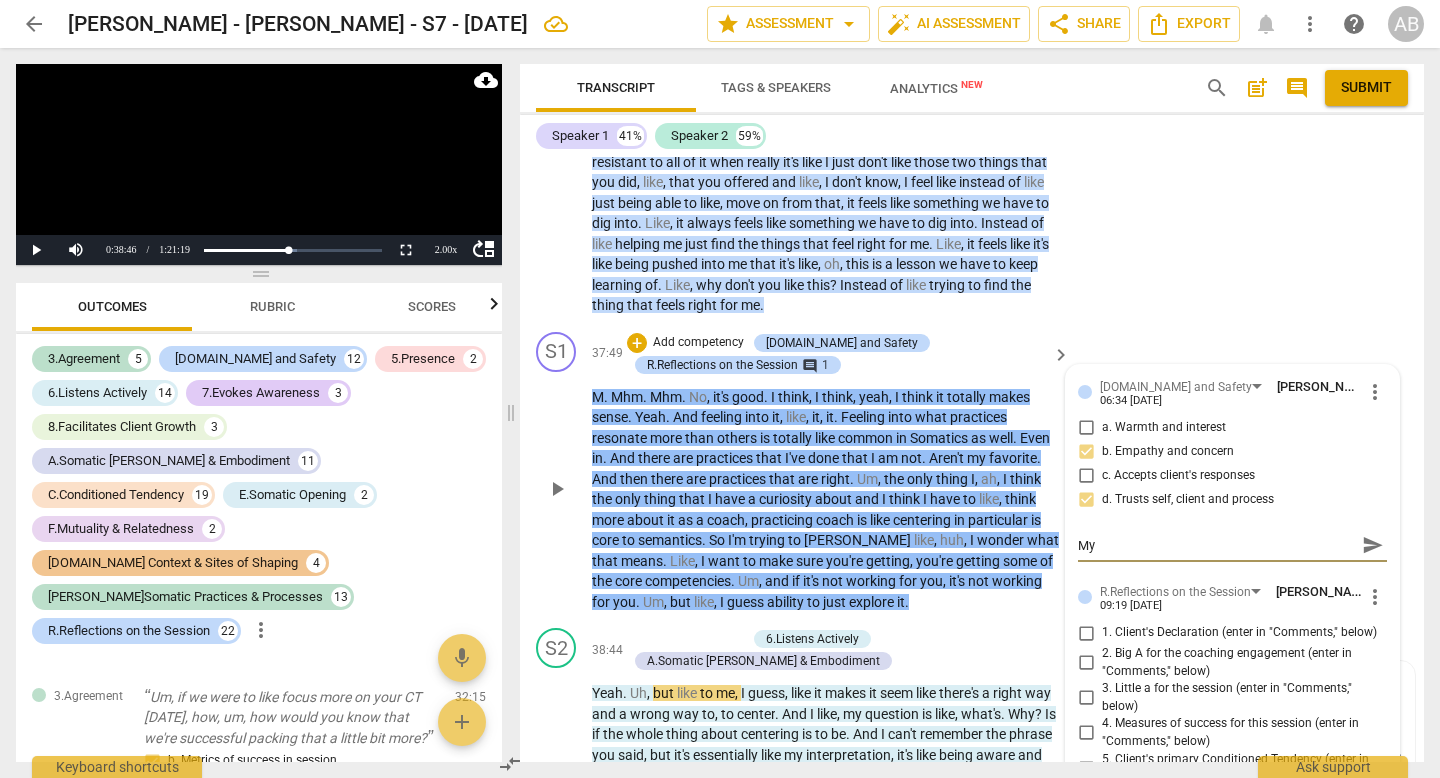 type on "My" 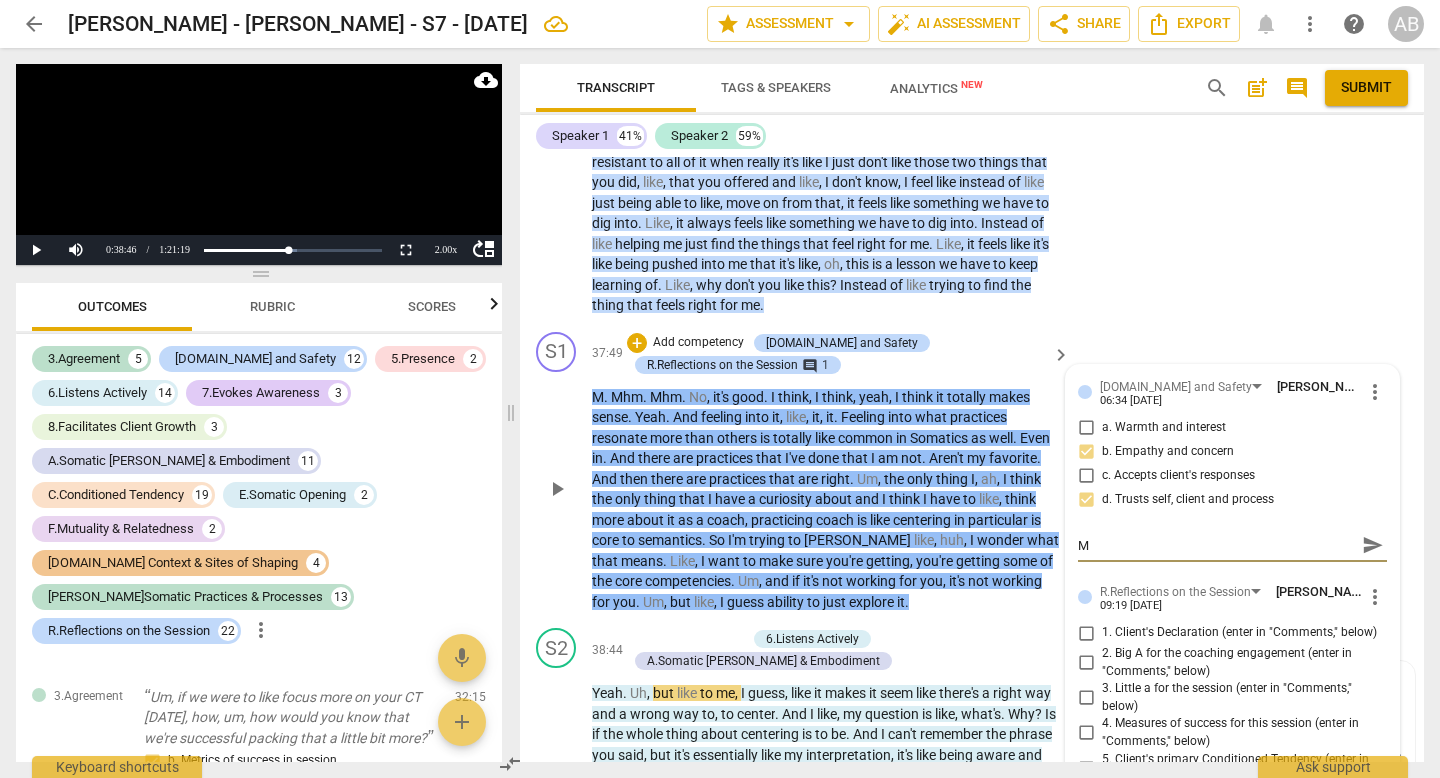 type 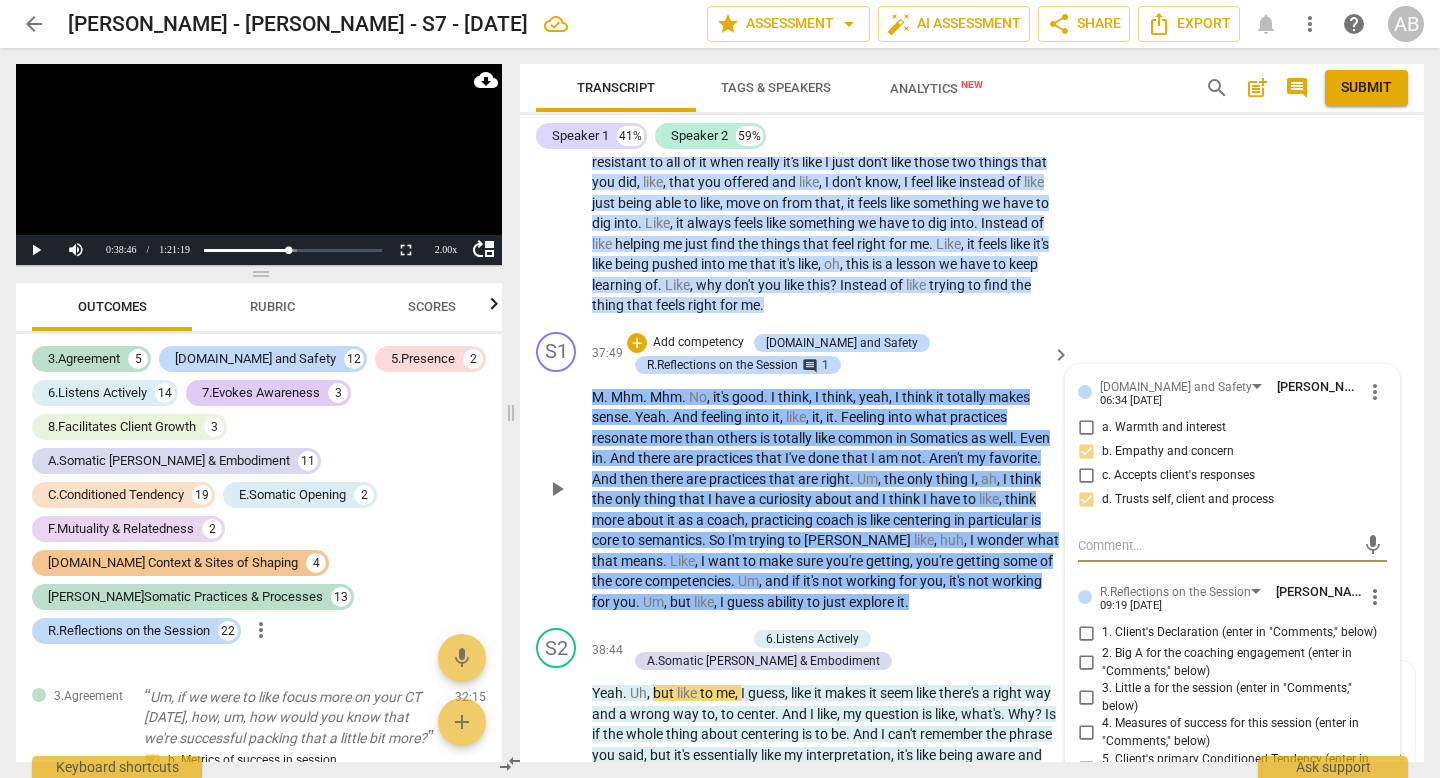 type on "N" 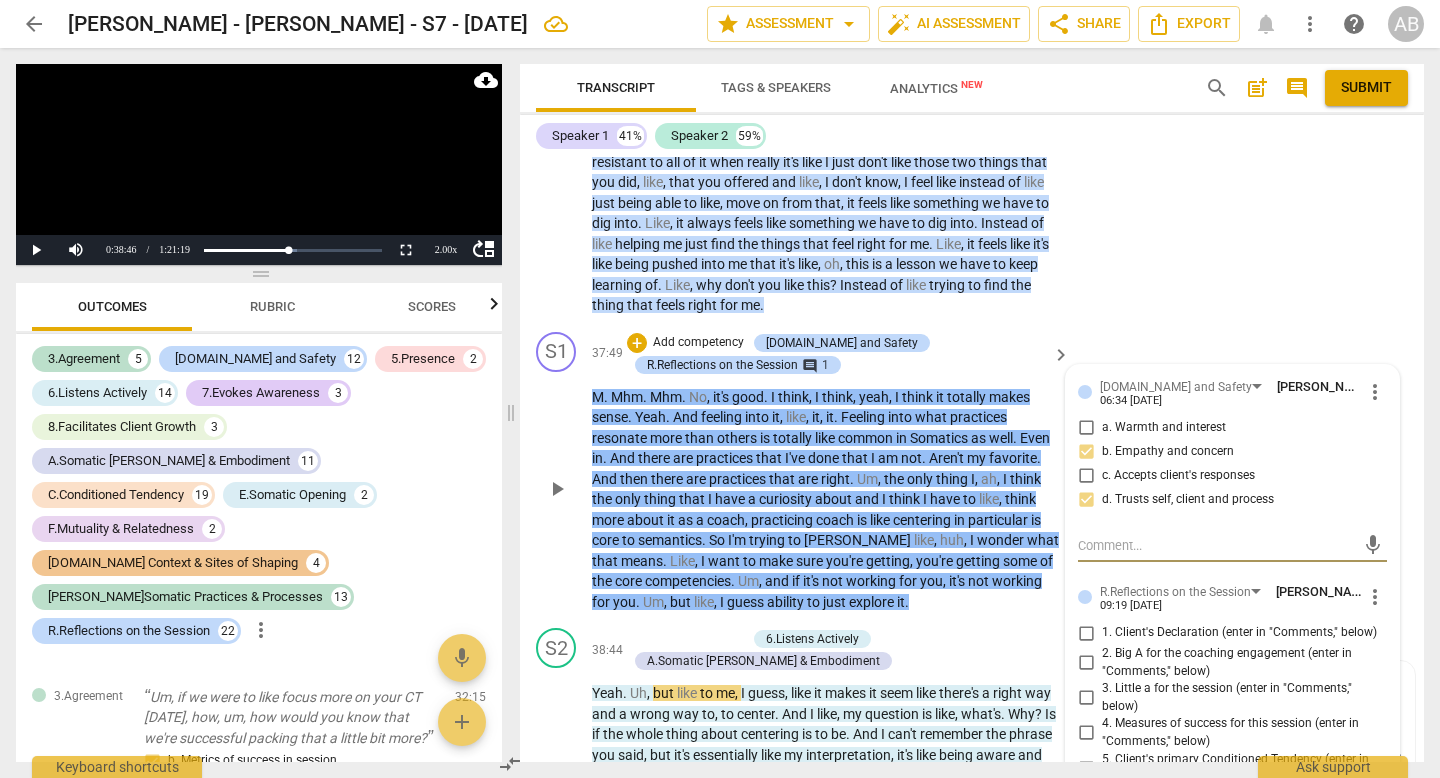 type on "N" 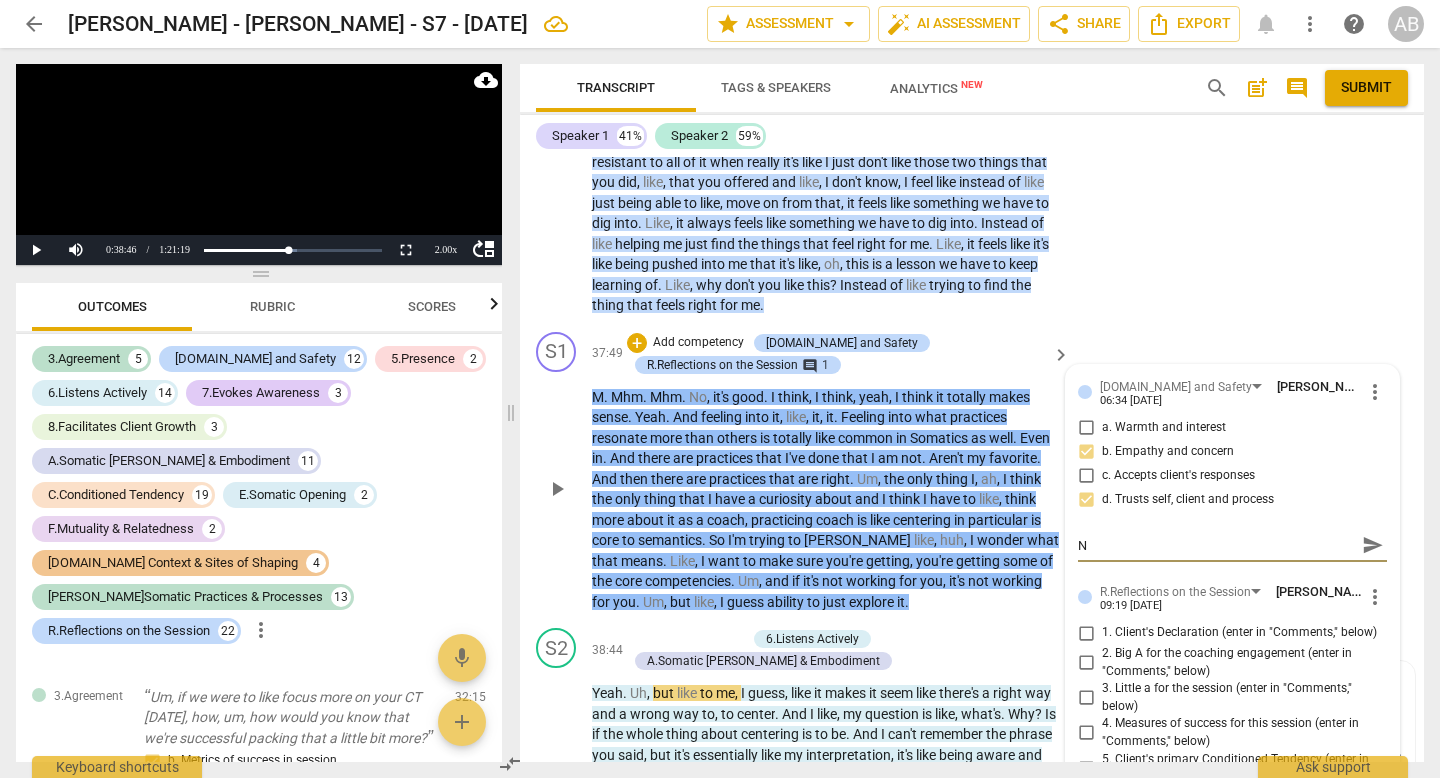 type on "No" 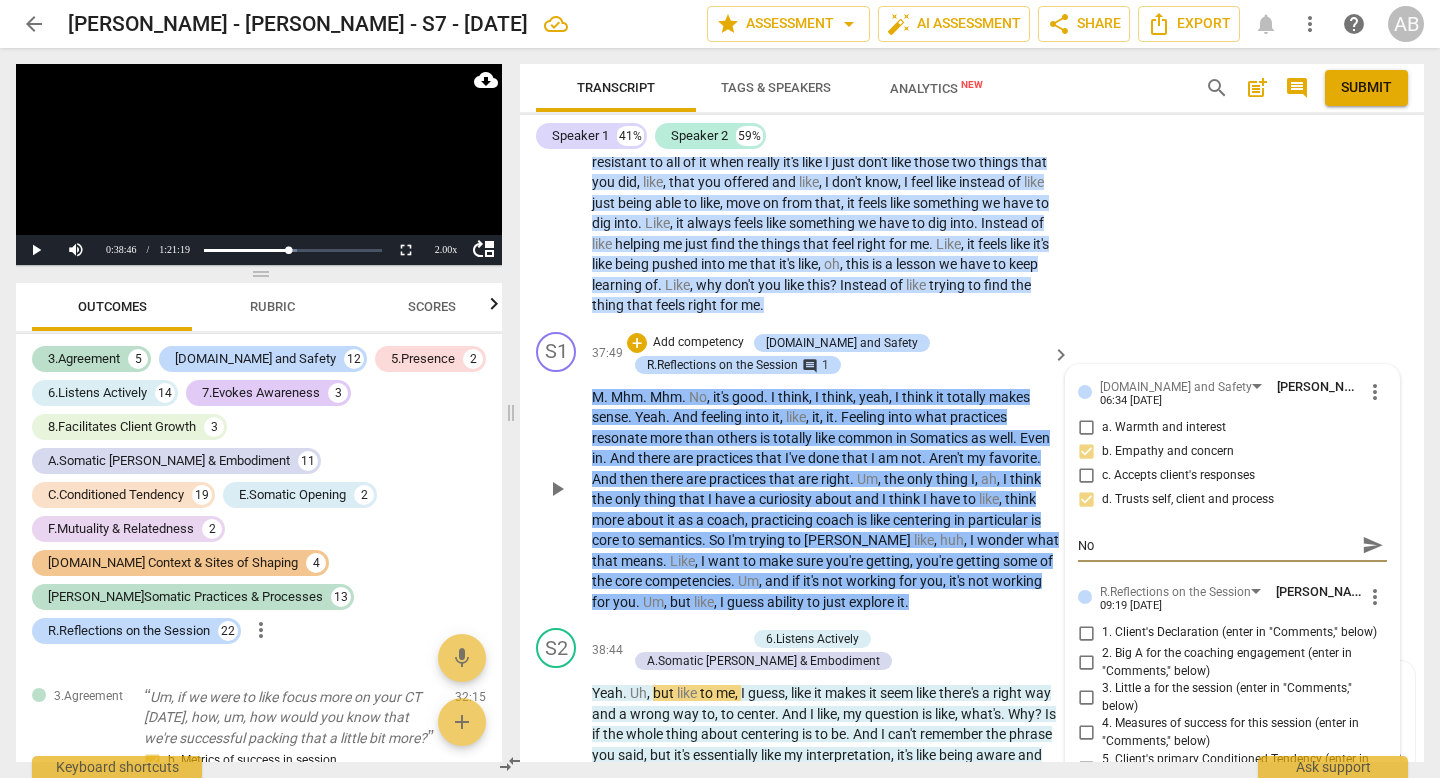 type on "Not" 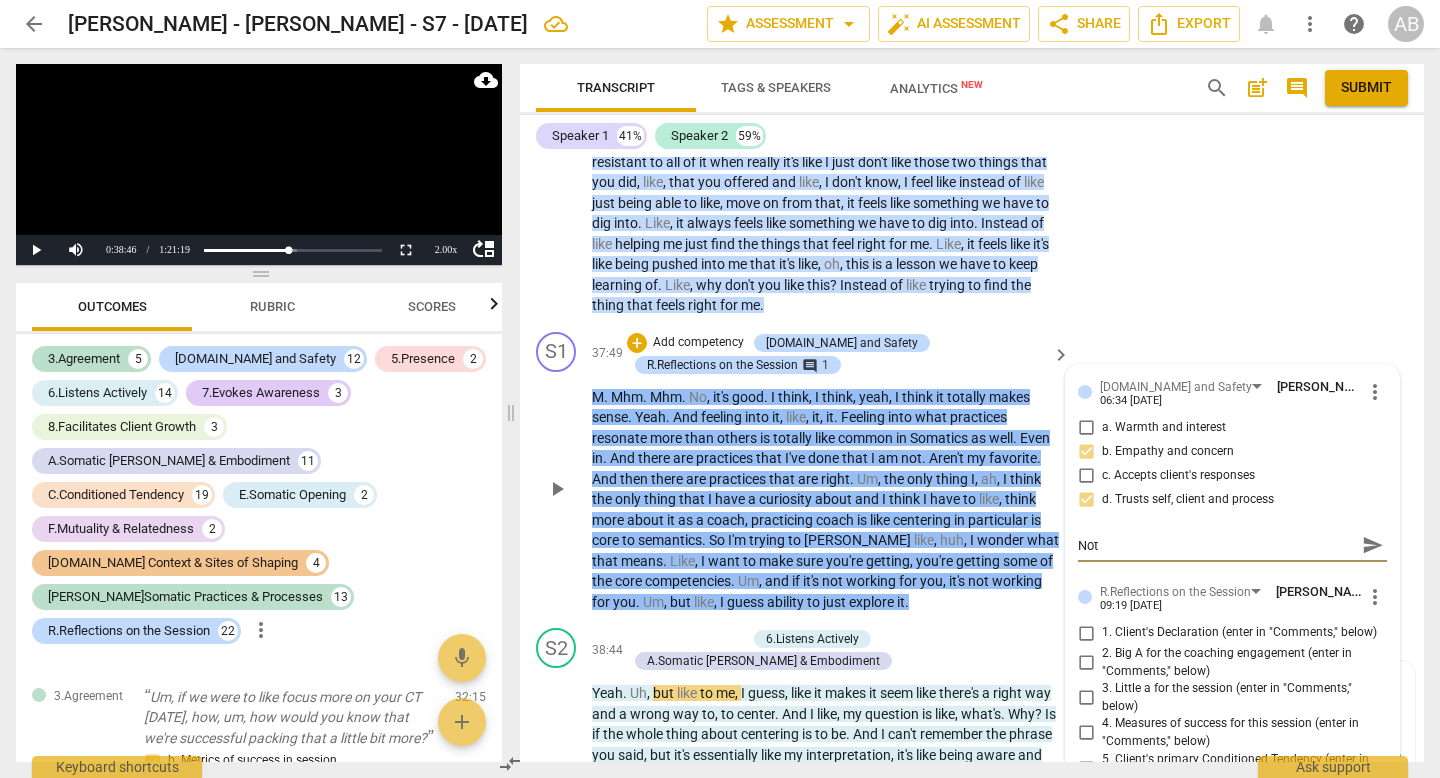 type on "Noti" 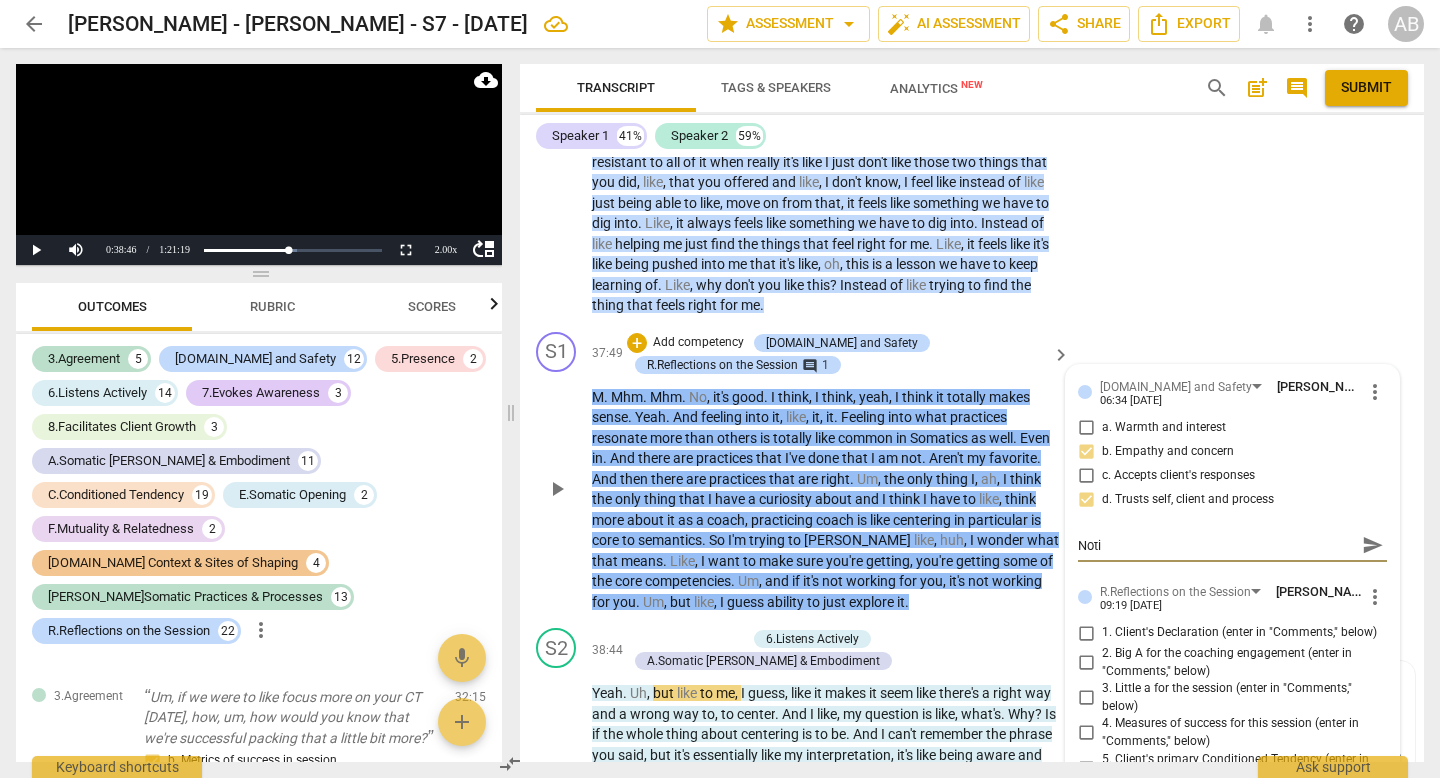 type on "Notin" 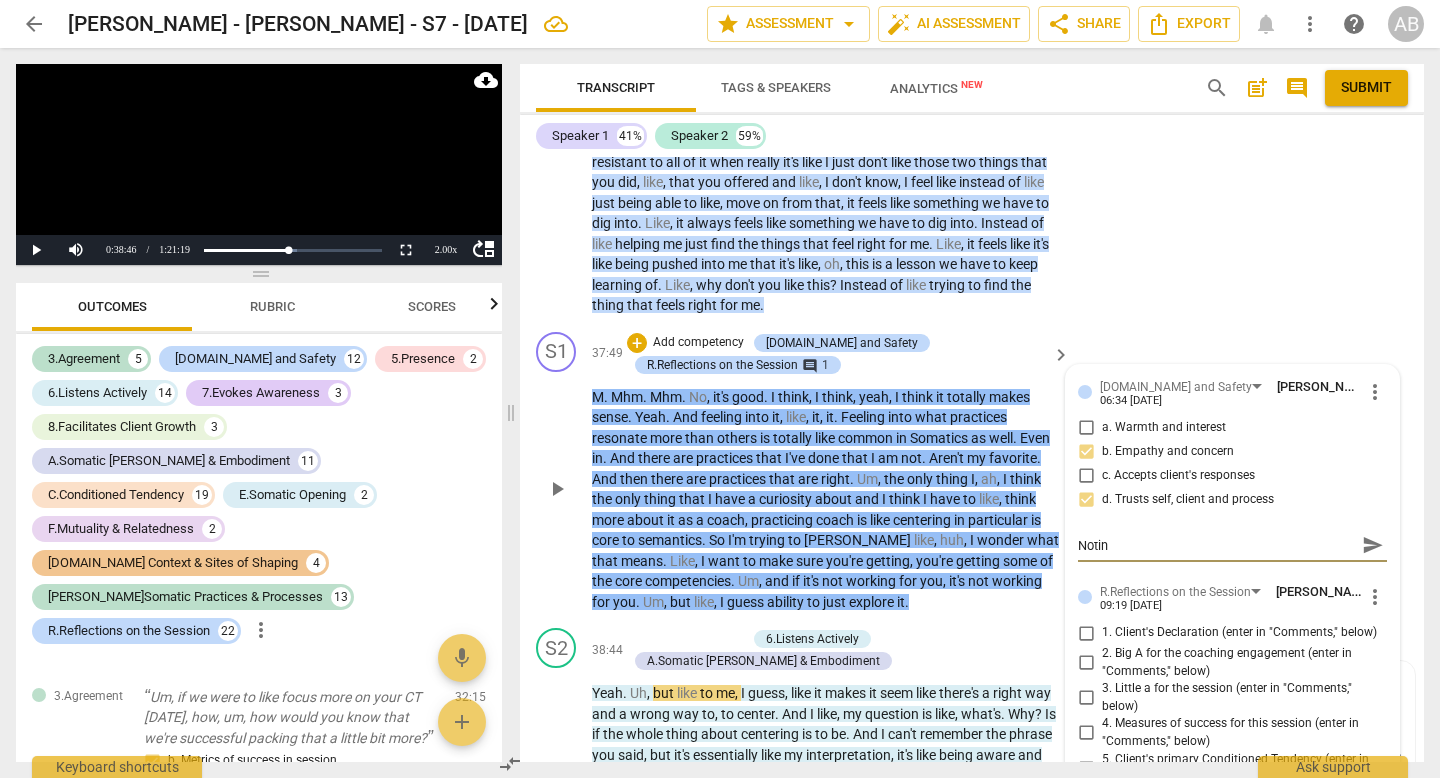 type on "Noting" 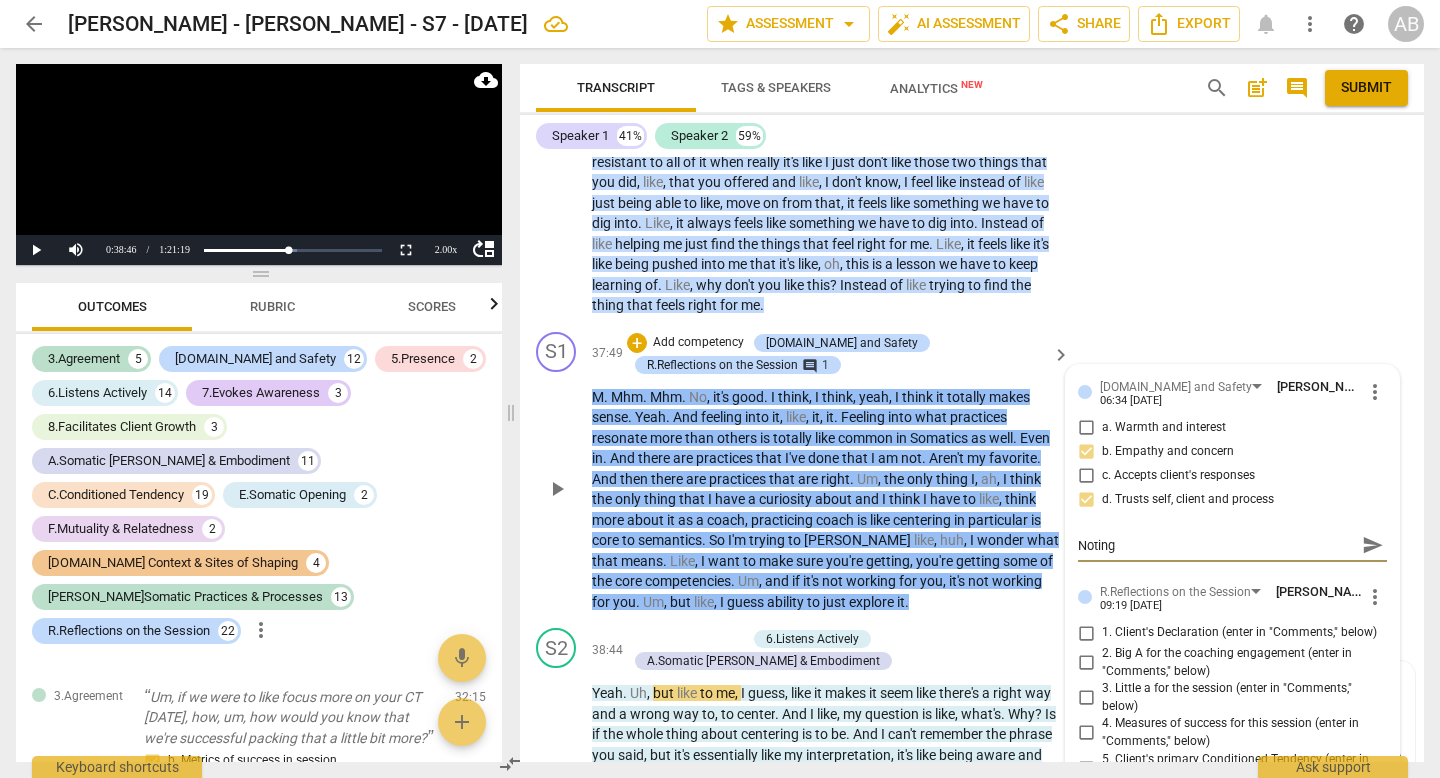 type on "Noting" 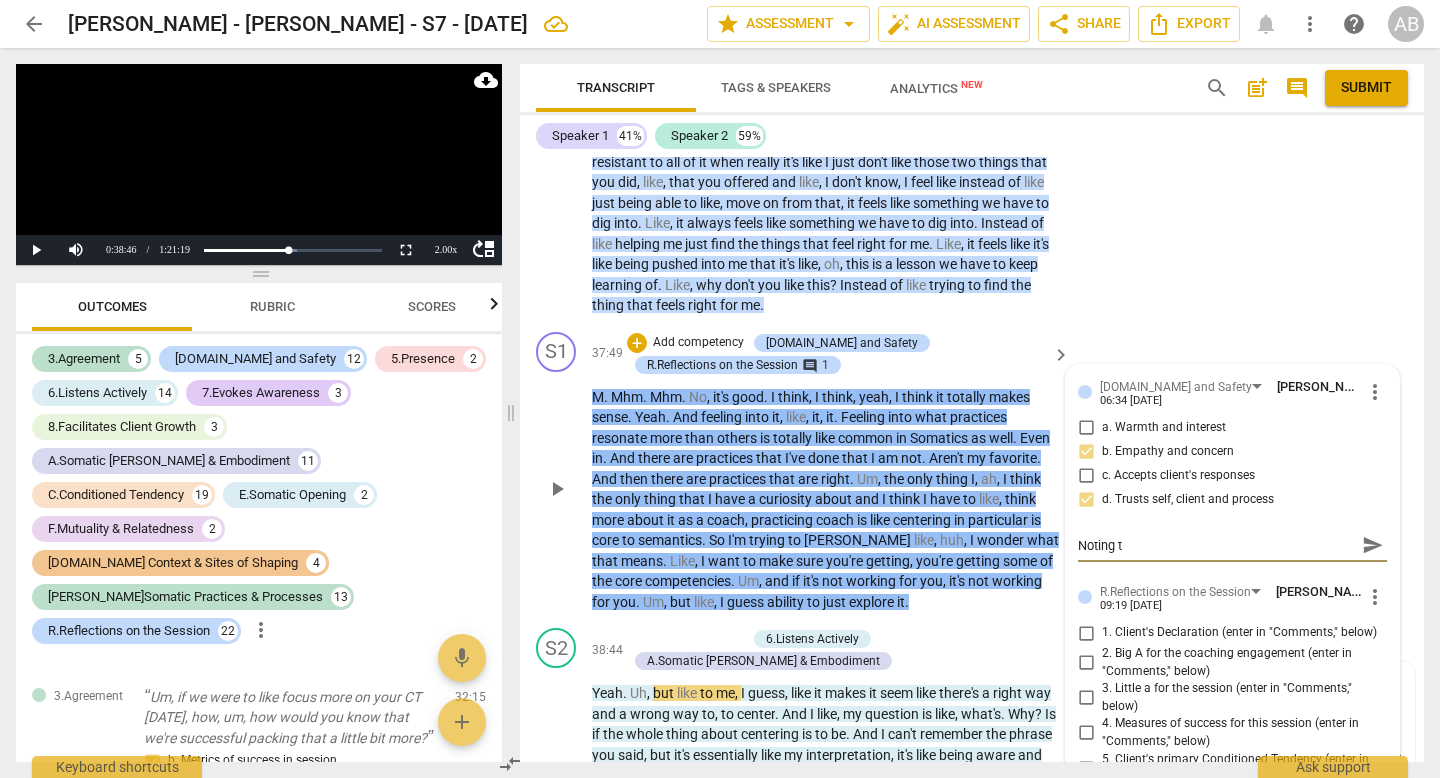 type on "Noting th" 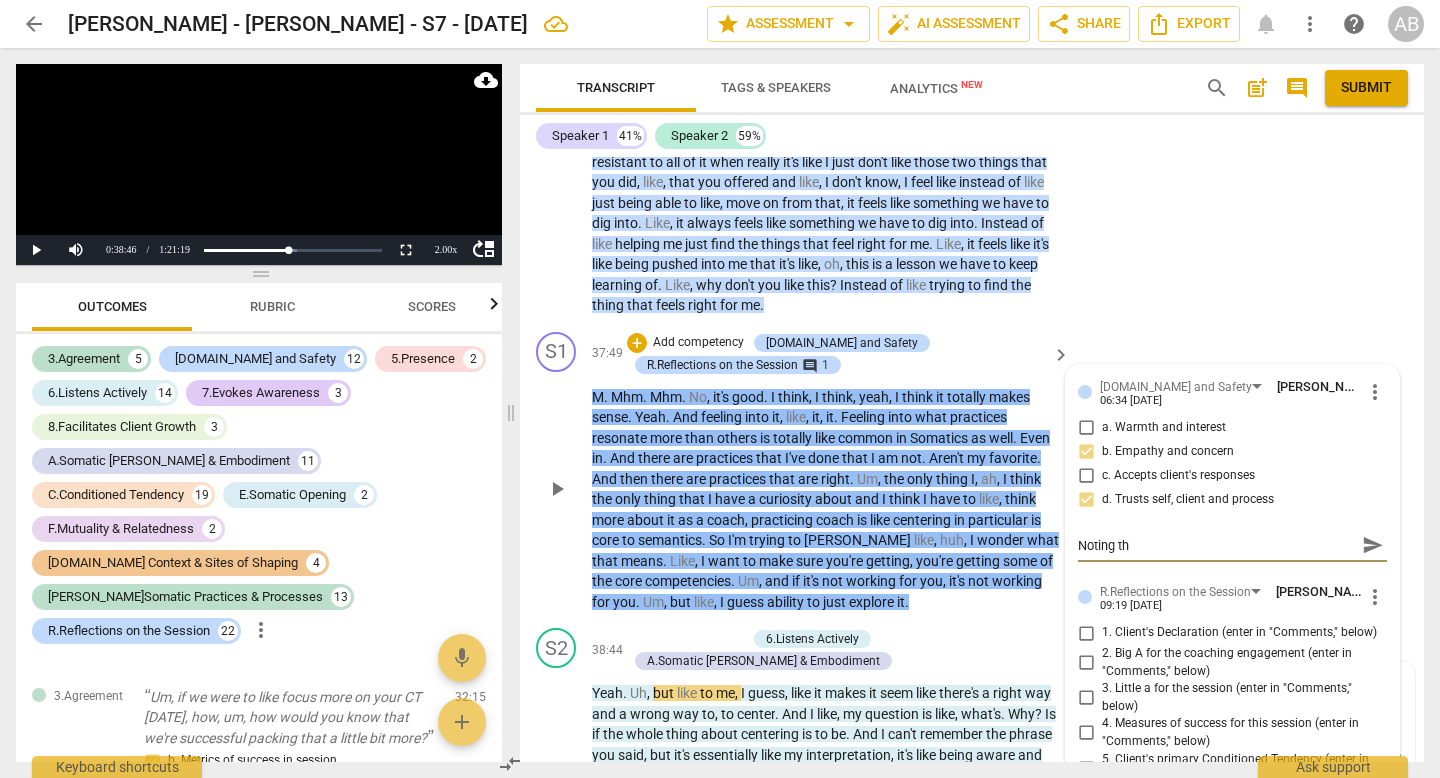 type on "Noting t" 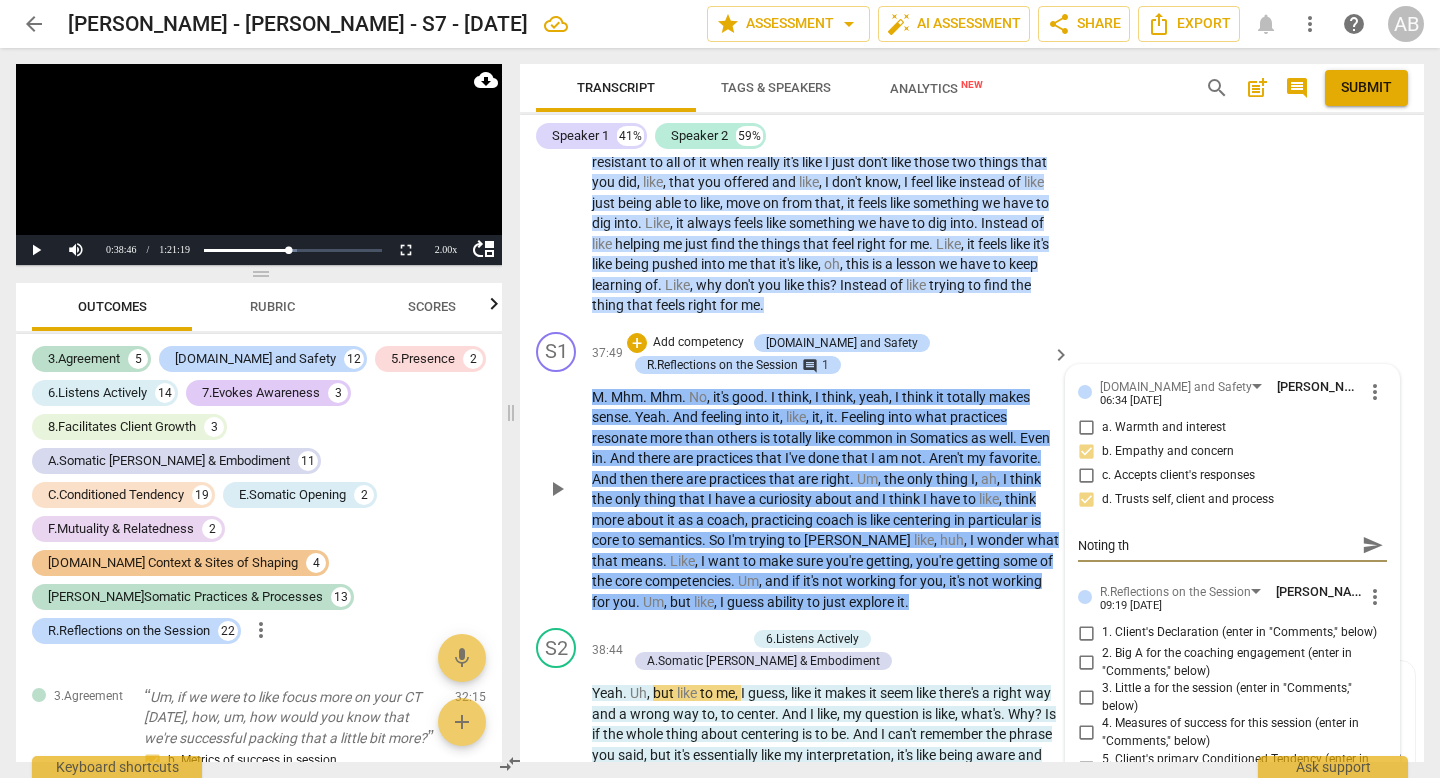 type on "Noting t" 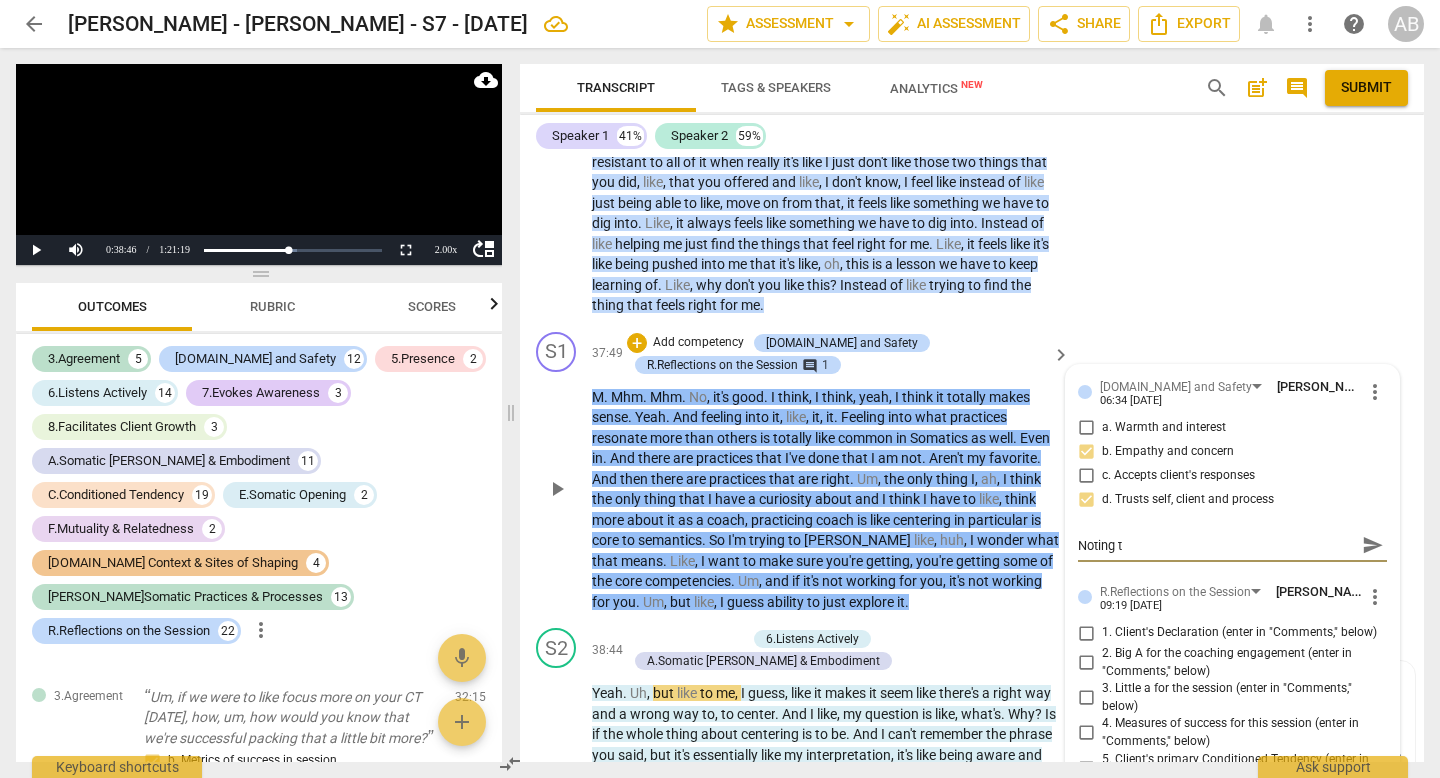 type on "Noting" 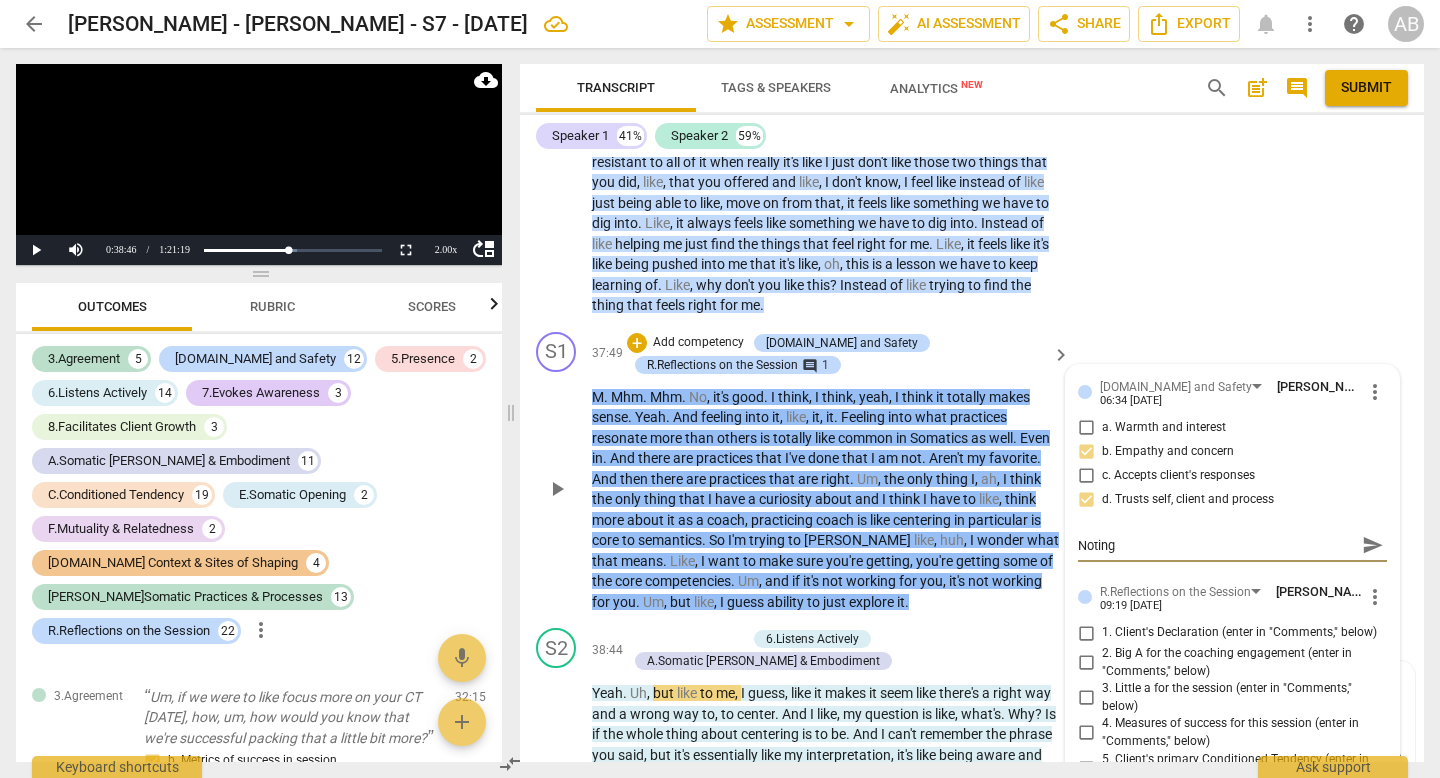 type on "Noting" 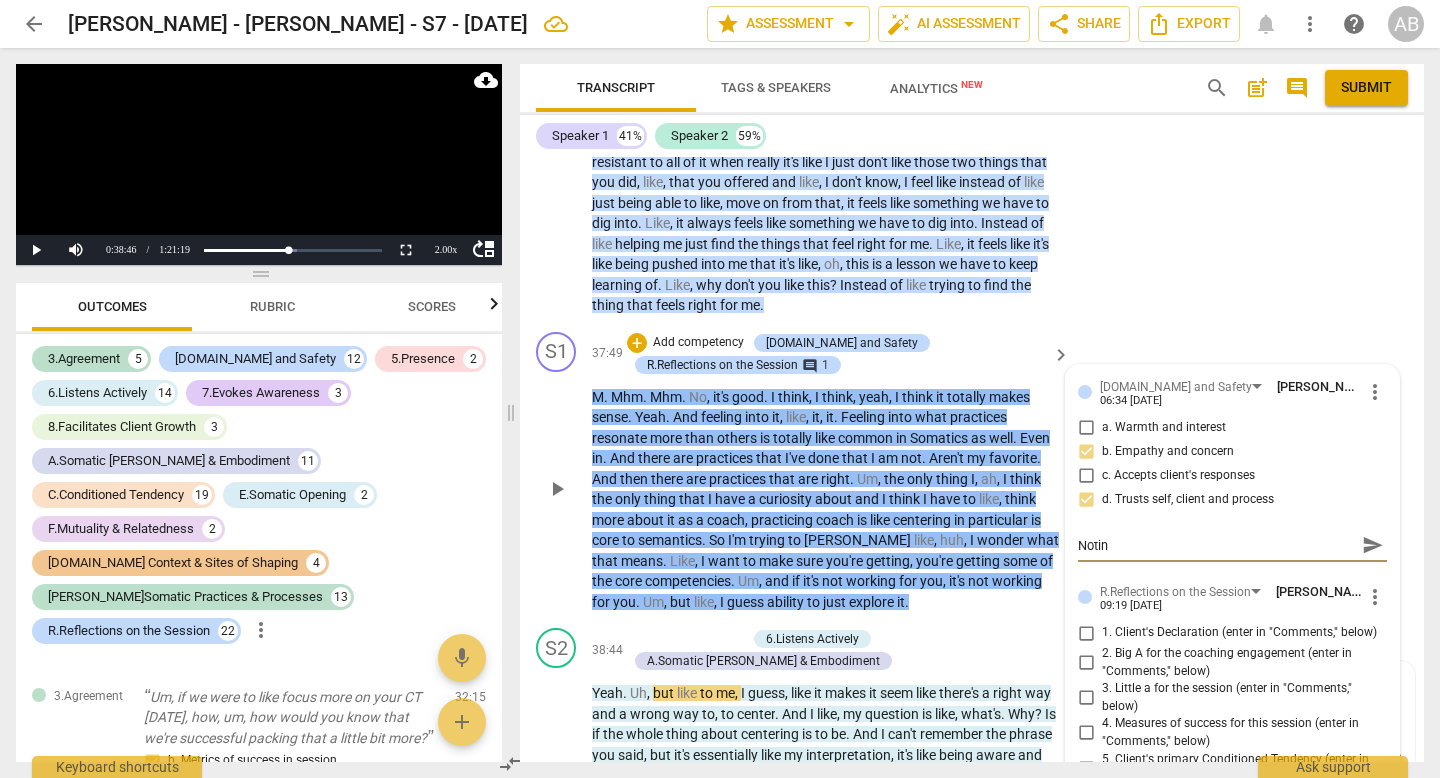 type on "Noti" 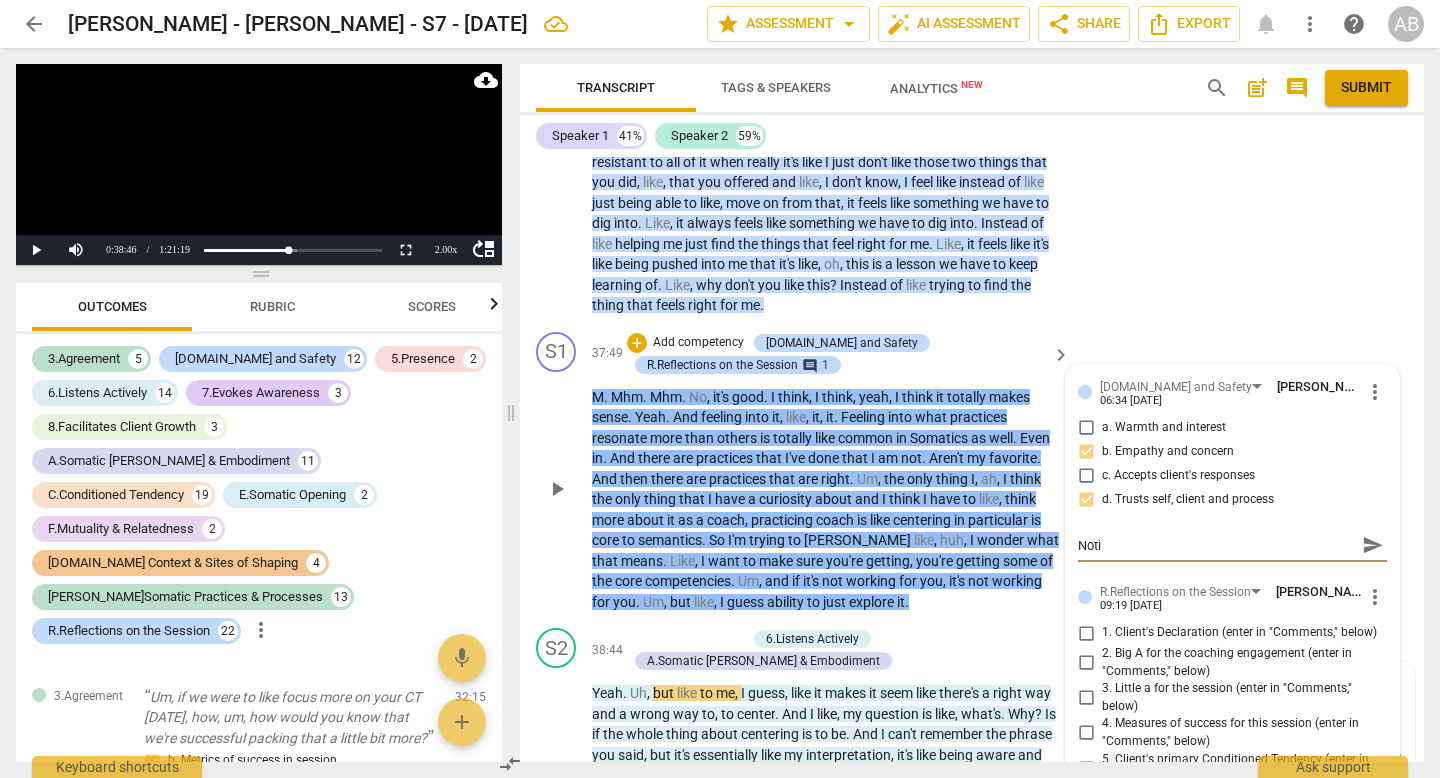 type on "Not" 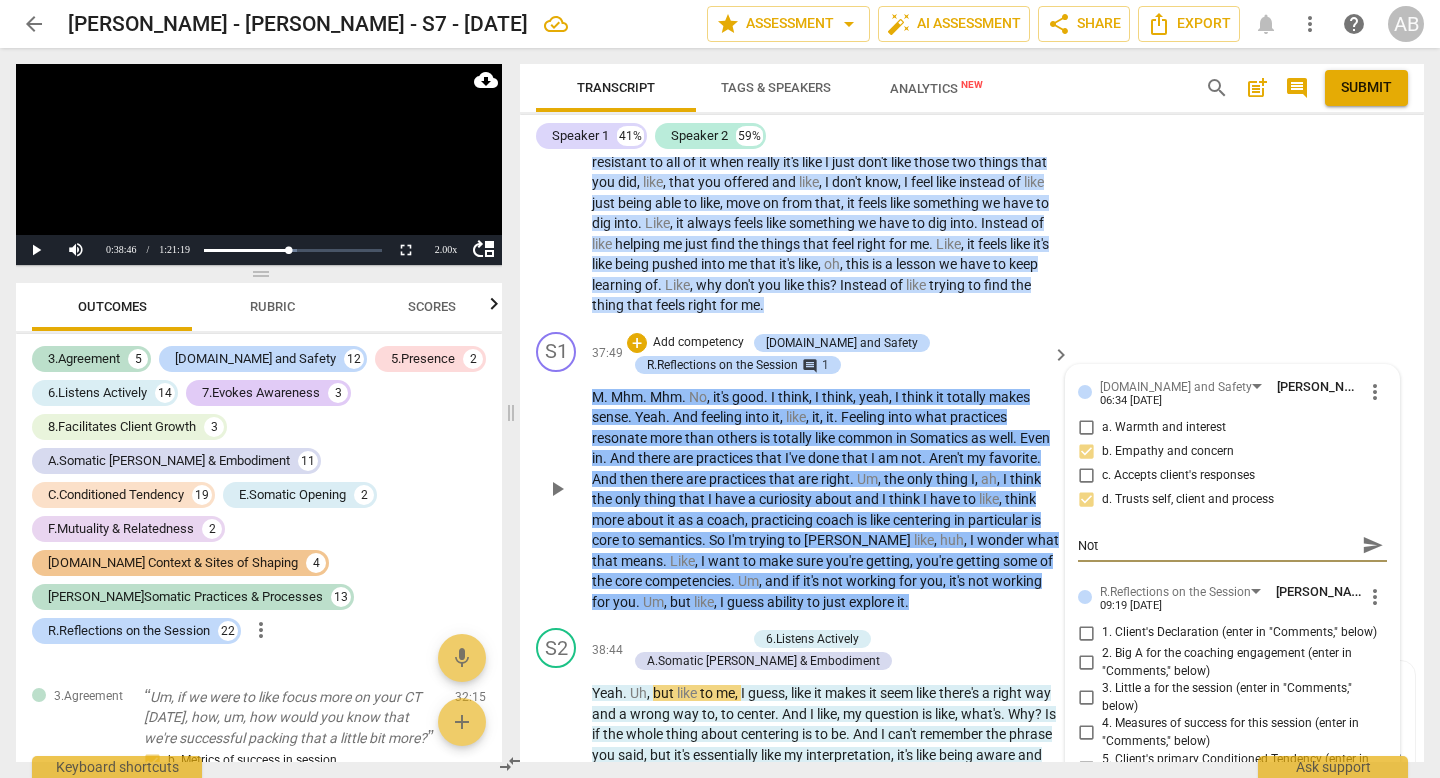 type on "No" 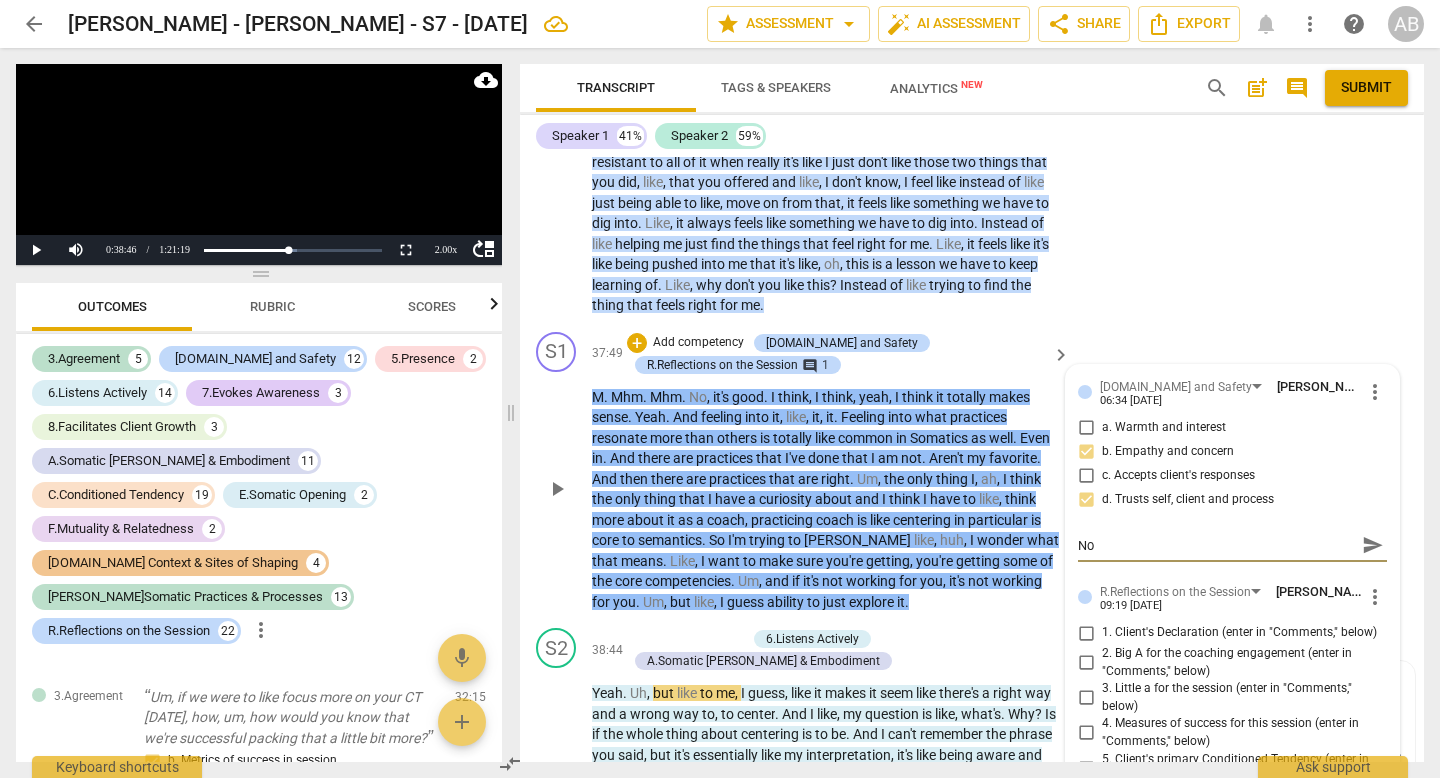 type on "N" 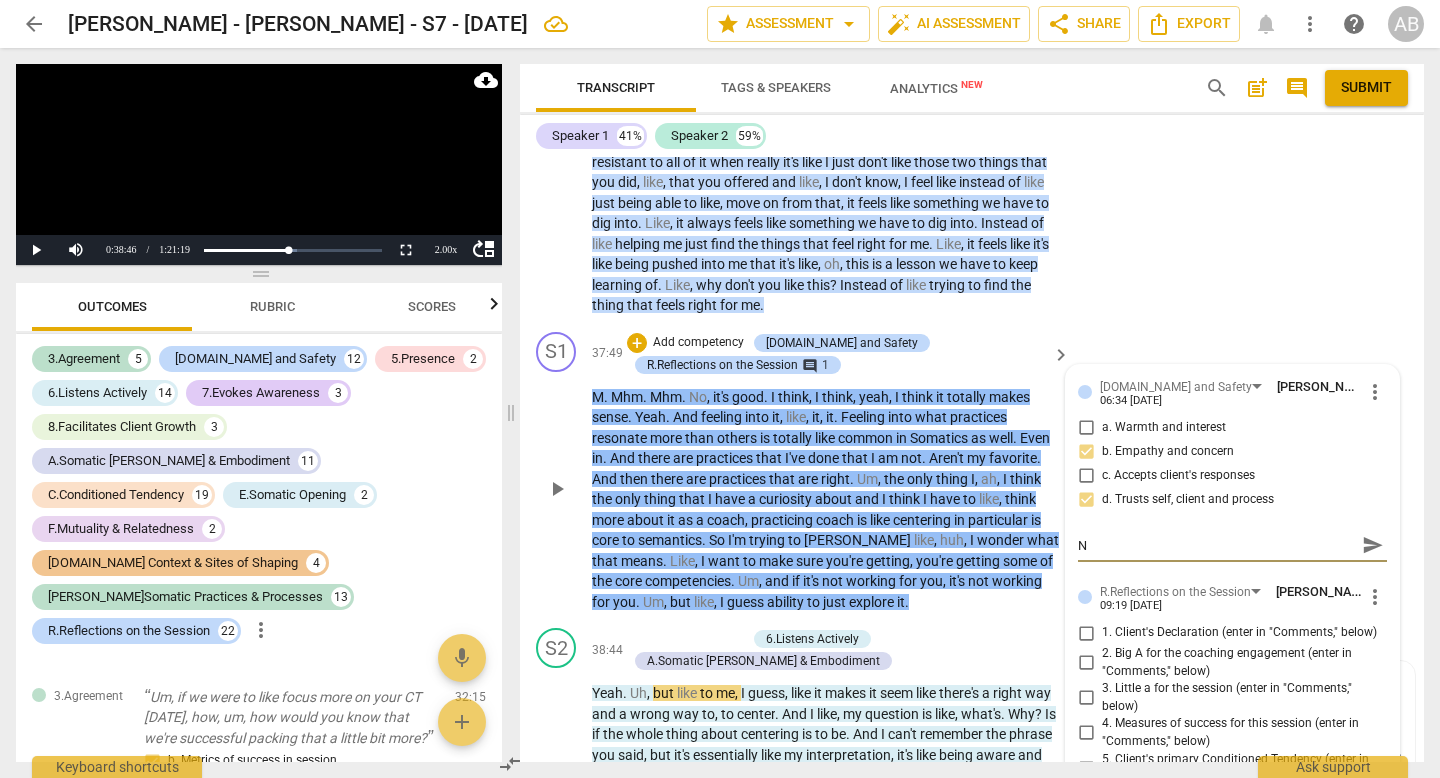 type 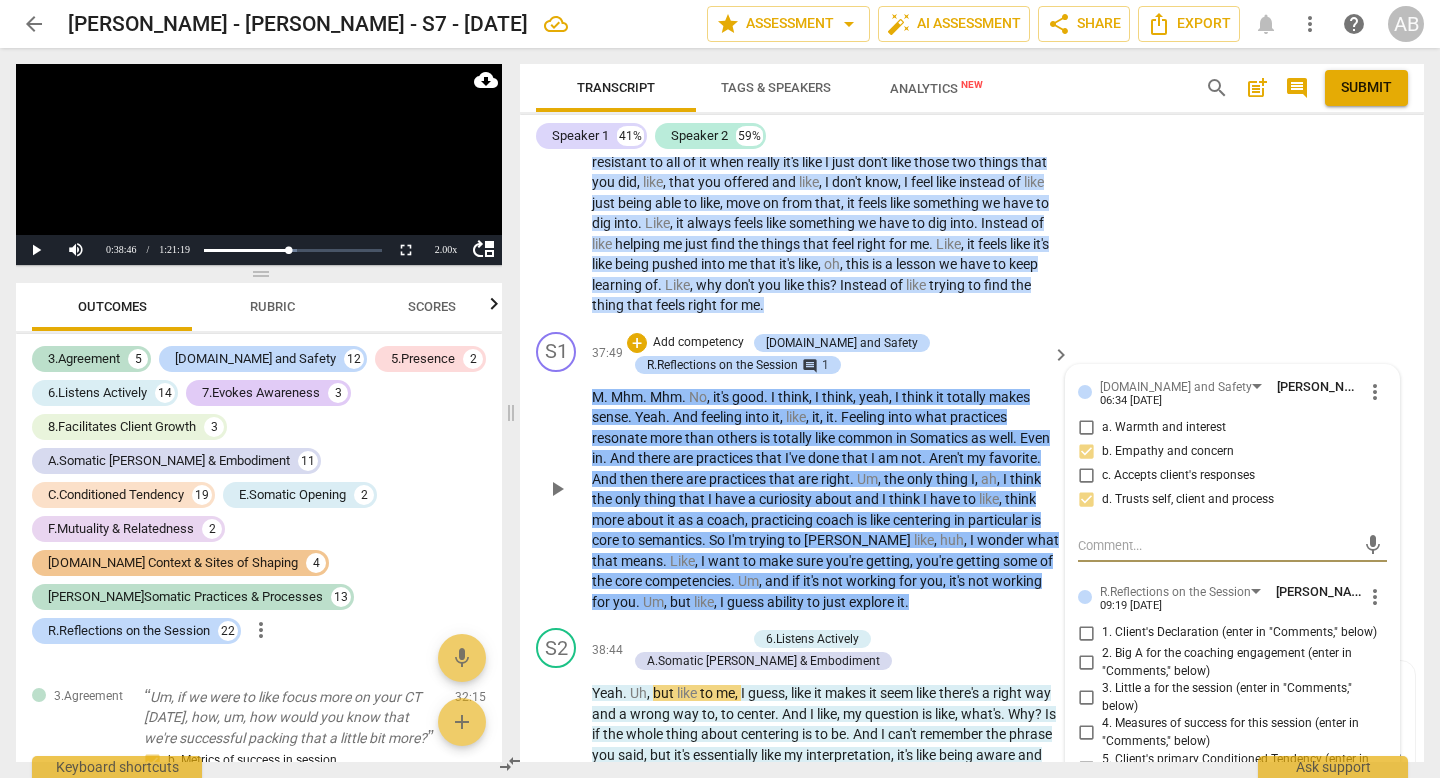 type on "G" 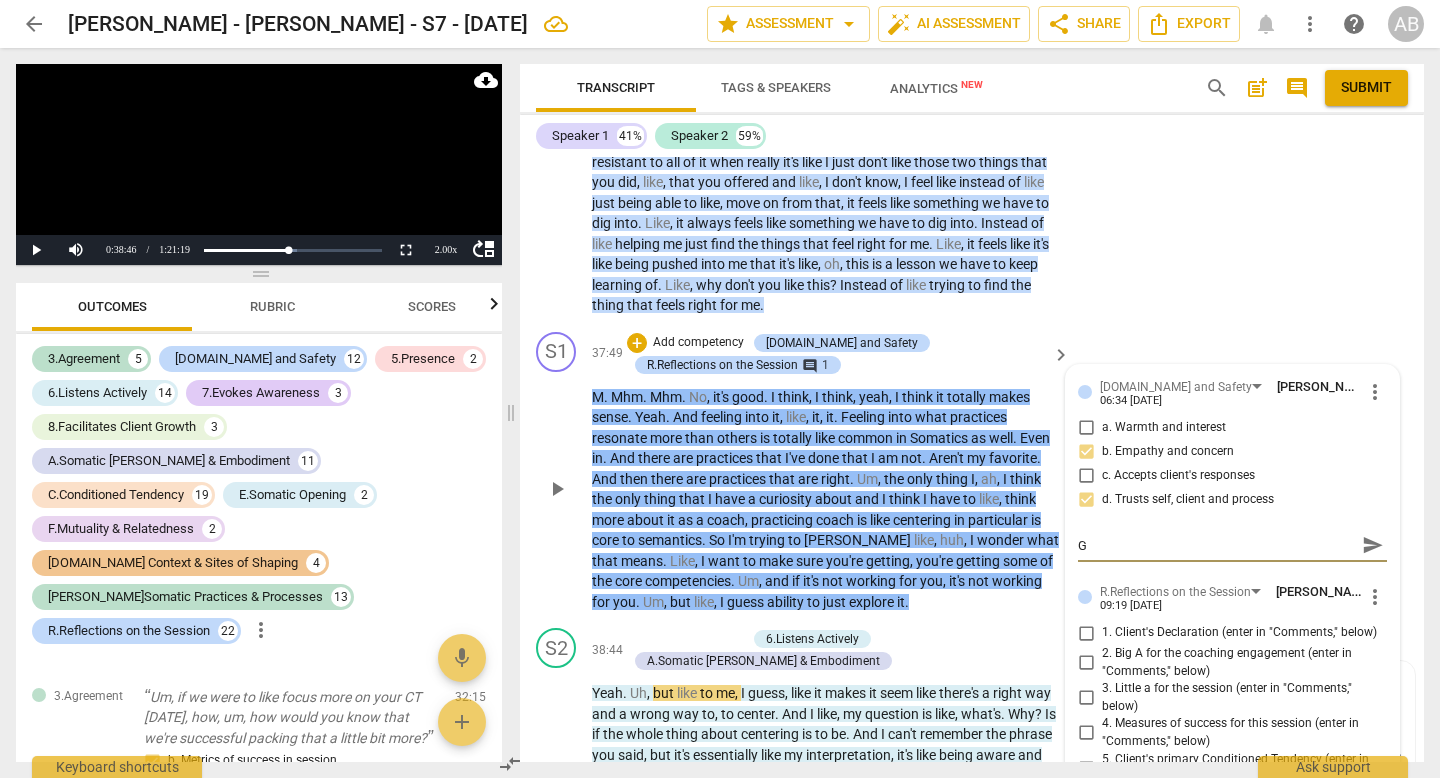 type on "Go" 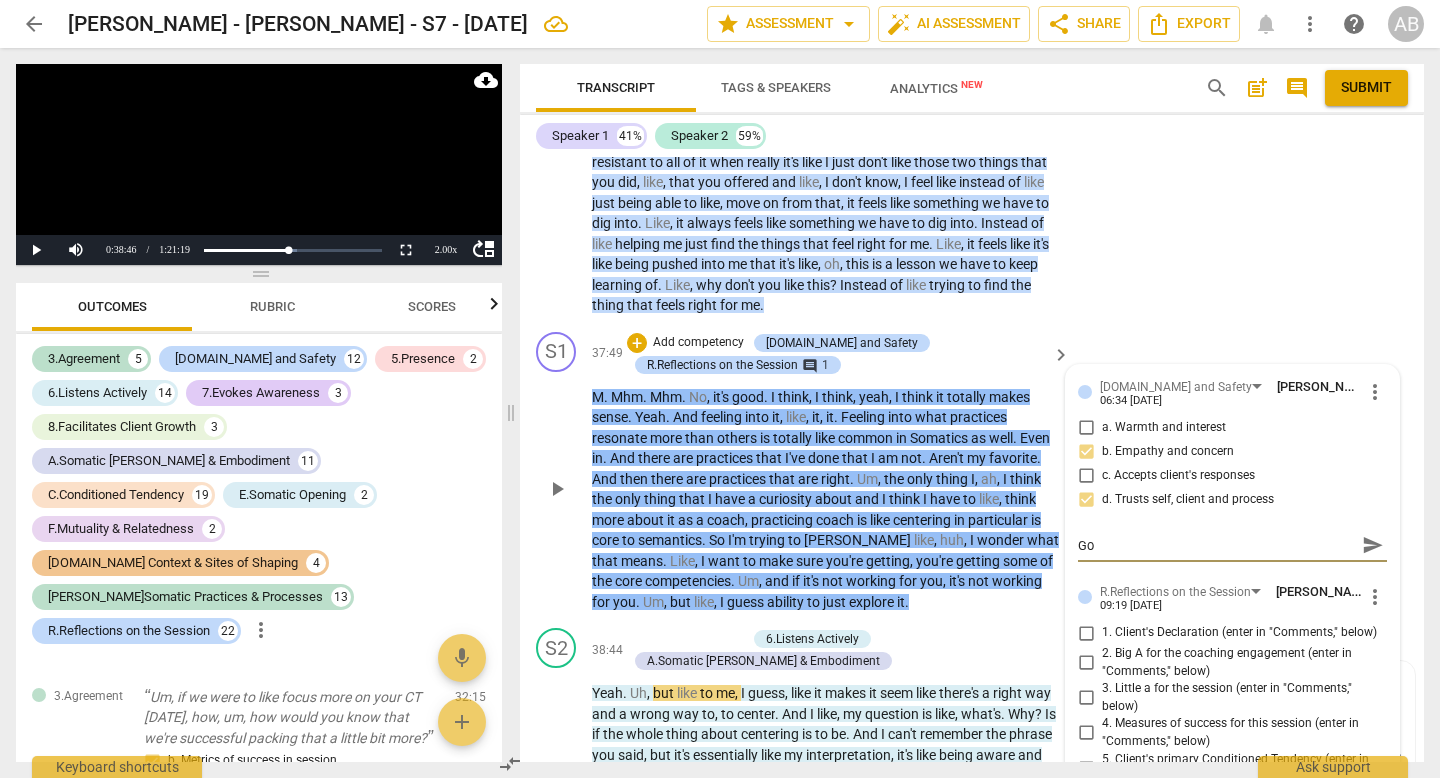 type on "Goo" 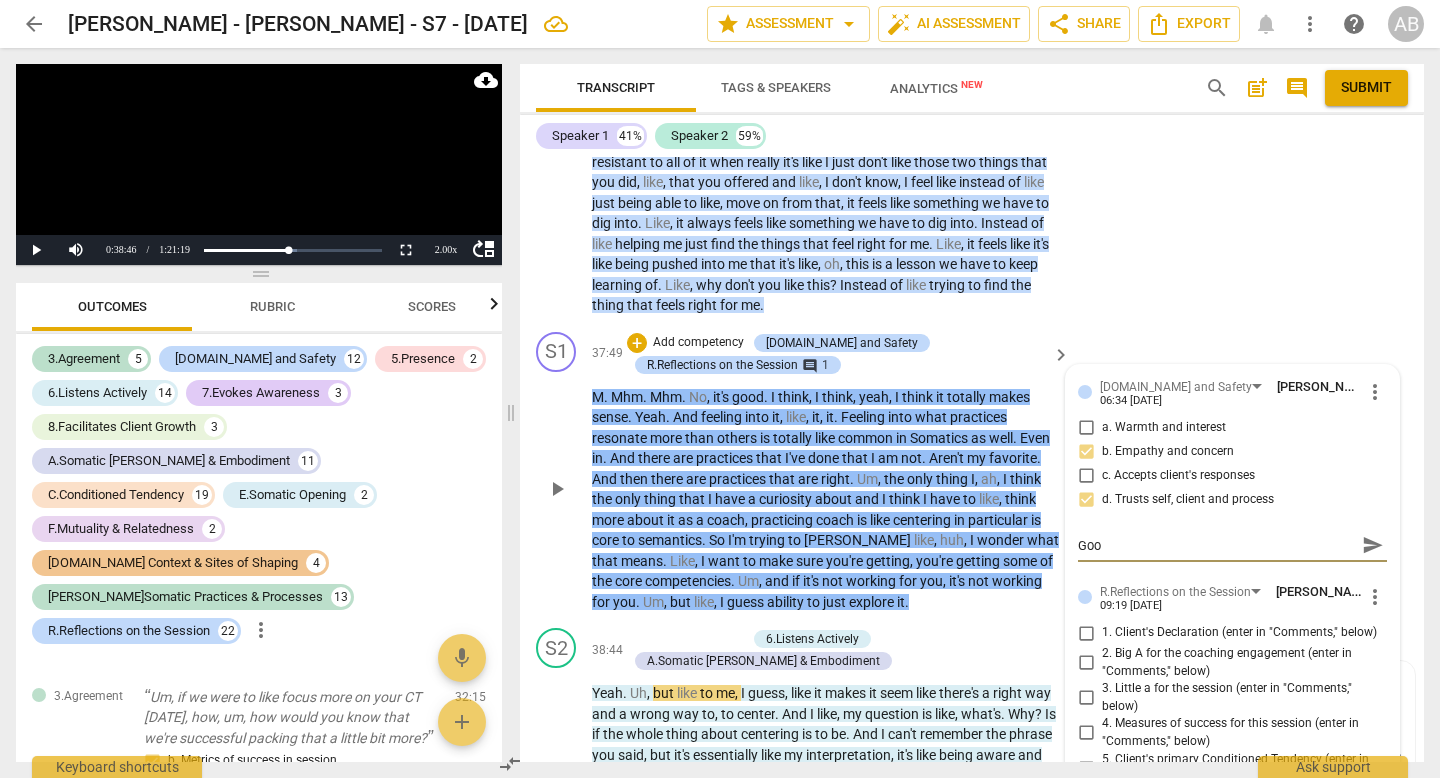 type on "Good" 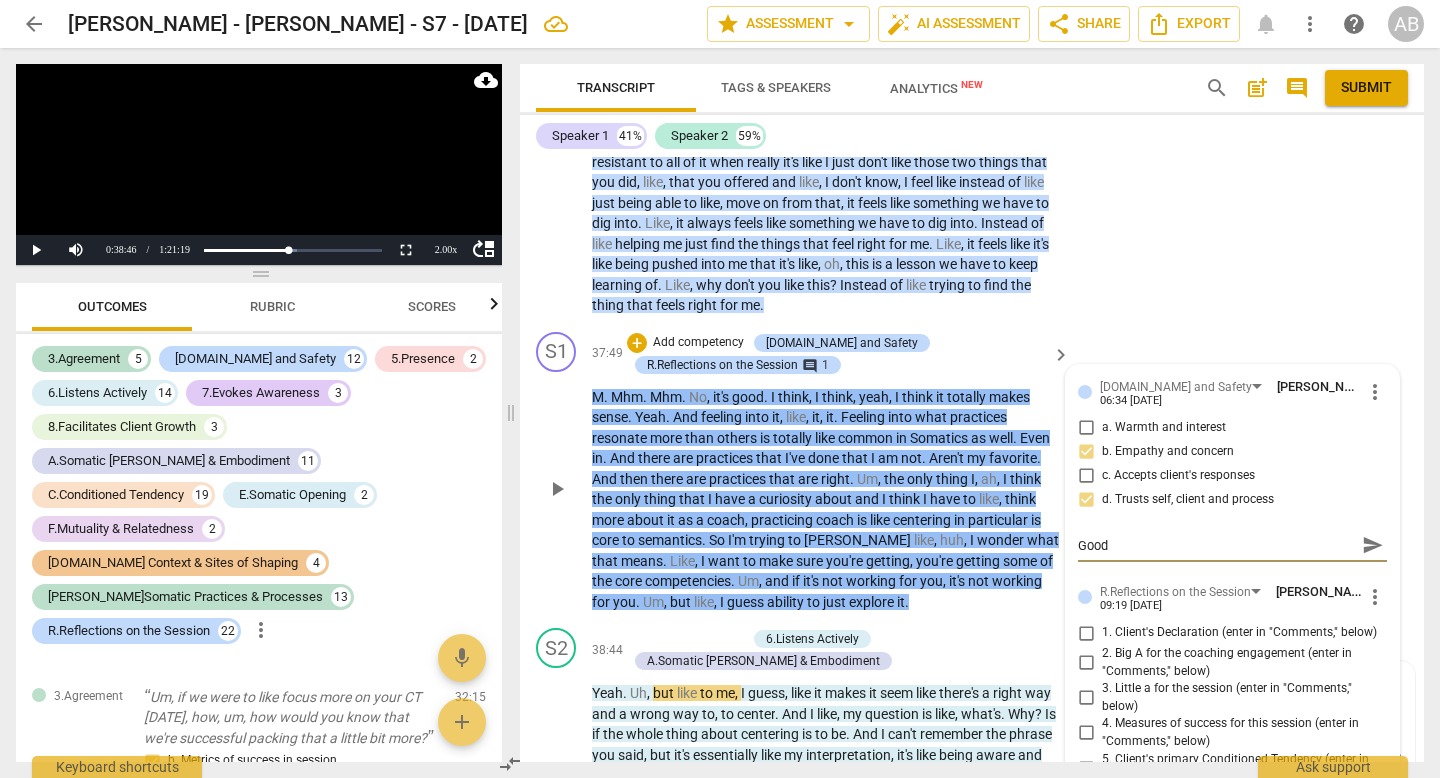type on "Good" 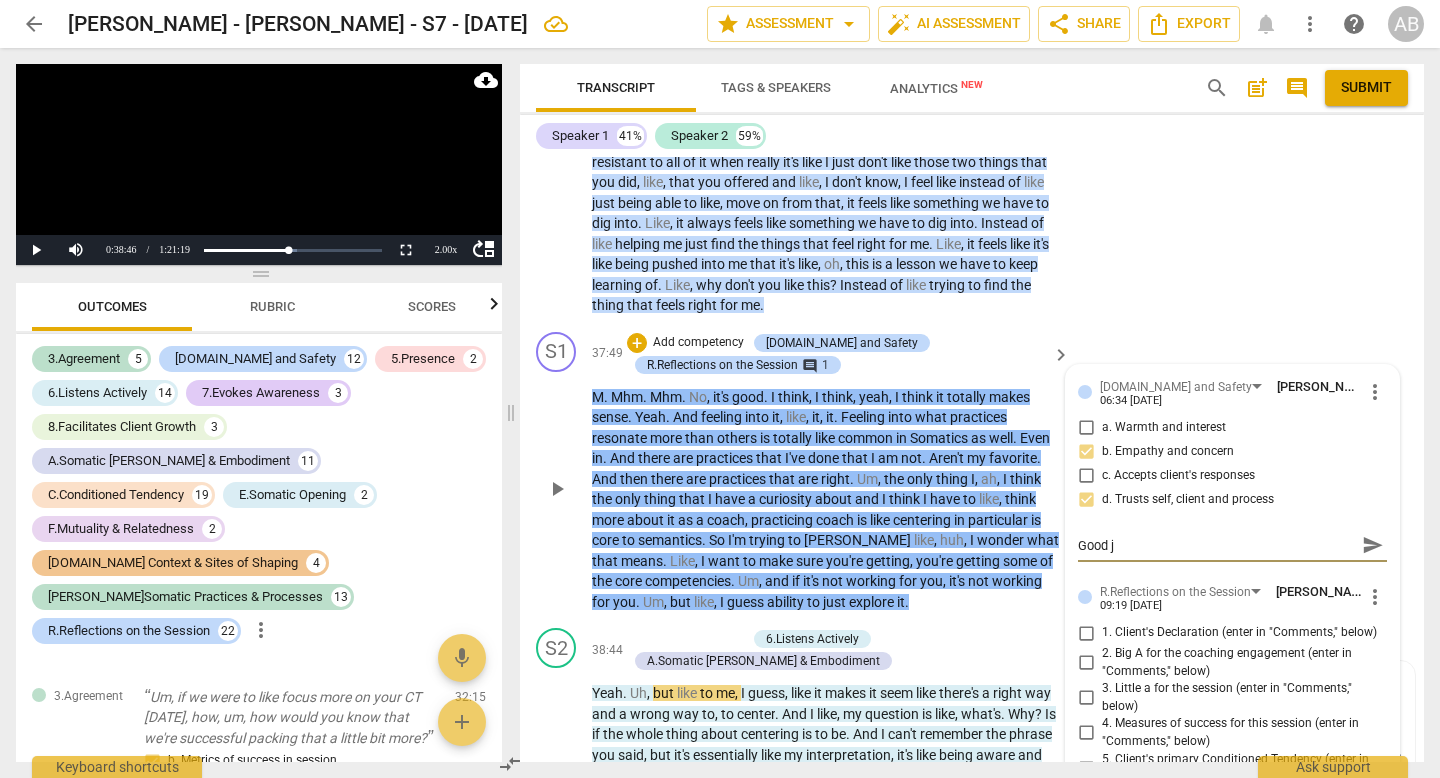 type on "Good jo" 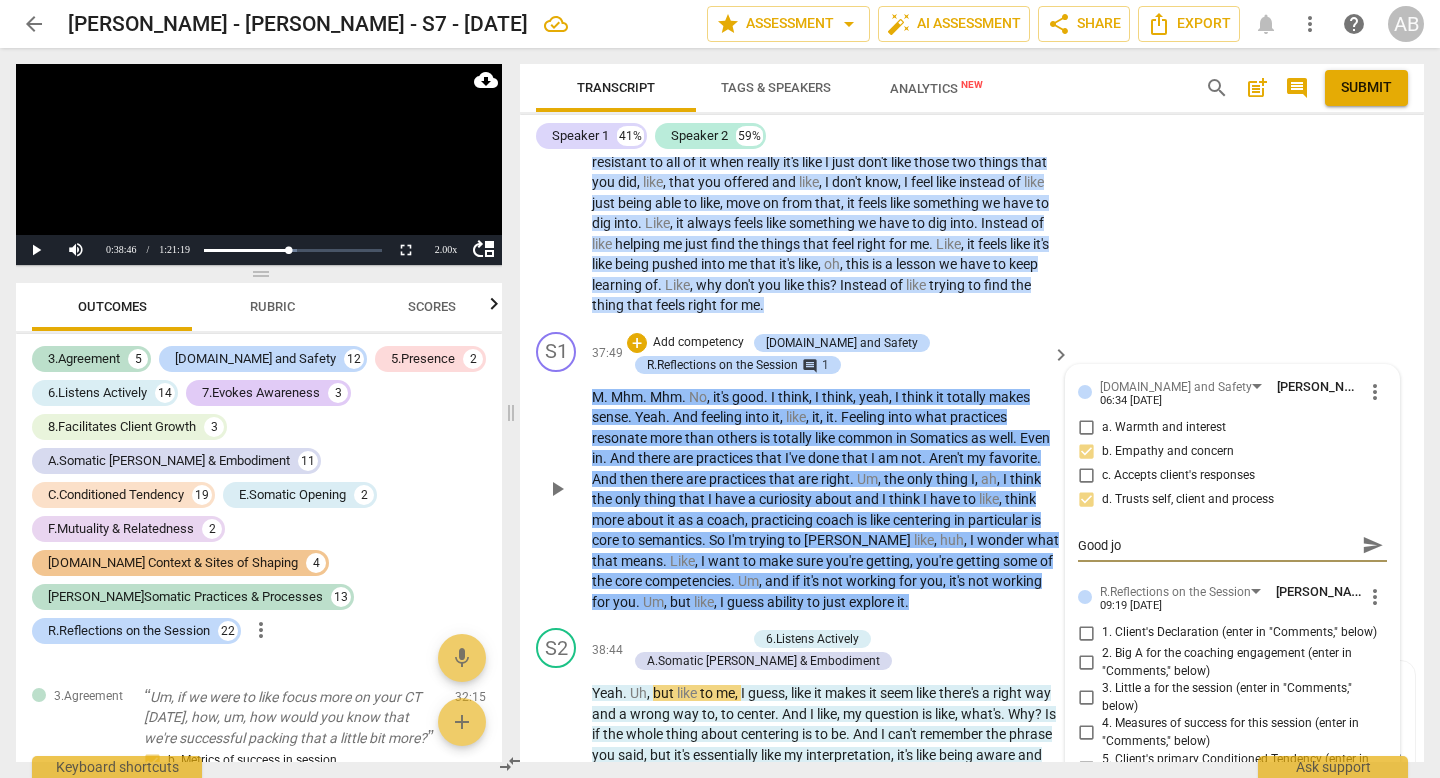 type on "Good job" 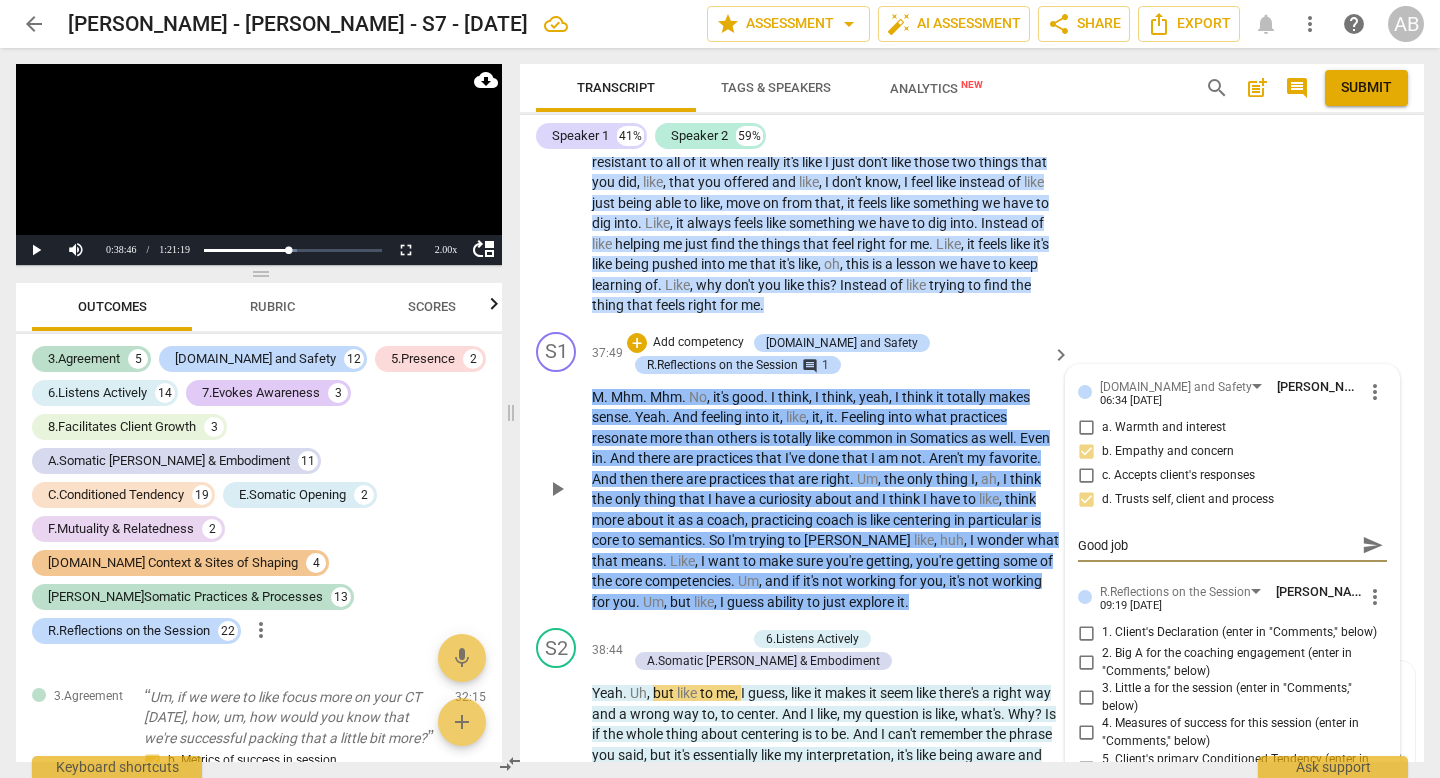 type on "Good job" 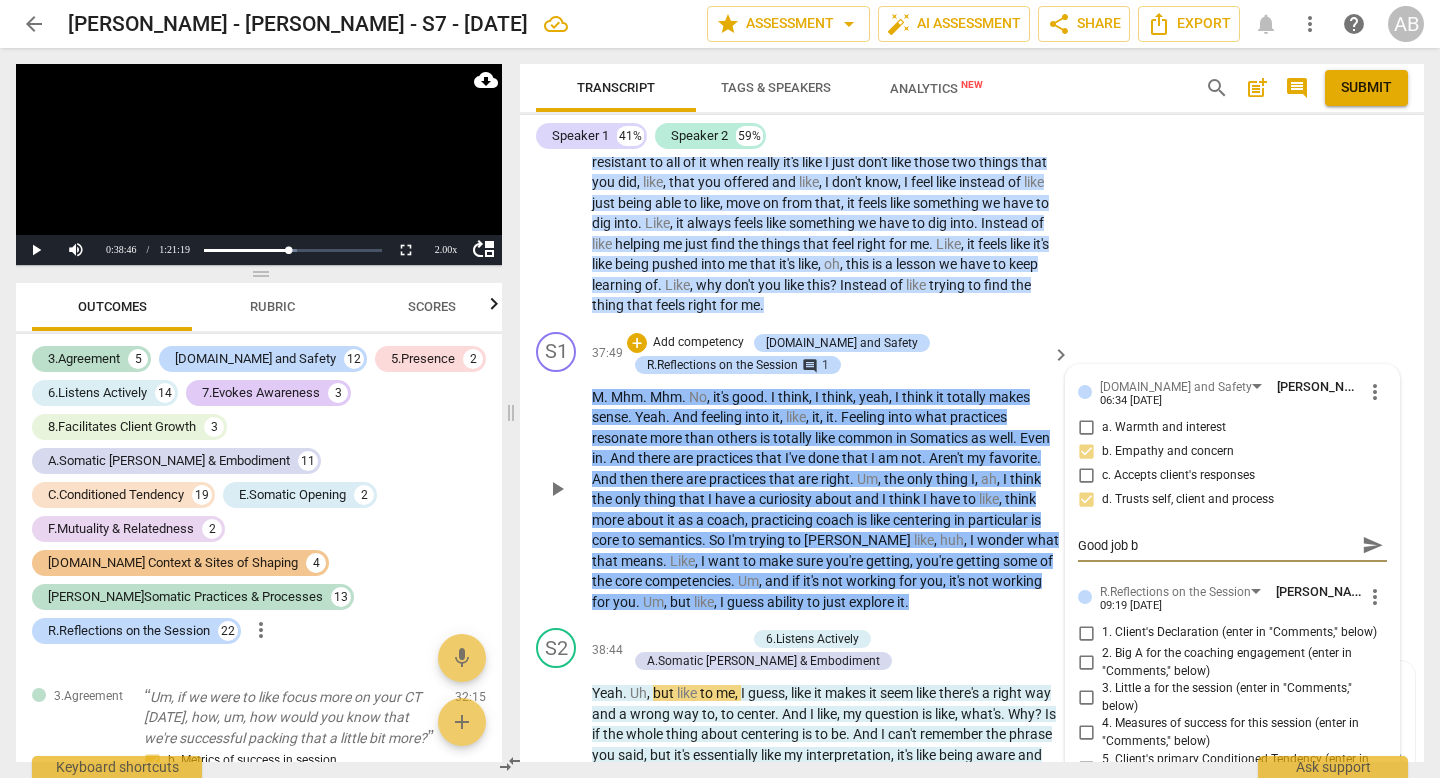 type on "Good job bl" 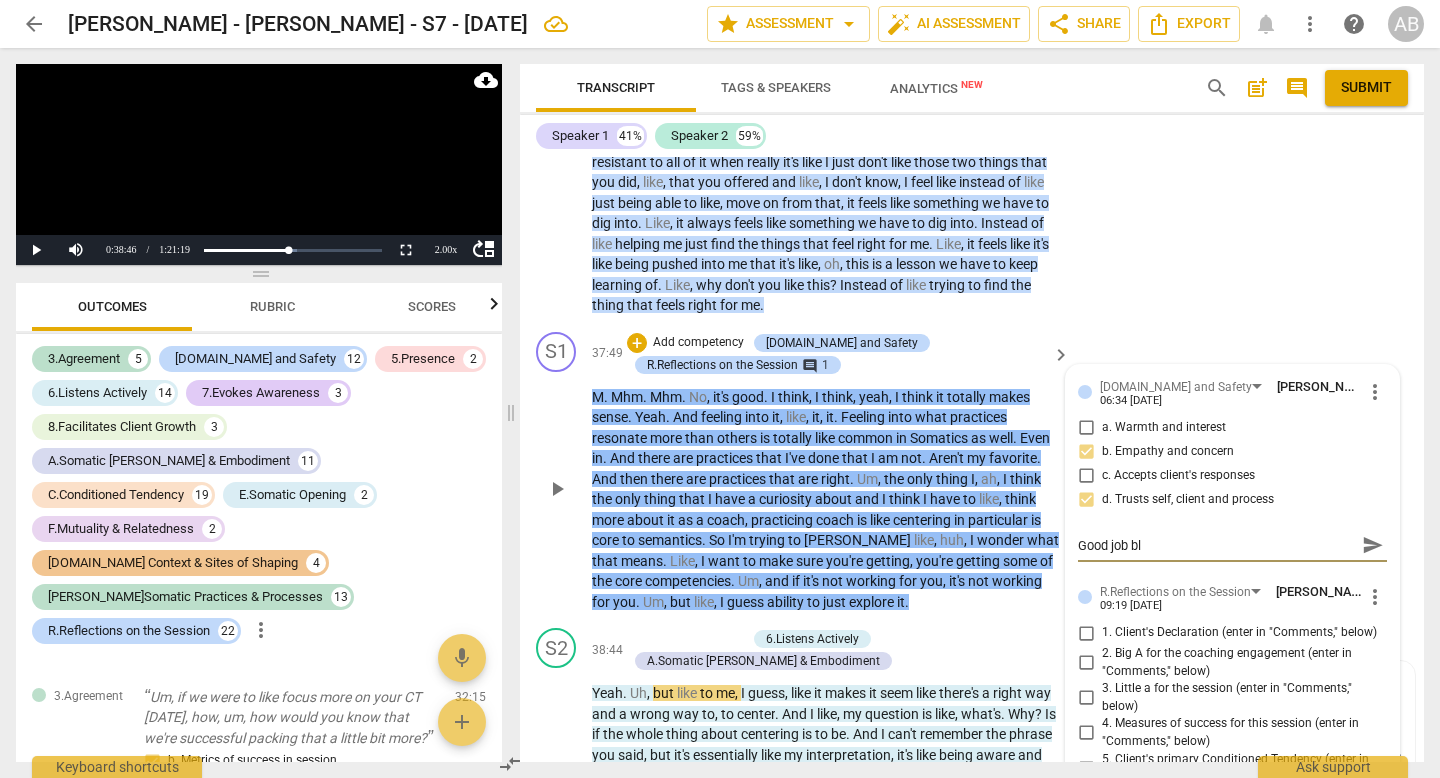 type on "Good job ble" 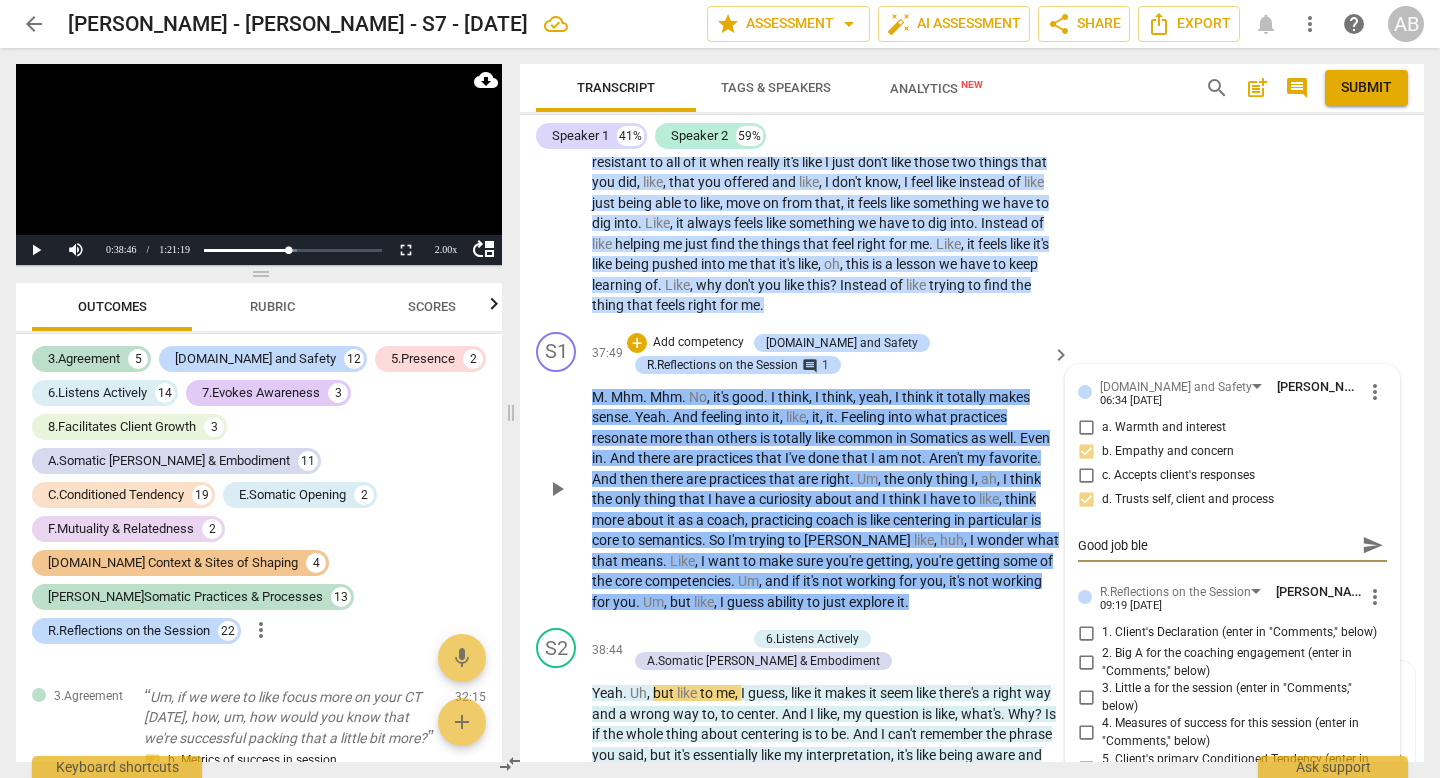 type on "Good job blen" 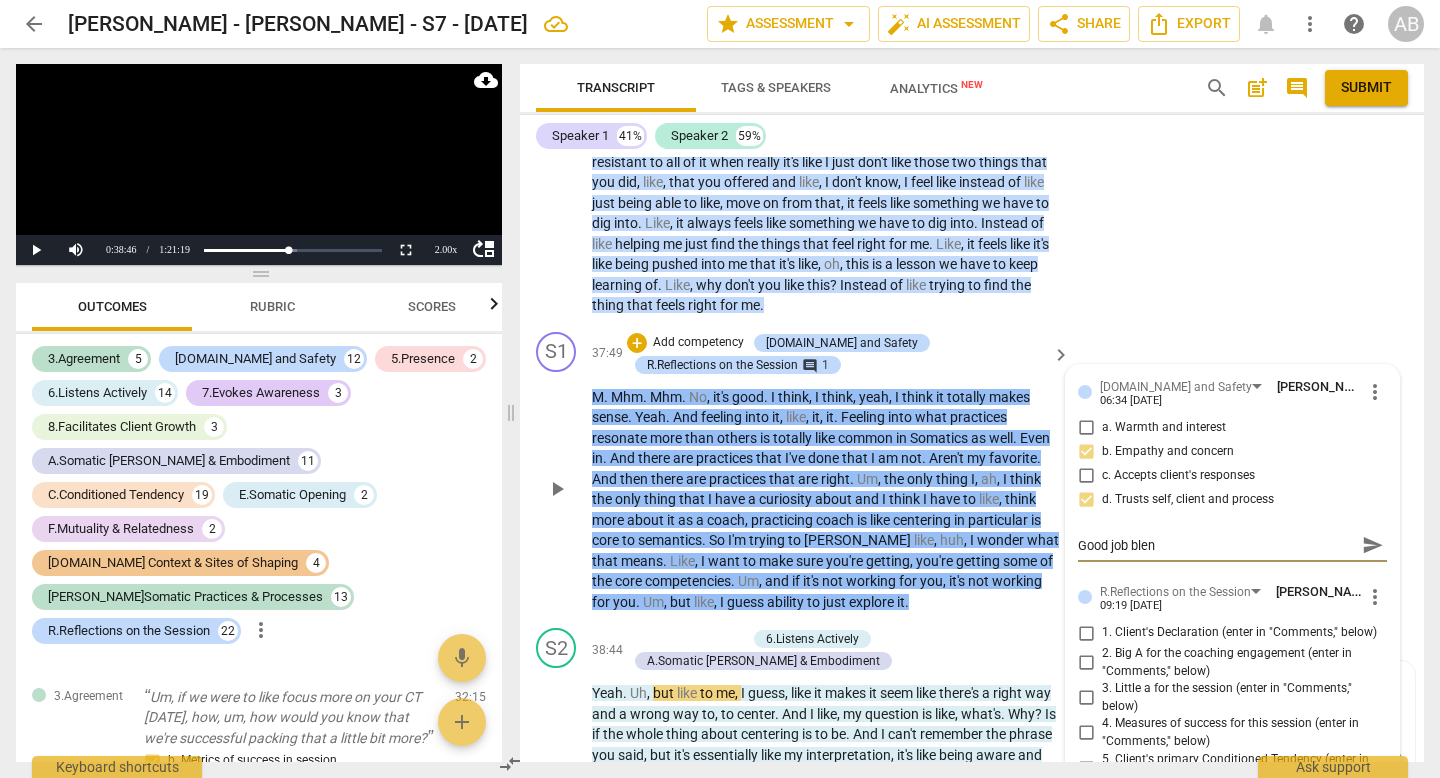 type on "Good job blend" 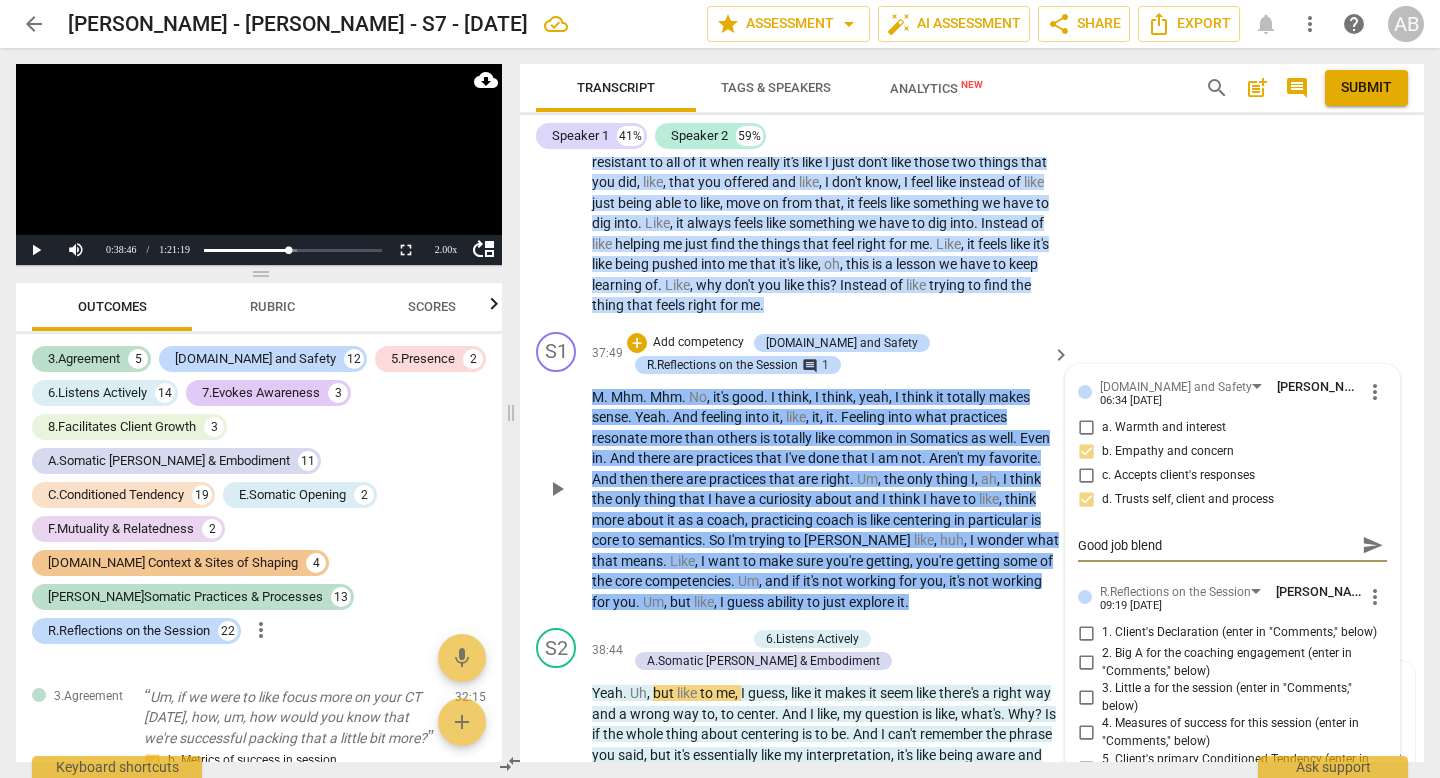 type on "Good job blendi" 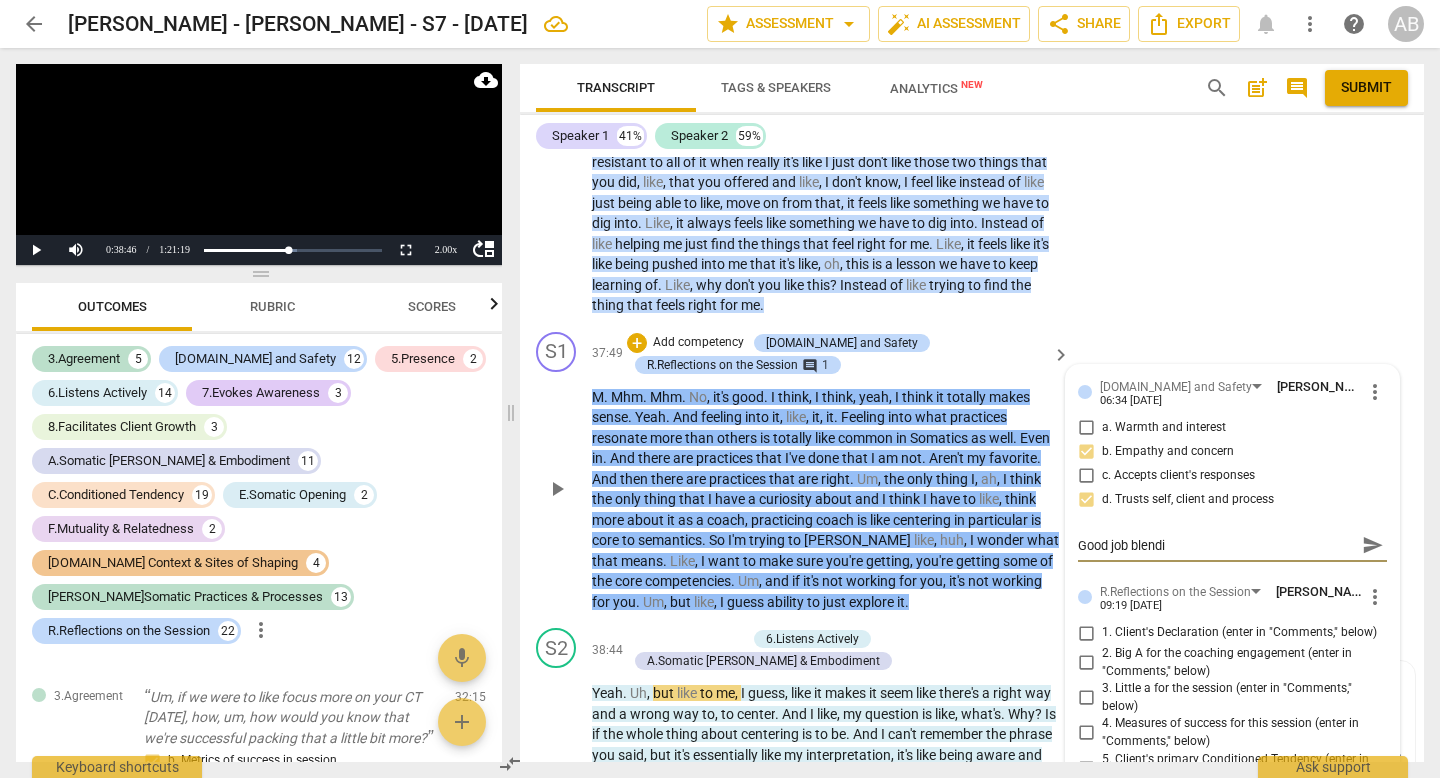 type on "Good job blendin" 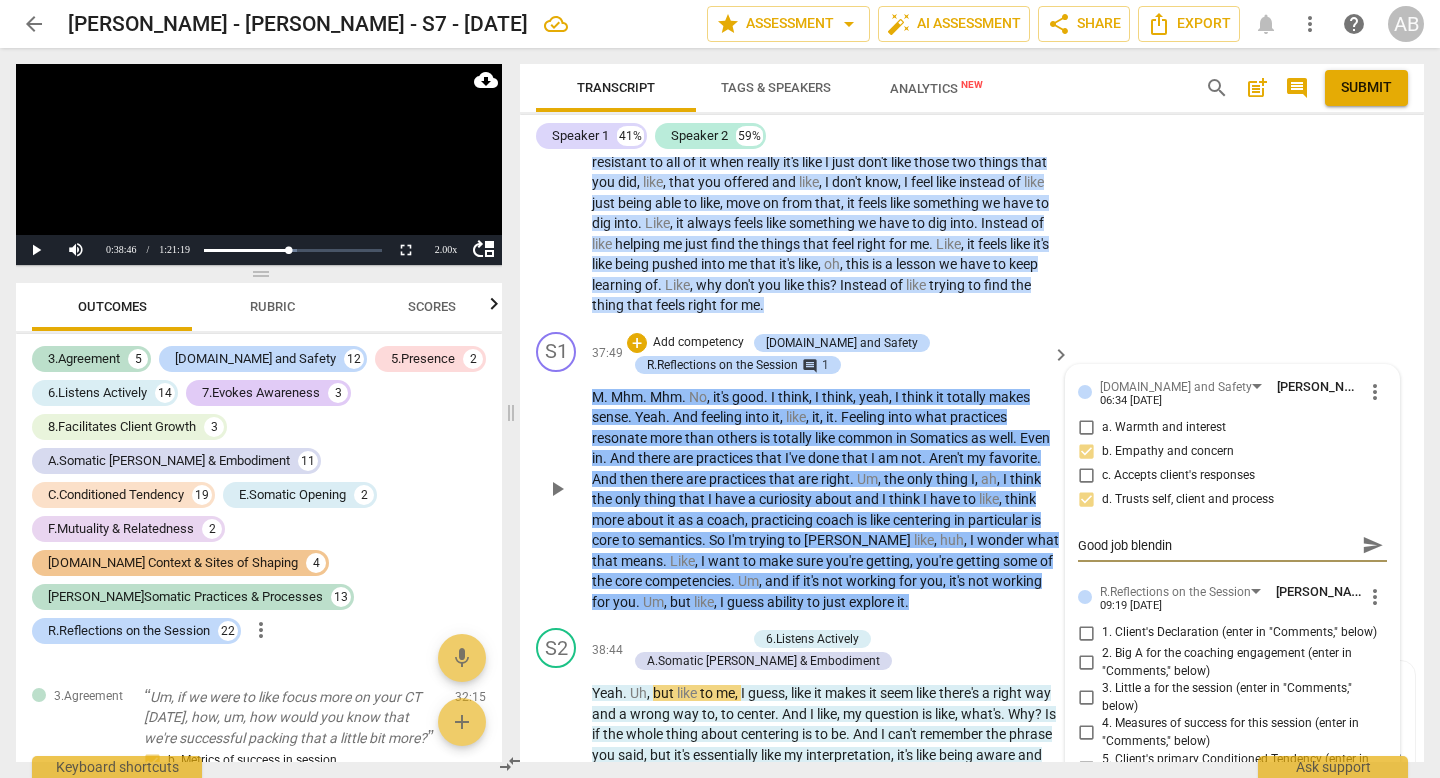 type on "Good job blending" 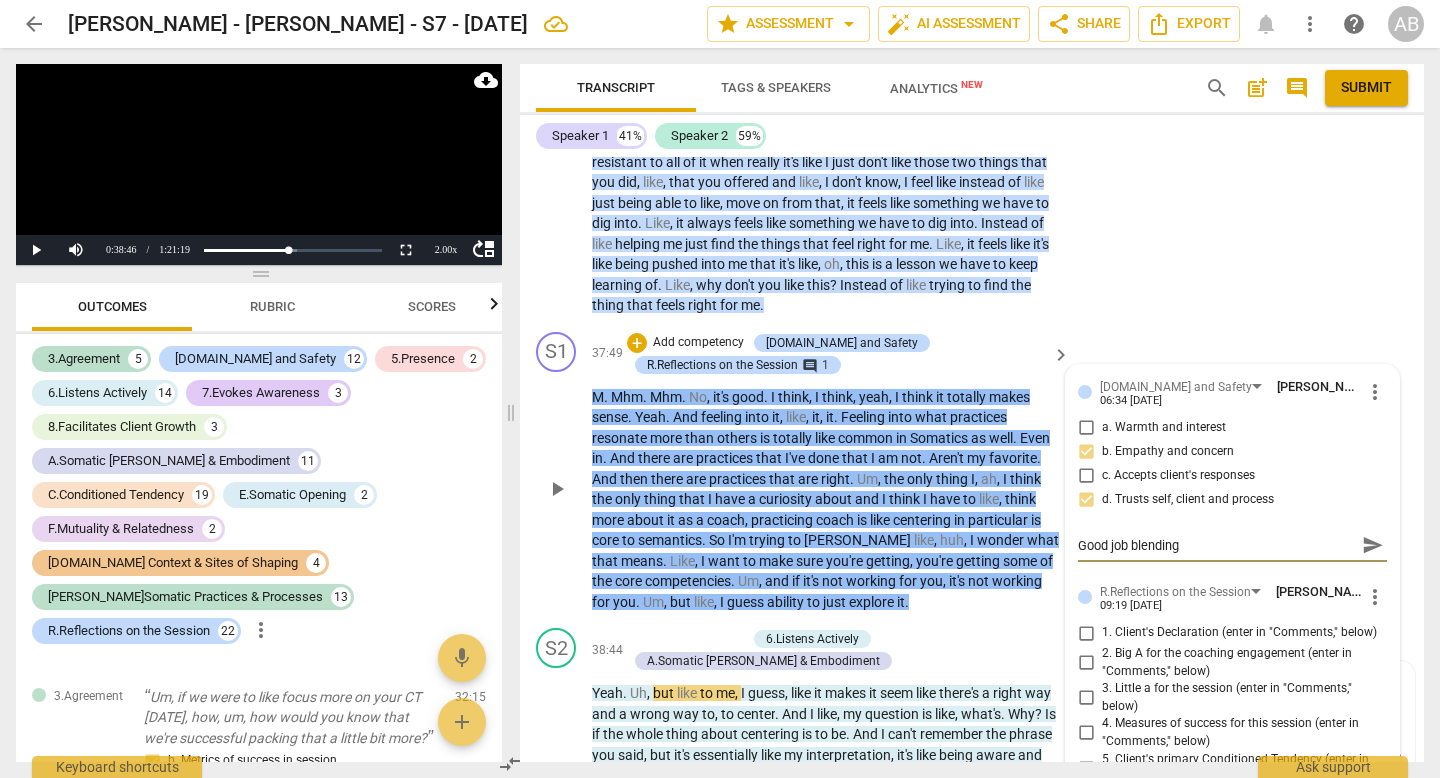 type on "Good job blending" 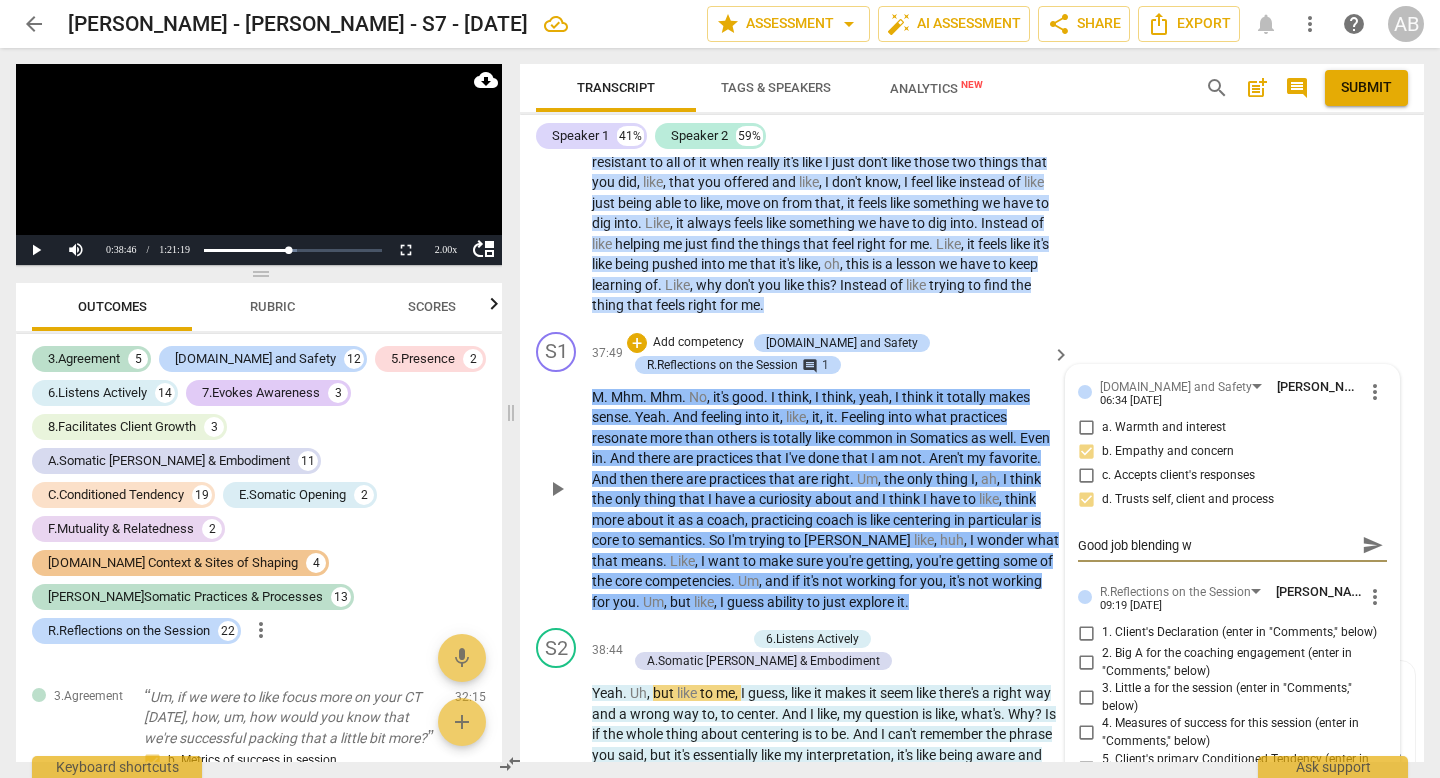 type on "Good job blending wi" 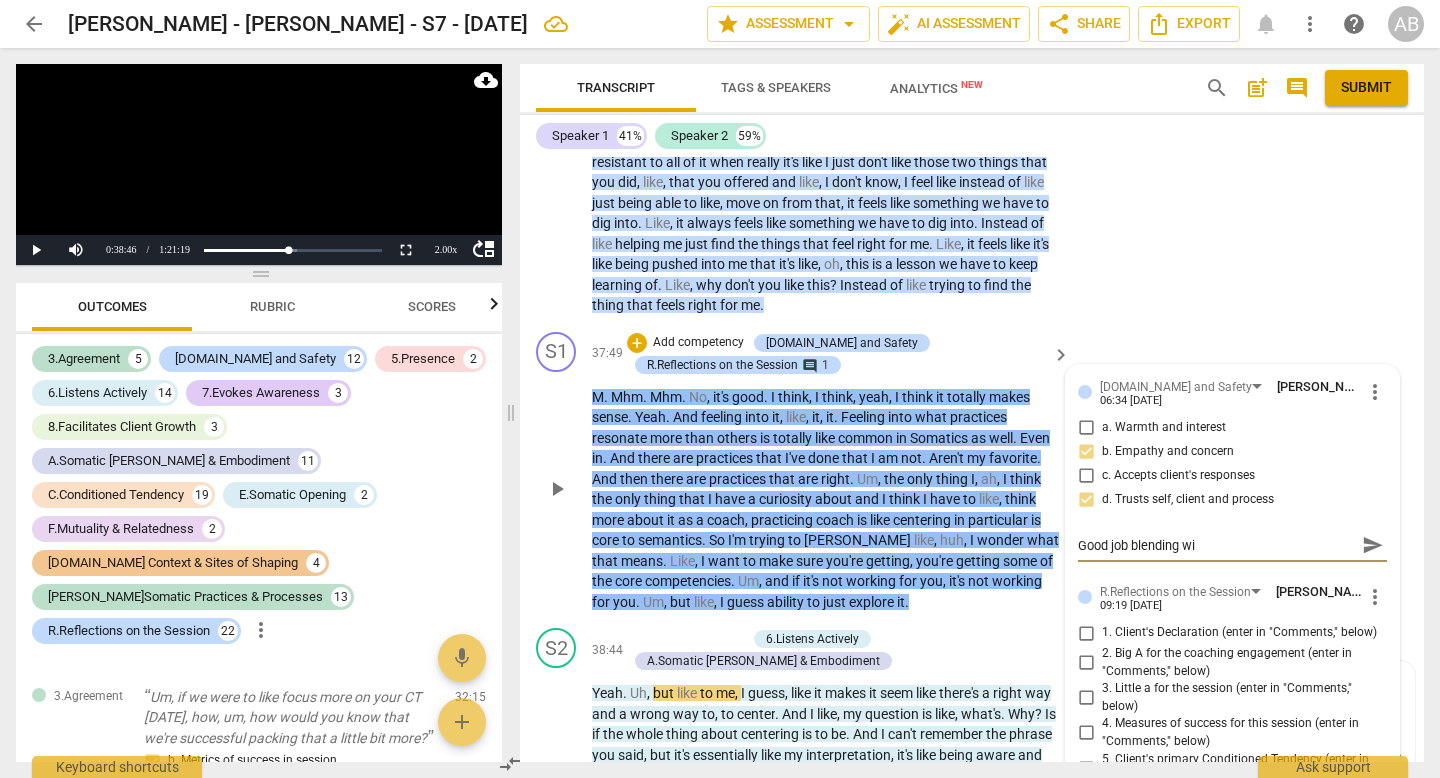 type on "Good job blending wit" 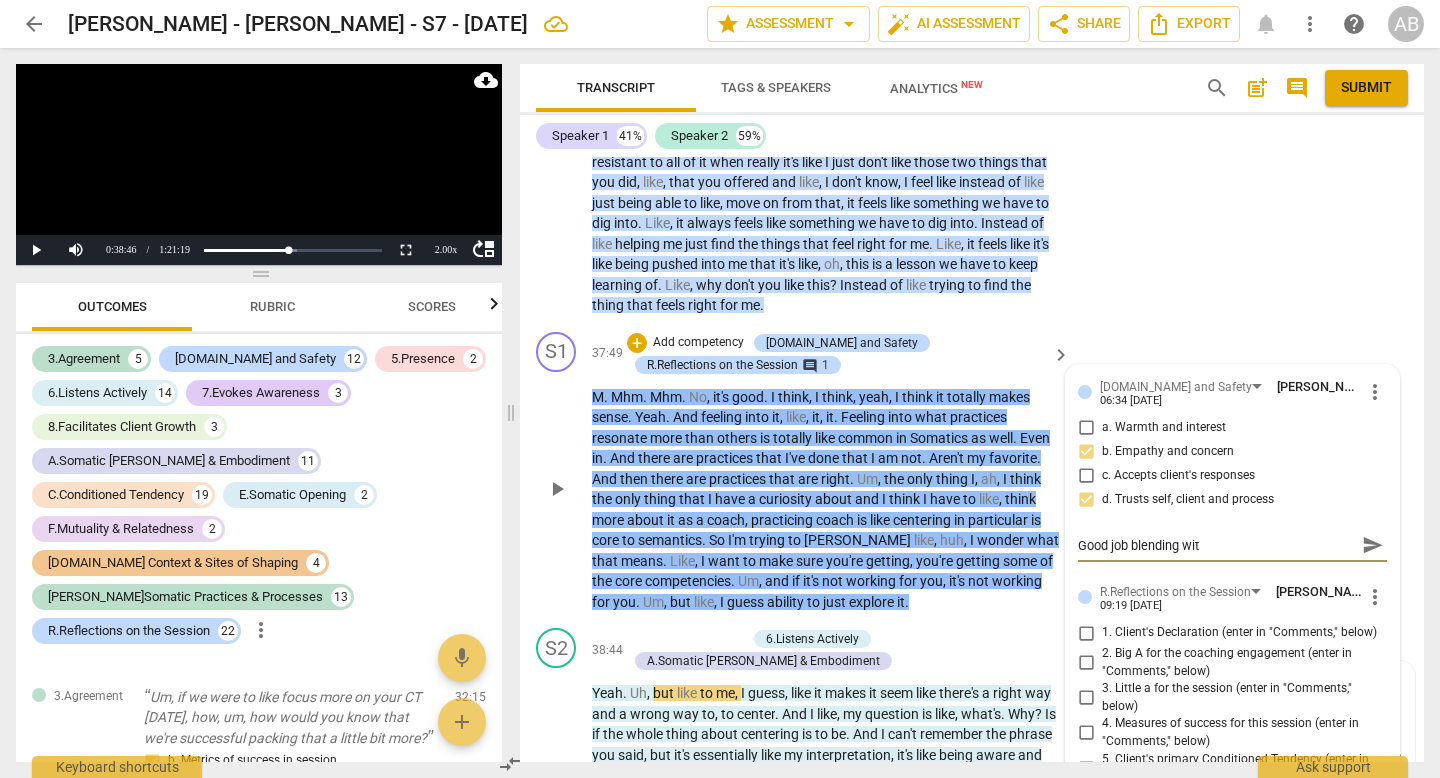 type on "Good job blending with" 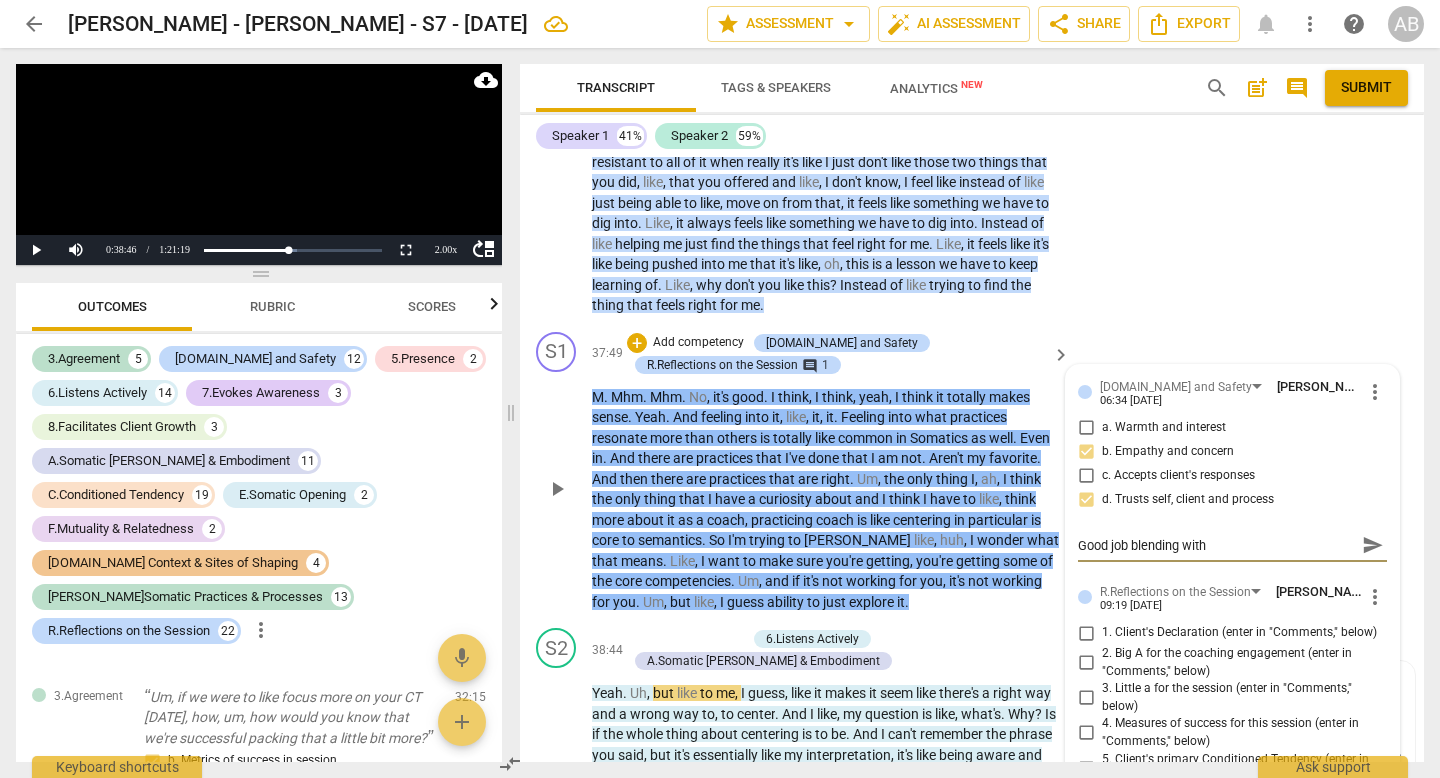 type on "Good job blending with" 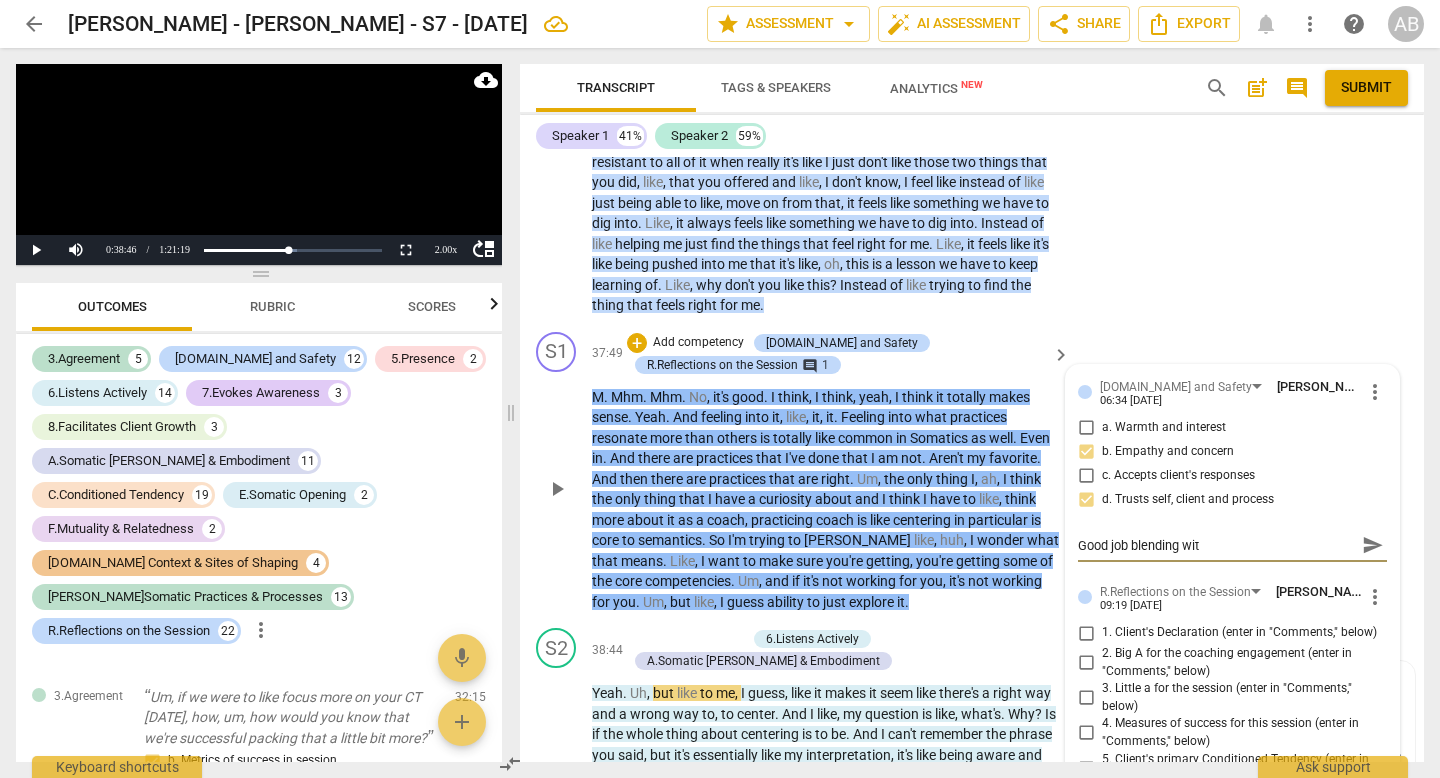 type on "Good job blending wi" 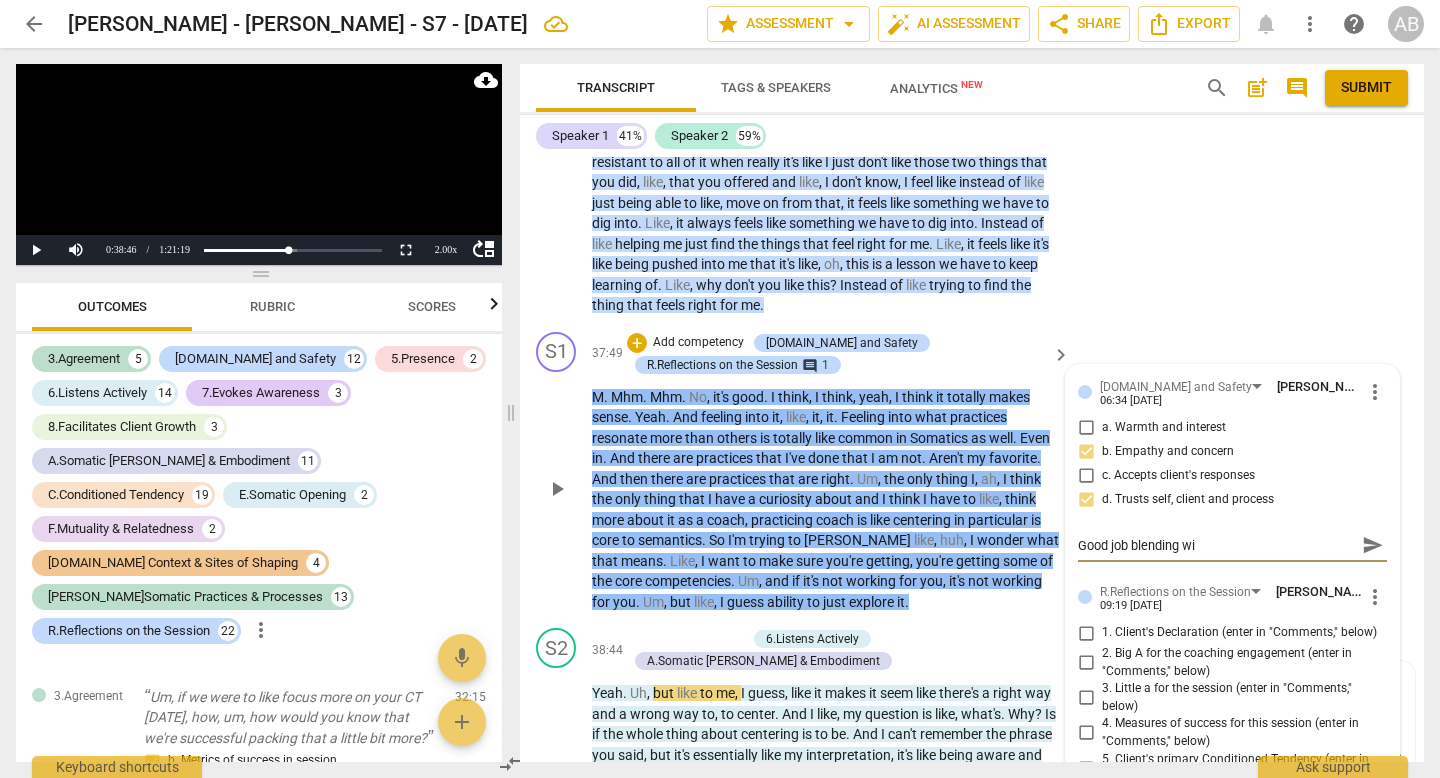 type on "Good job blending w" 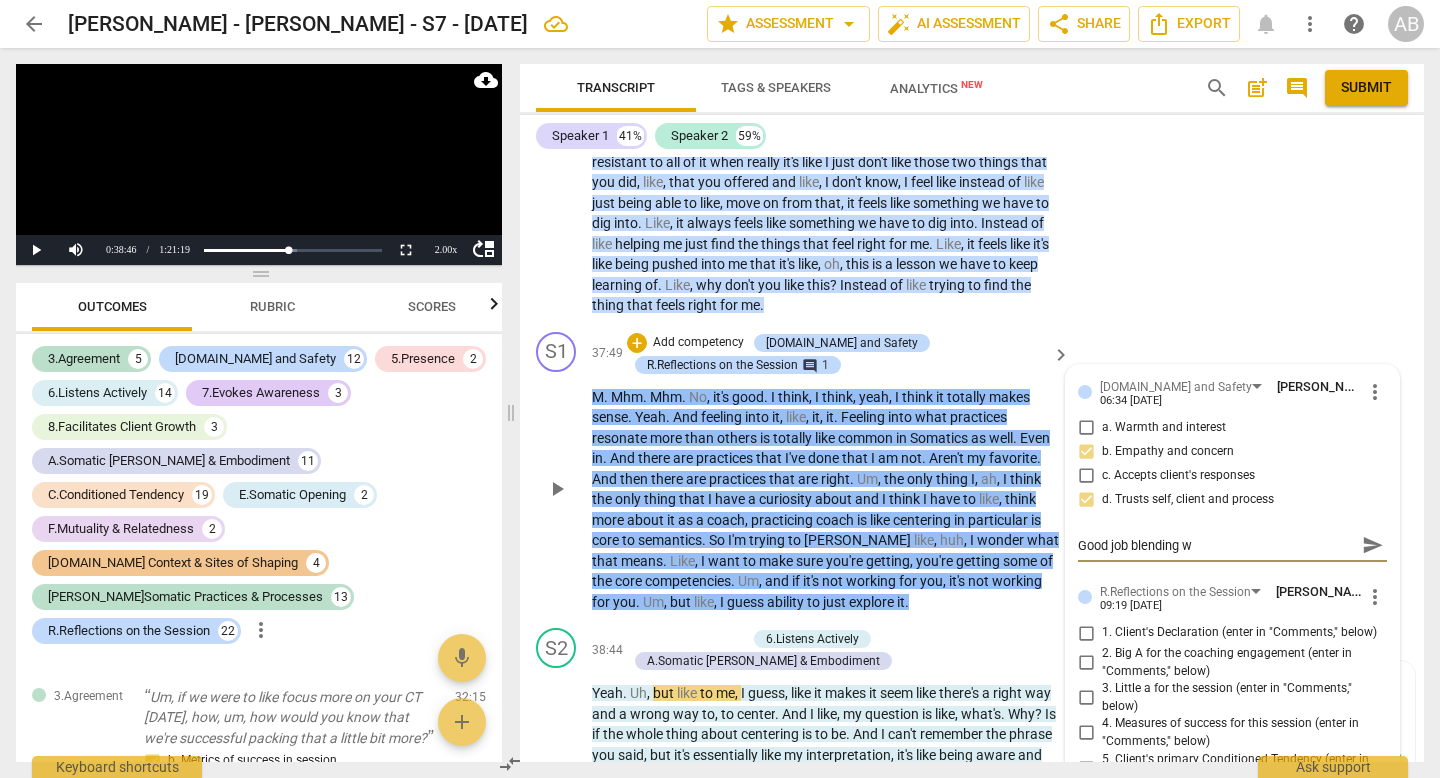 type 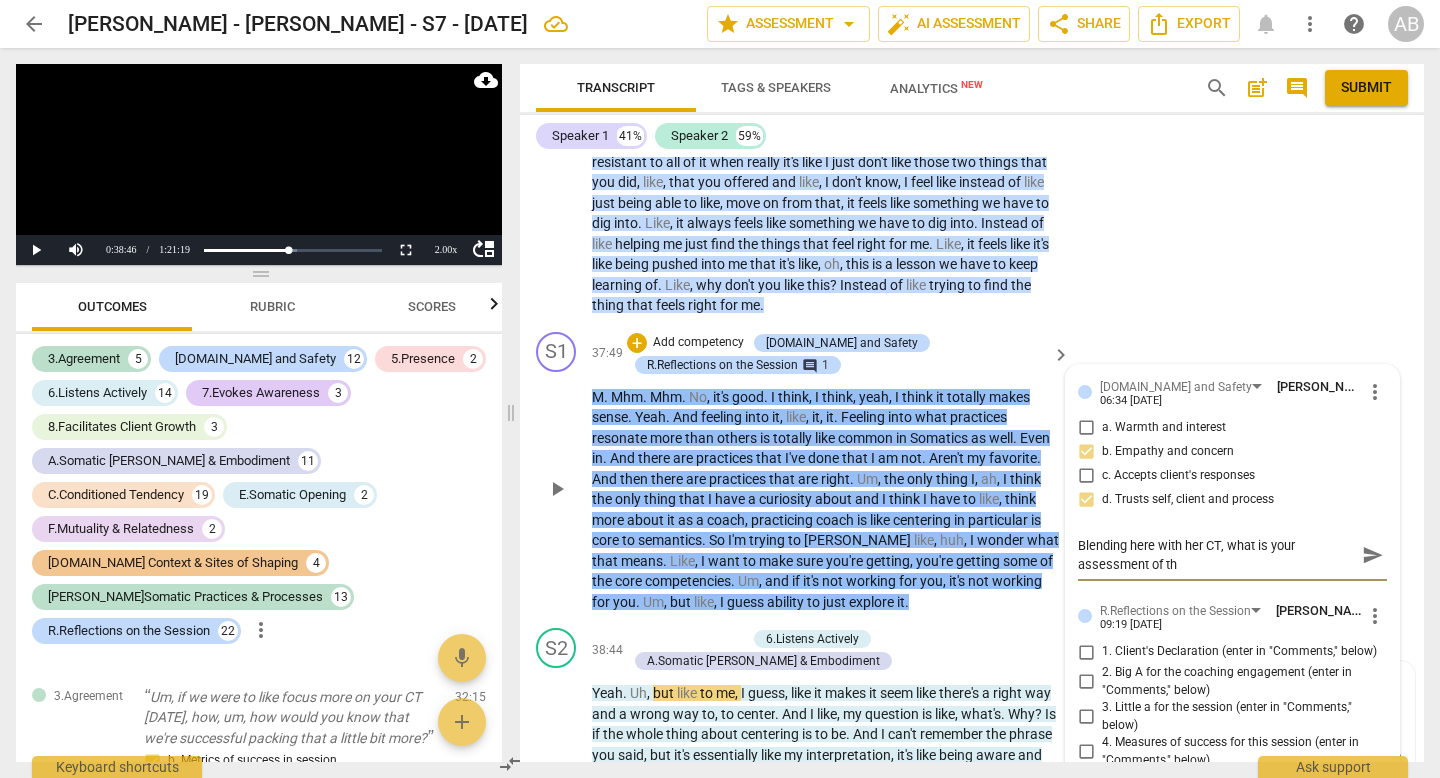 scroll, scrollTop: 0, scrollLeft: 0, axis: both 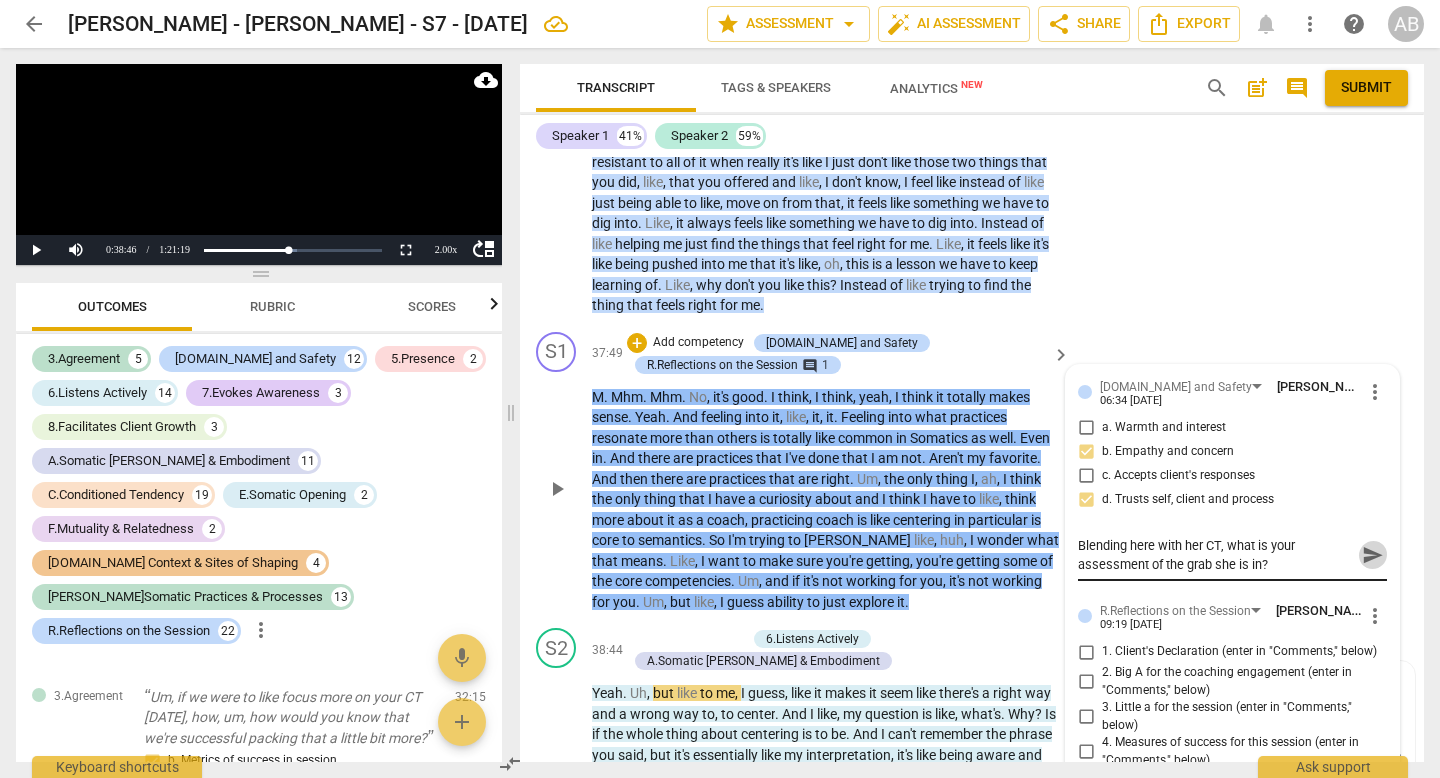click on "send" at bounding box center (1373, 555) 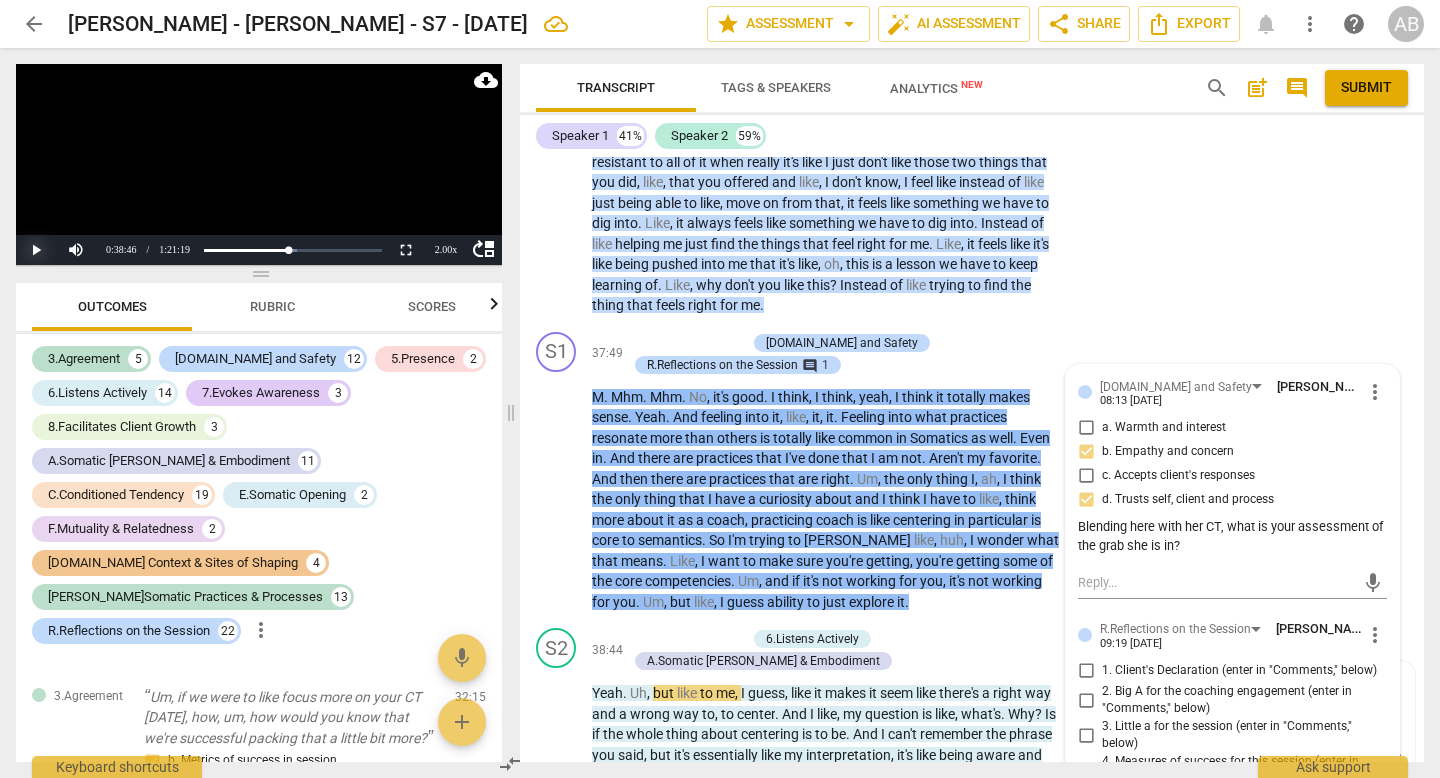 click on "Play" at bounding box center (36, 250) 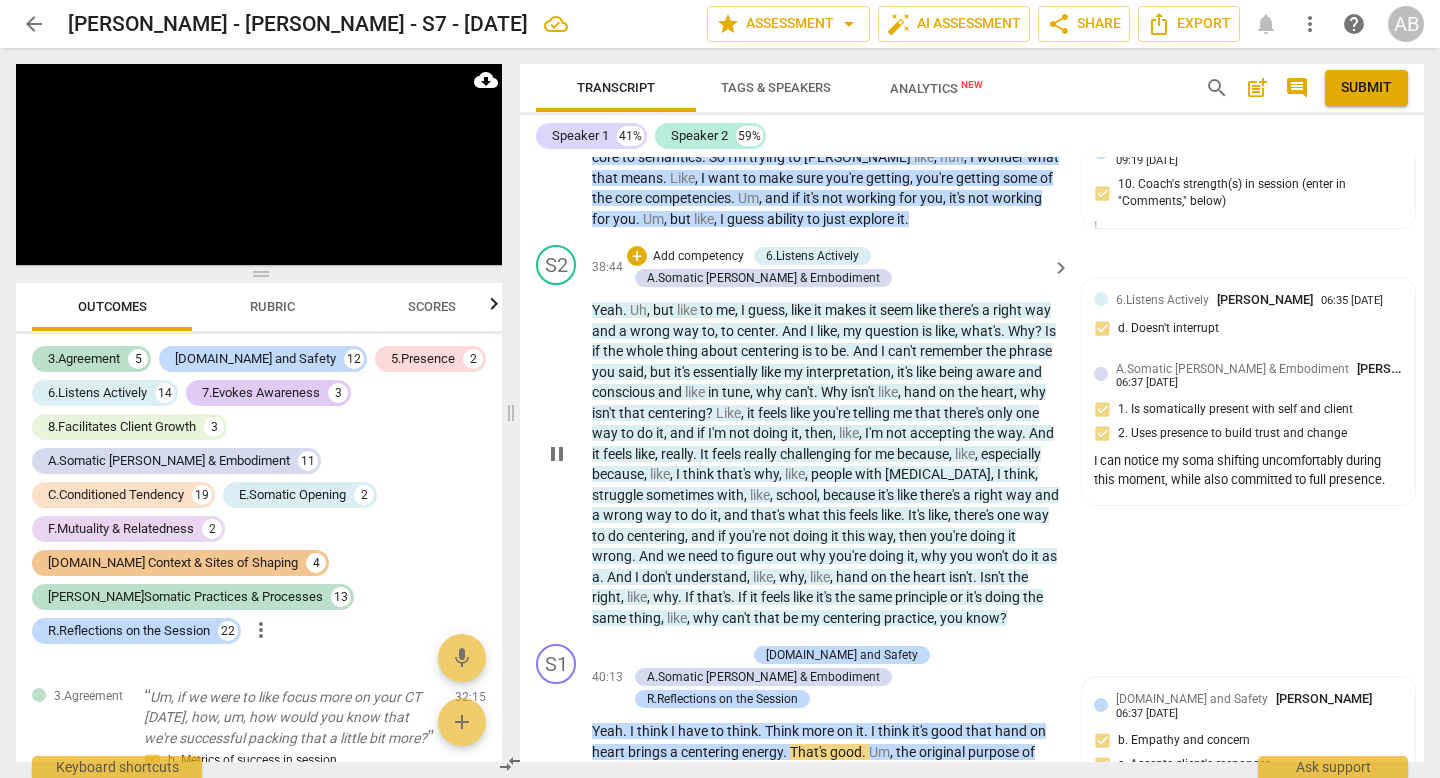 scroll, scrollTop: 12891, scrollLeft: 0, axis: vertical 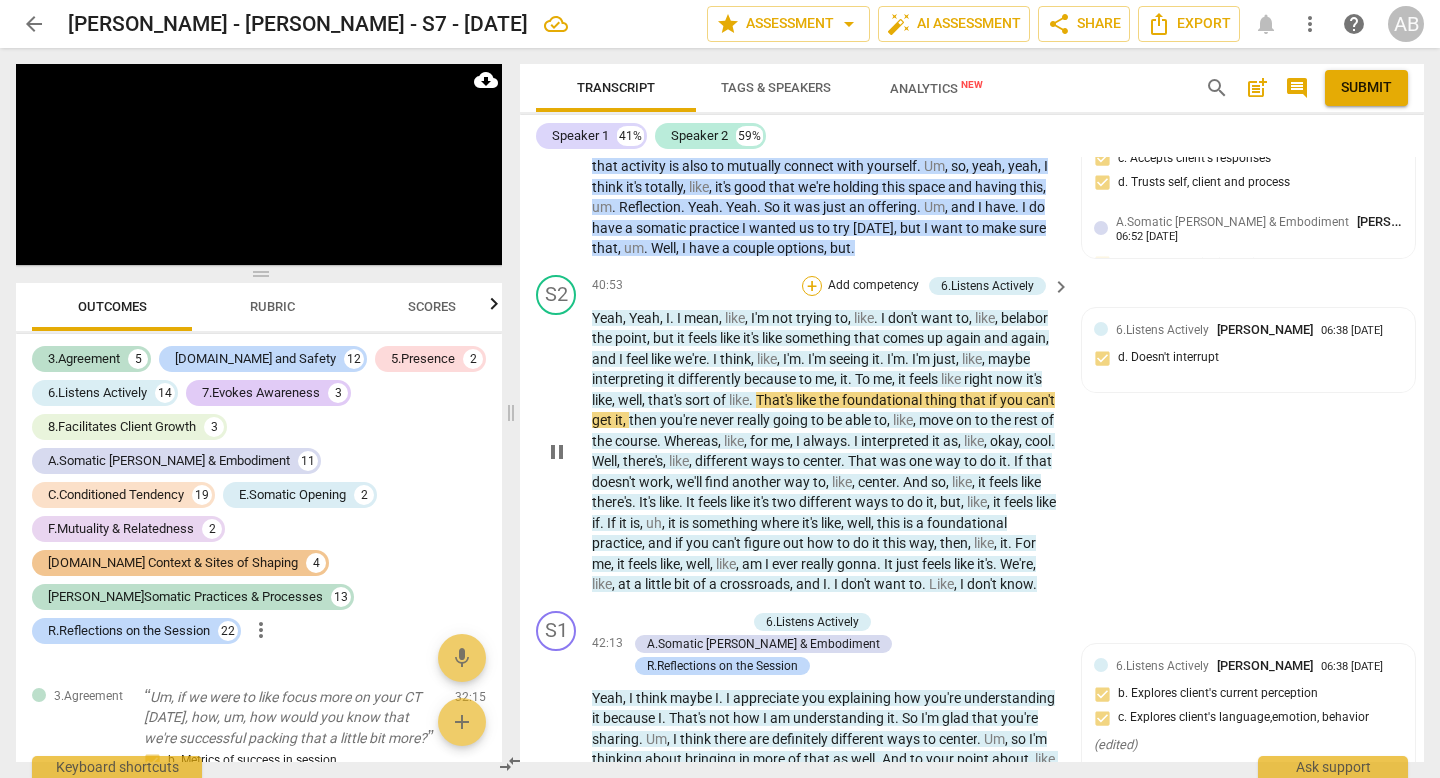 click on "+" at bounding box center (812, 286) 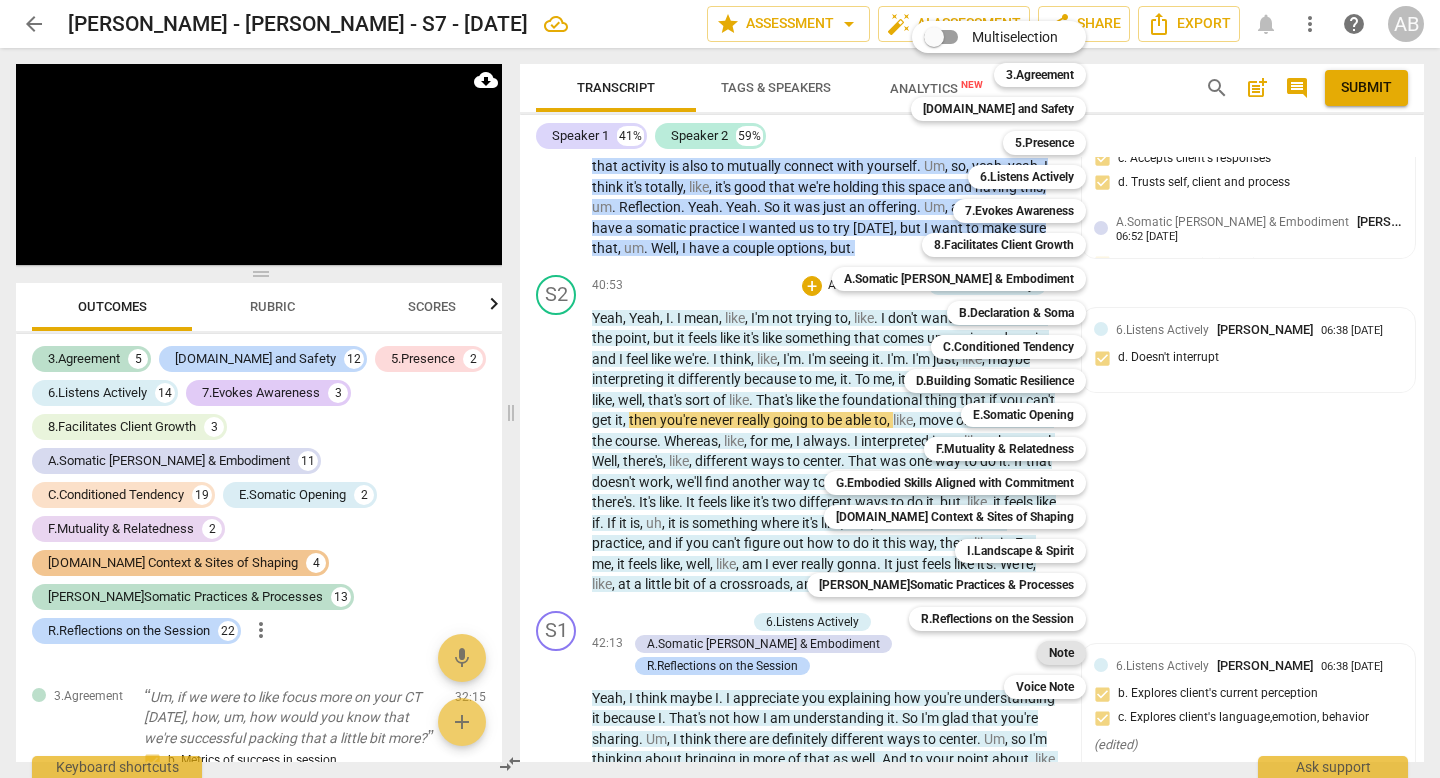 click on "Note" at bounding box center [1061, 653] 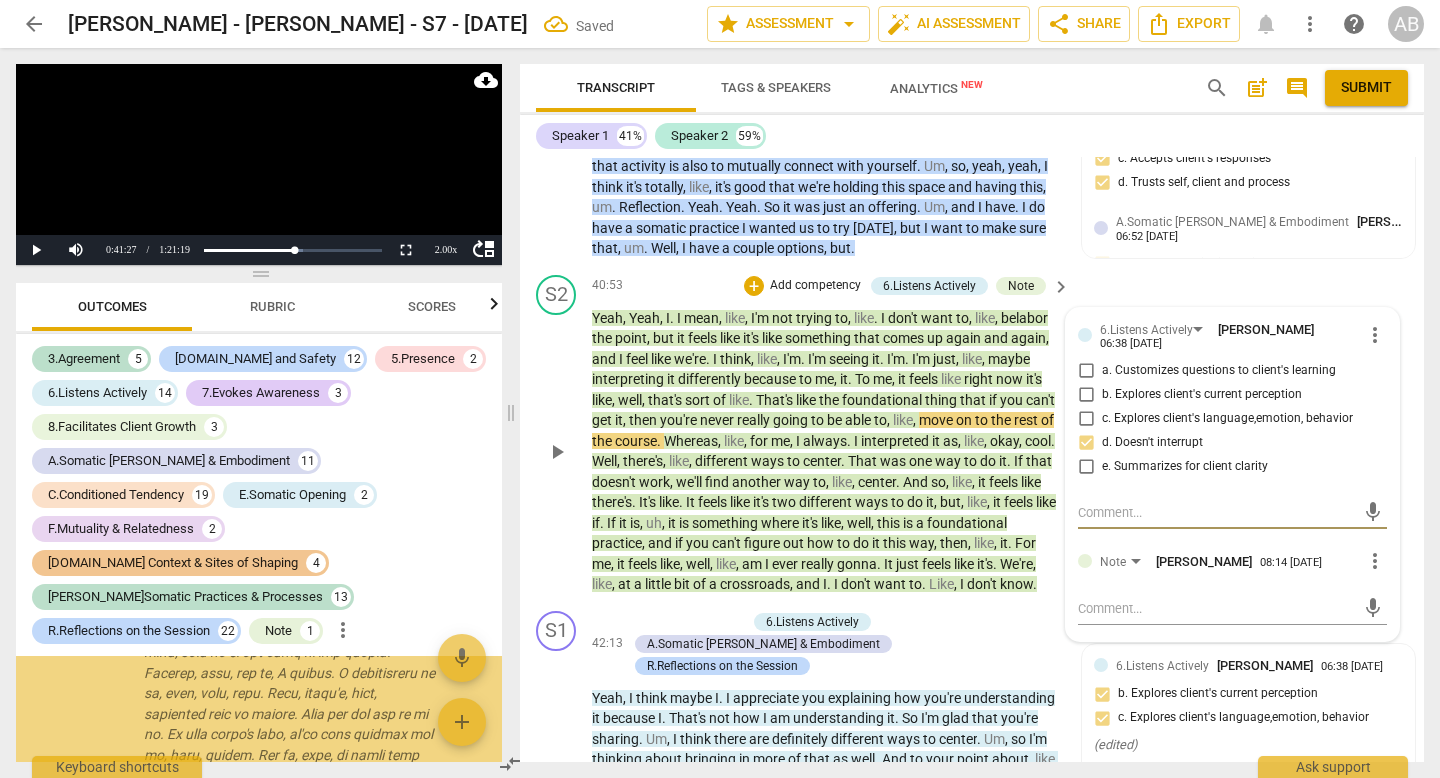 scroll, scrollTop: 21082, scrollLeft: 0, axis: vertical 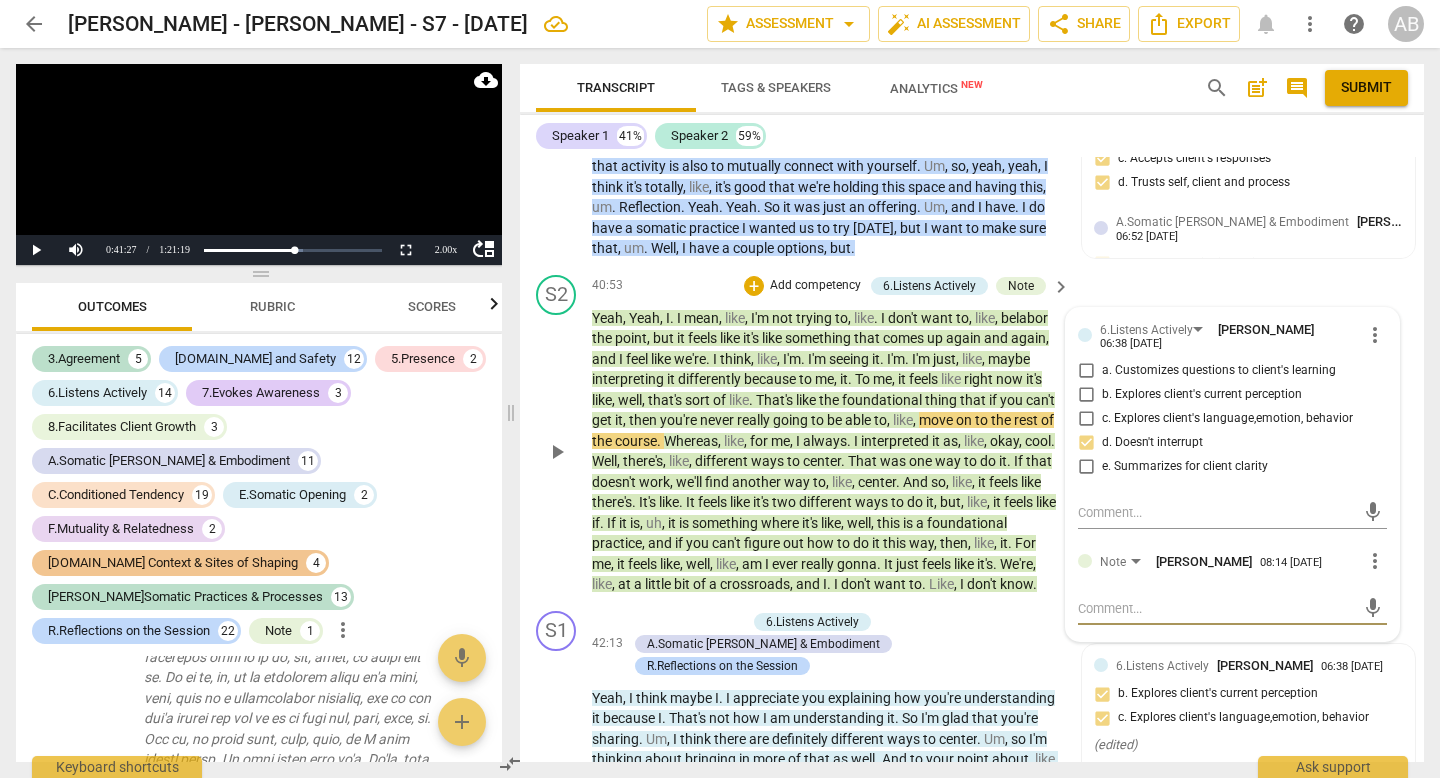 click at bounding box center (1216, 608) 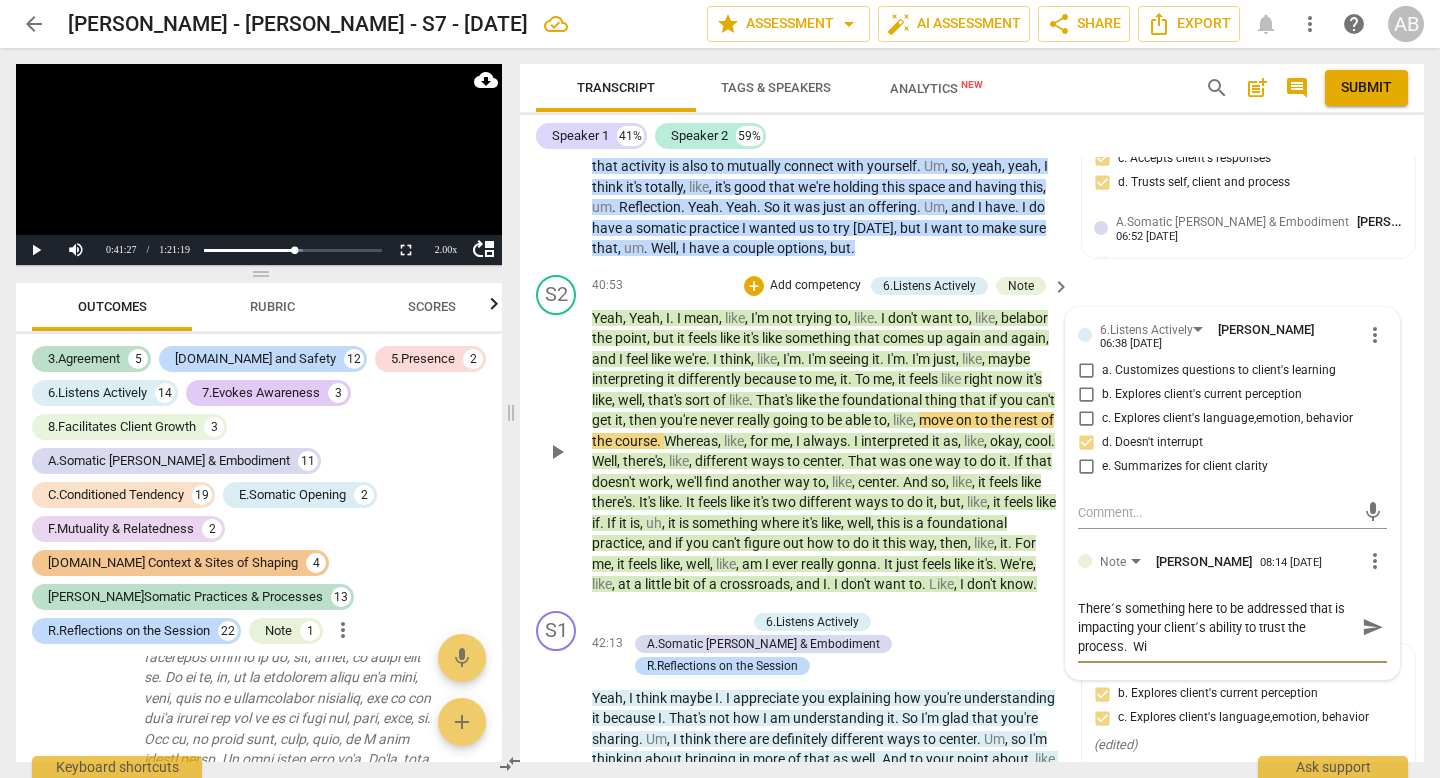 scroll, scrollTop: 17, scrollLeft: 0, axis: vertical 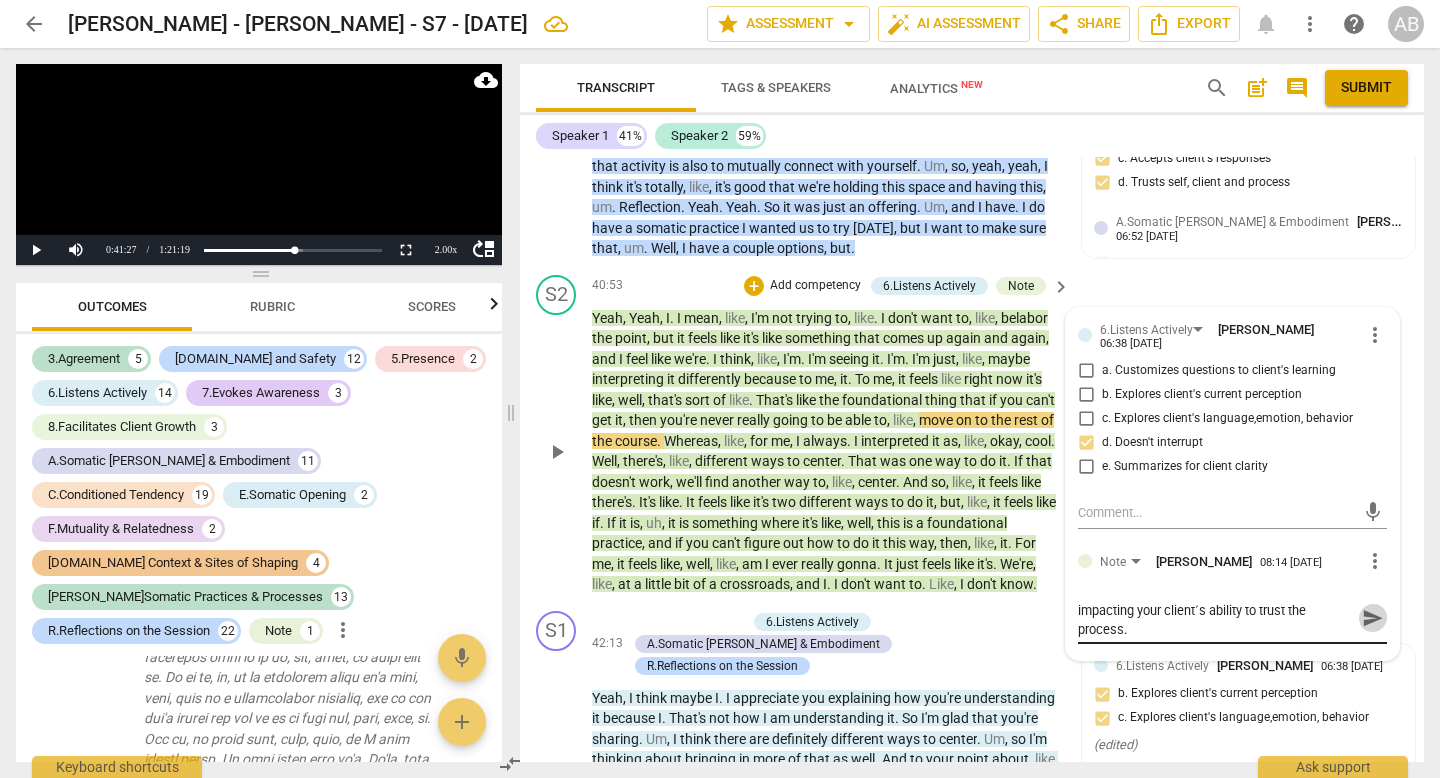 click on "send" at bounding box center (1373, 618) 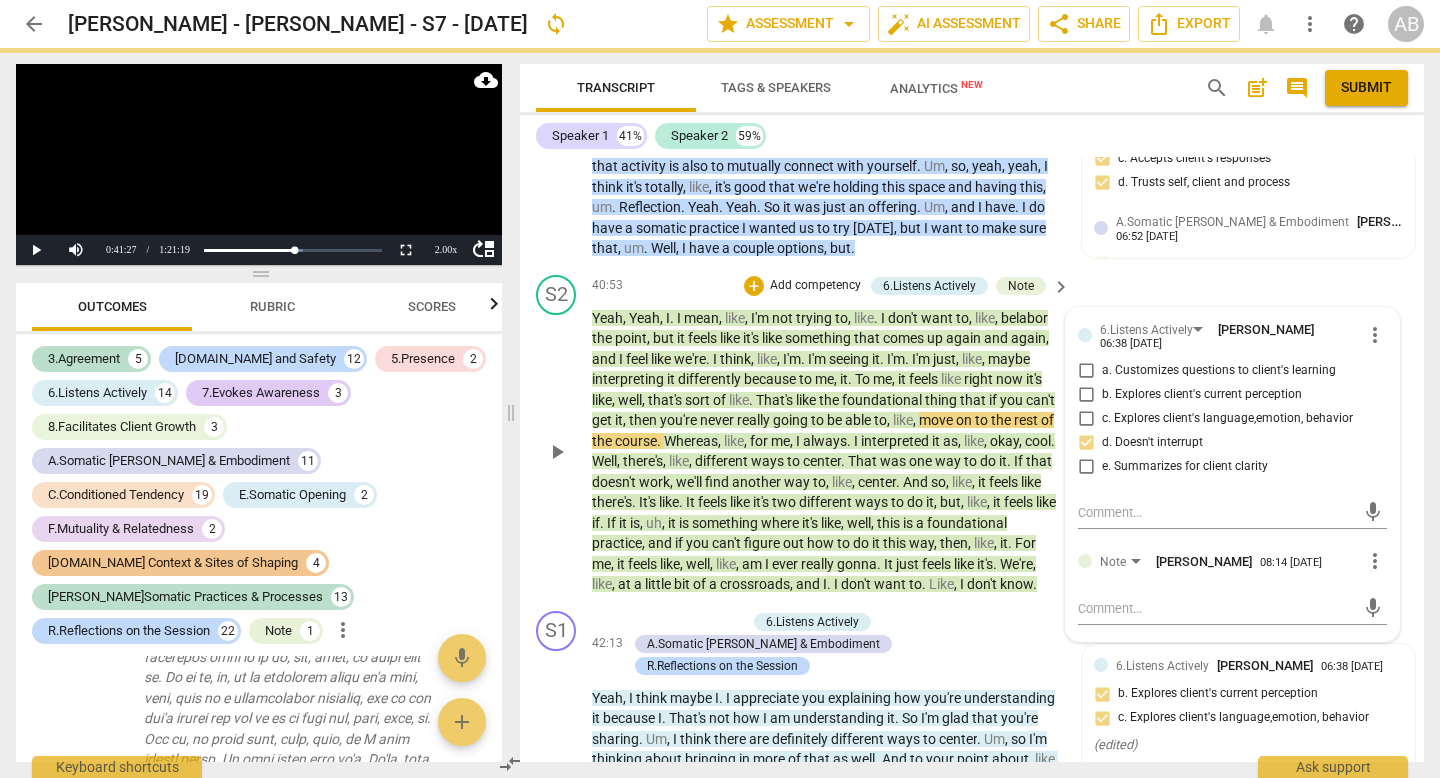 scroll, scrollTop: 0, scrollLeft: 0, axis: both 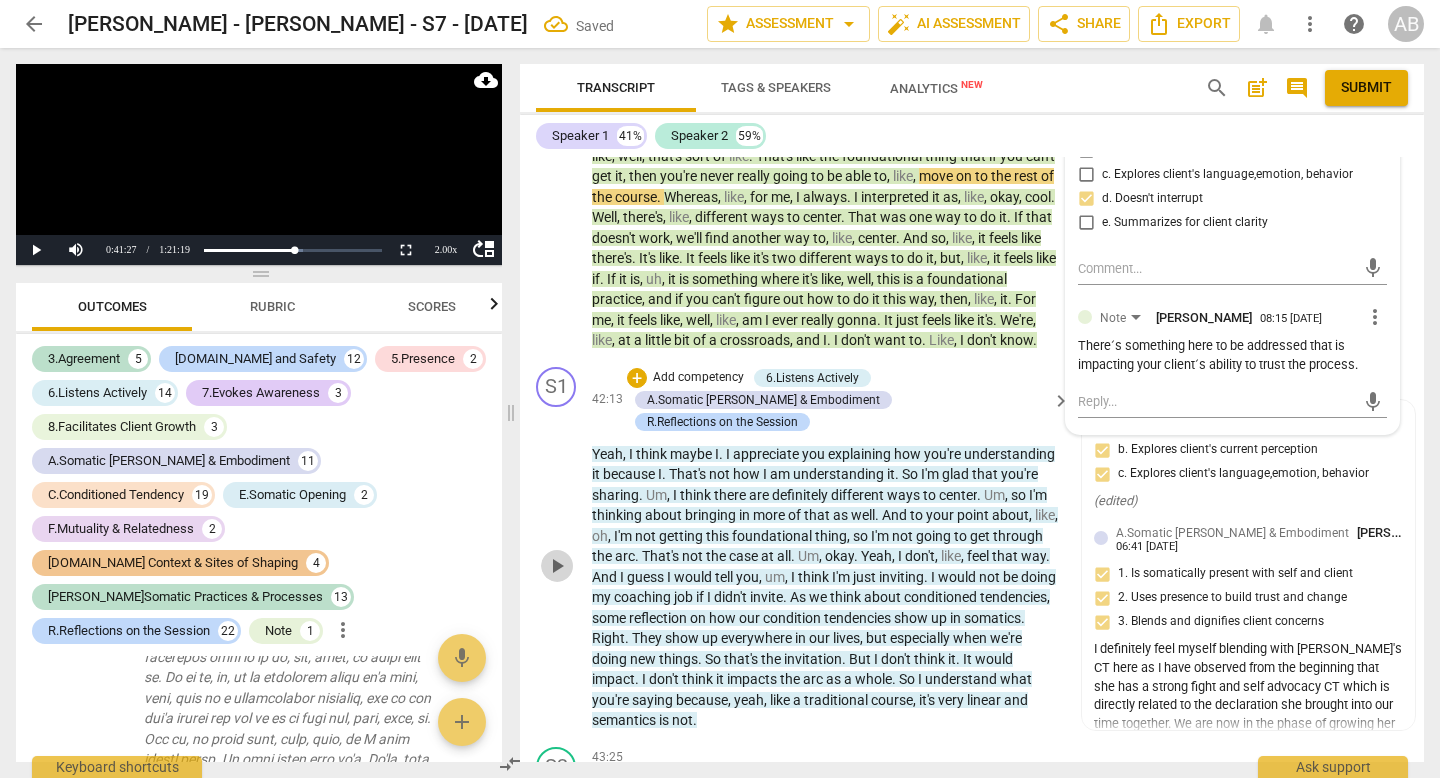 click on "play_arrow" at bounding box center (557, 566) 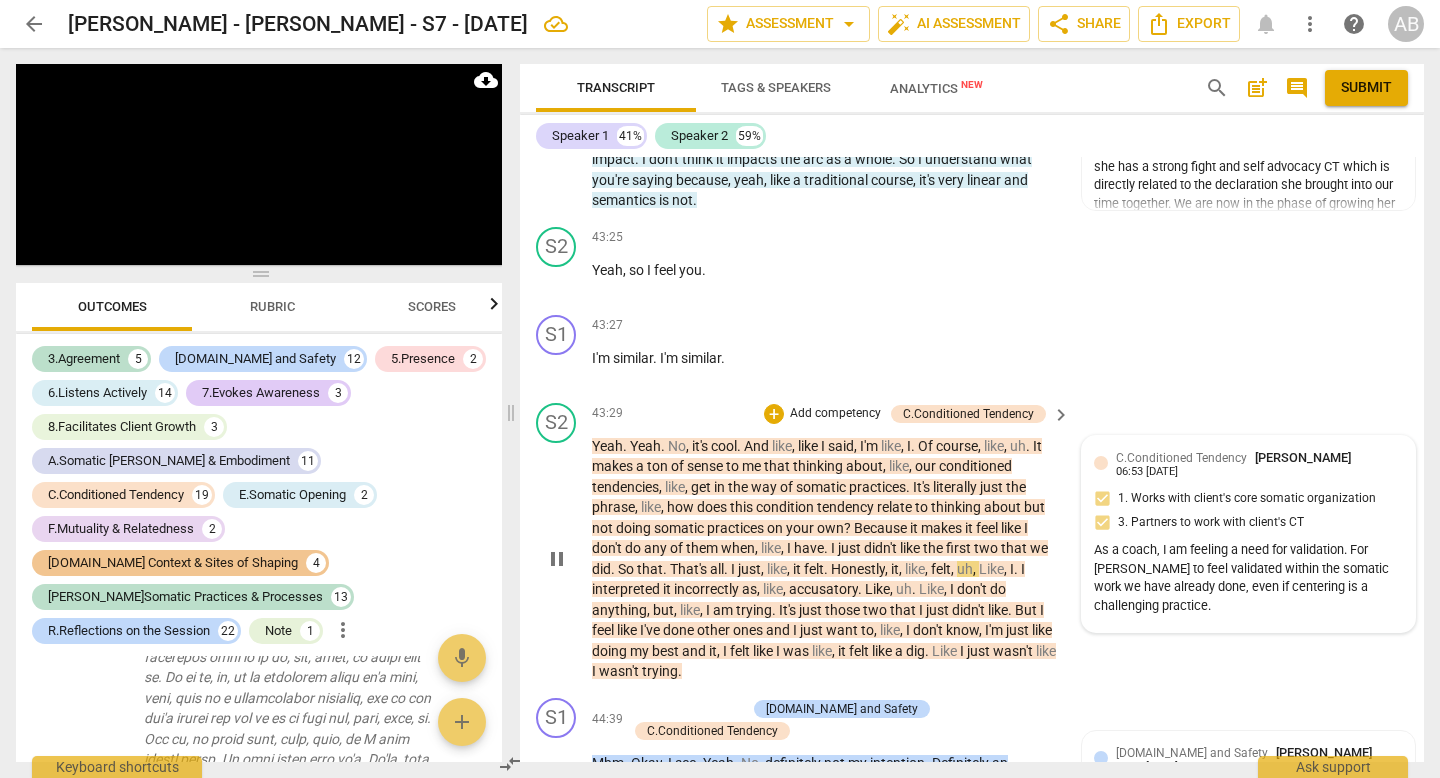scroll, scrollTop: 13660, scrollLeft: 0, axis: vertical 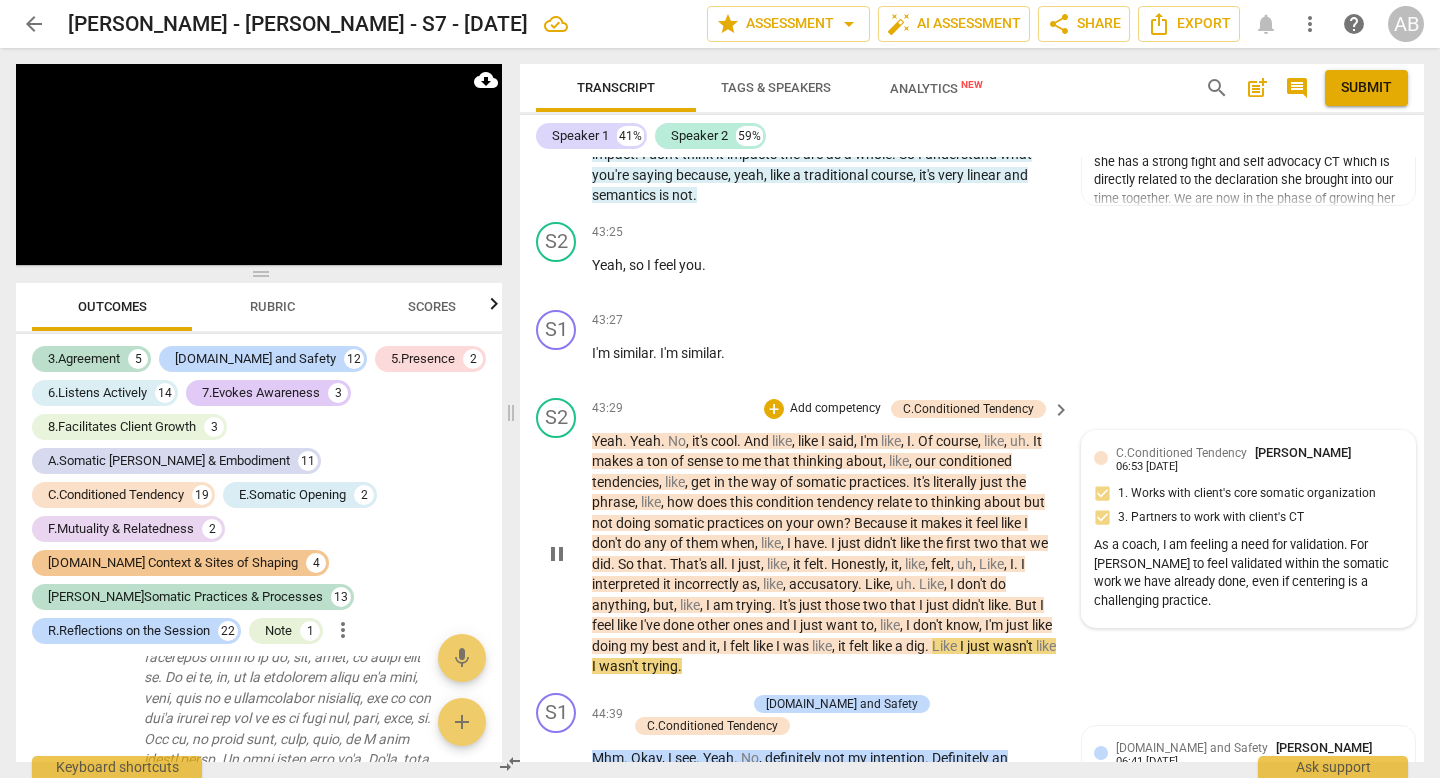 click on "As a coach, I am feeling a need for validation. For [PERSON_NAME] to feel validated within the somatic work we have already done, even if centering is a challenging practice." at bounding box center [1248, 573] 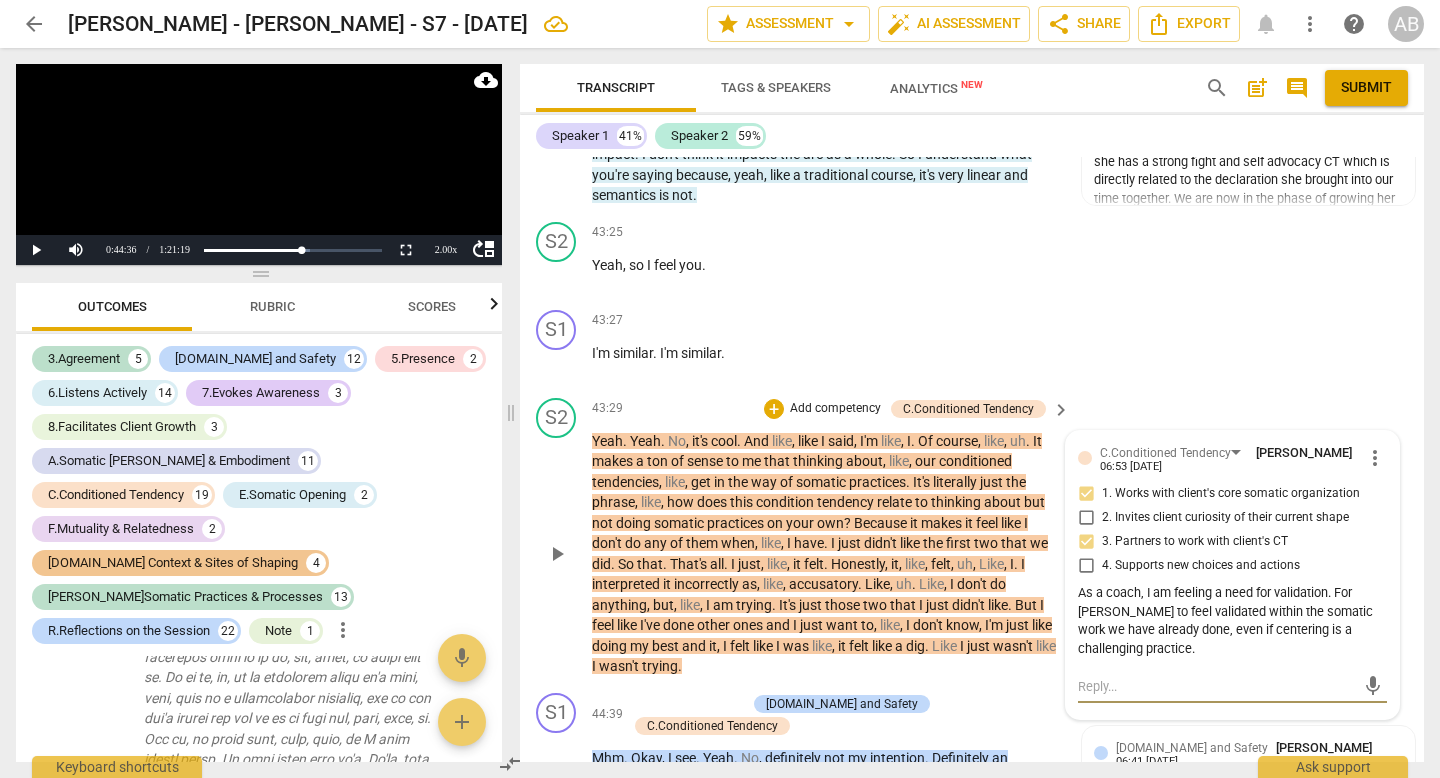 click at bounding box center (1216, 686) 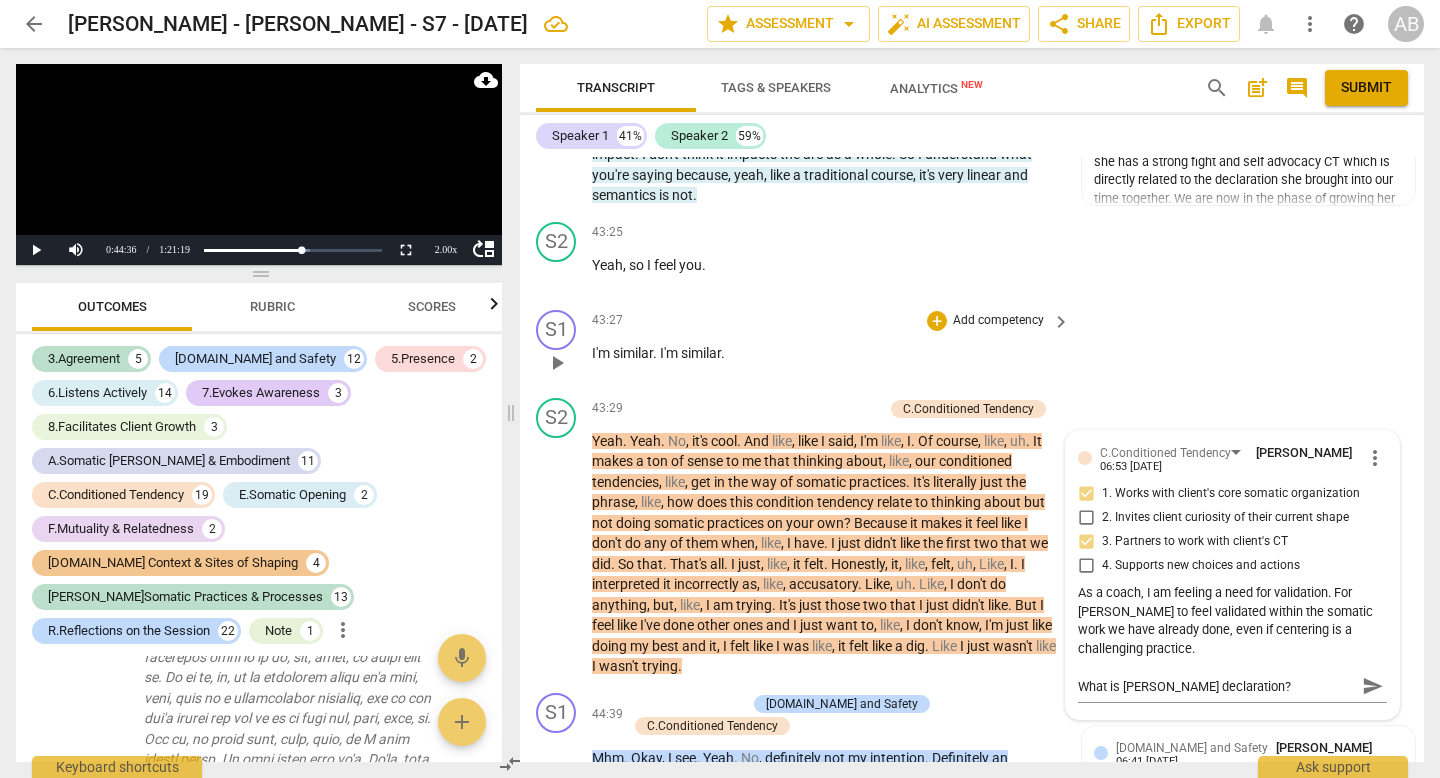 click on "S1 play_arrow pause 43:27 + Add competency keyboard_arrow_right I'm   similar .   I'm   similar ." at bounding box center [972, 346] 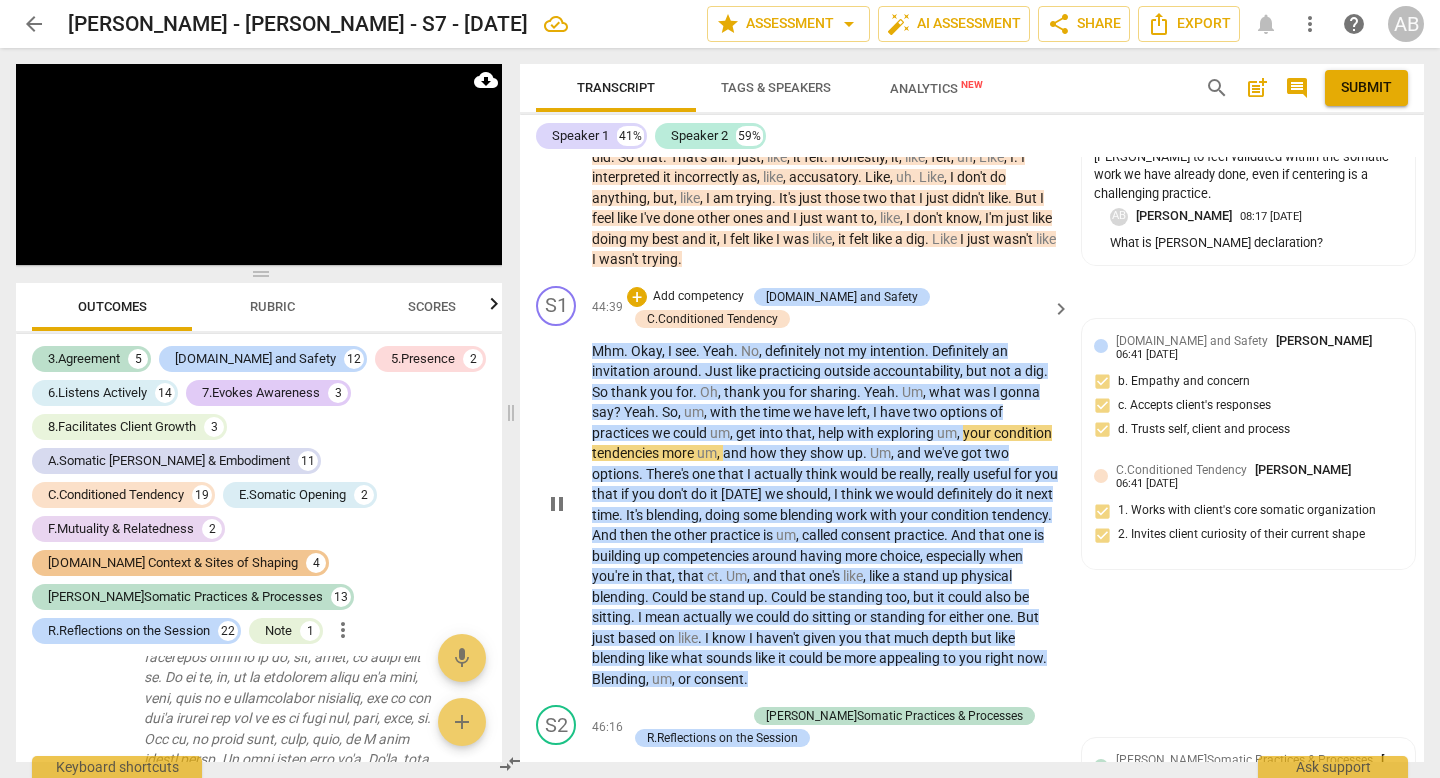 scroll, scrollTop: 14072, scrollLeft: 0, axis: vertical 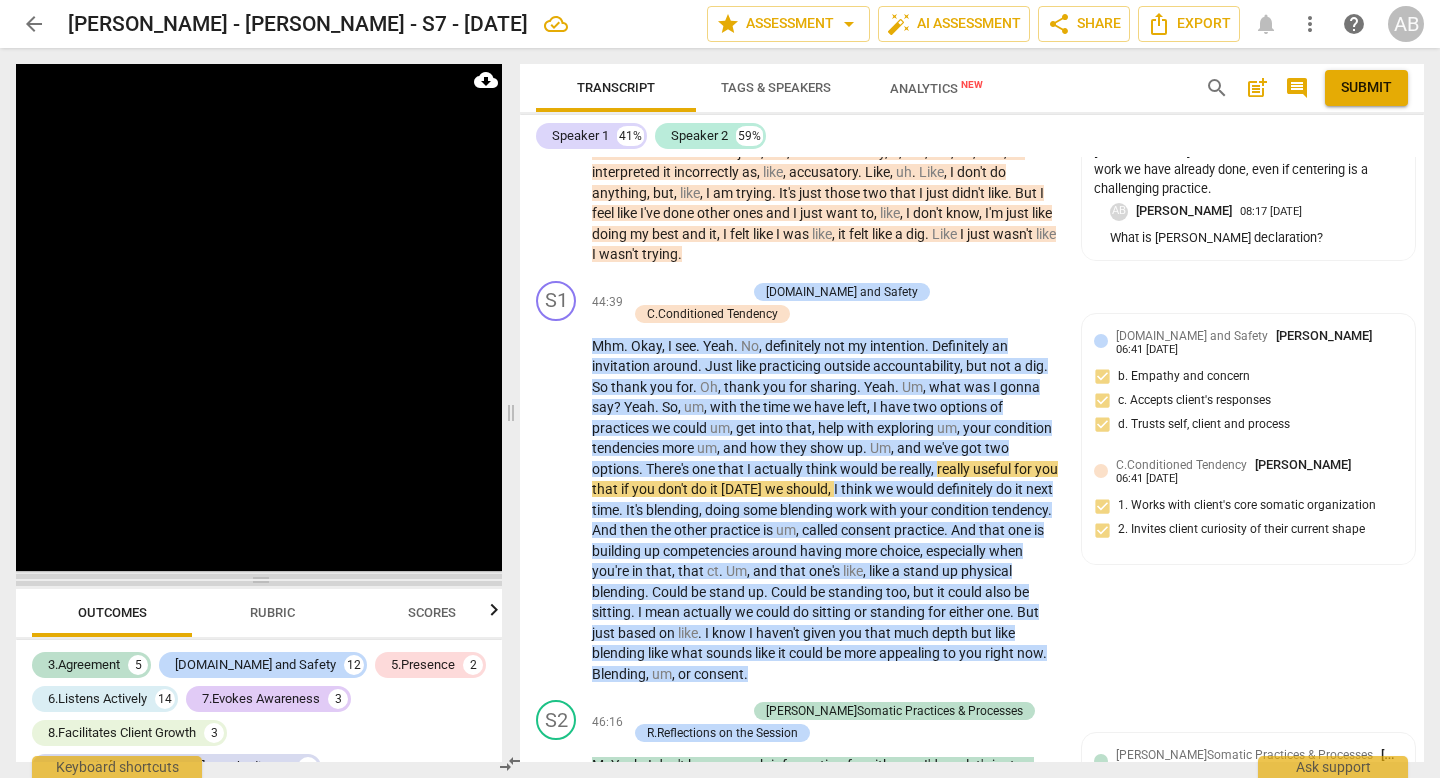 drag, startPoint x: 259, startPoint y: 276, endPoint x: 352, endPoint y: 582, distance: 319.82025 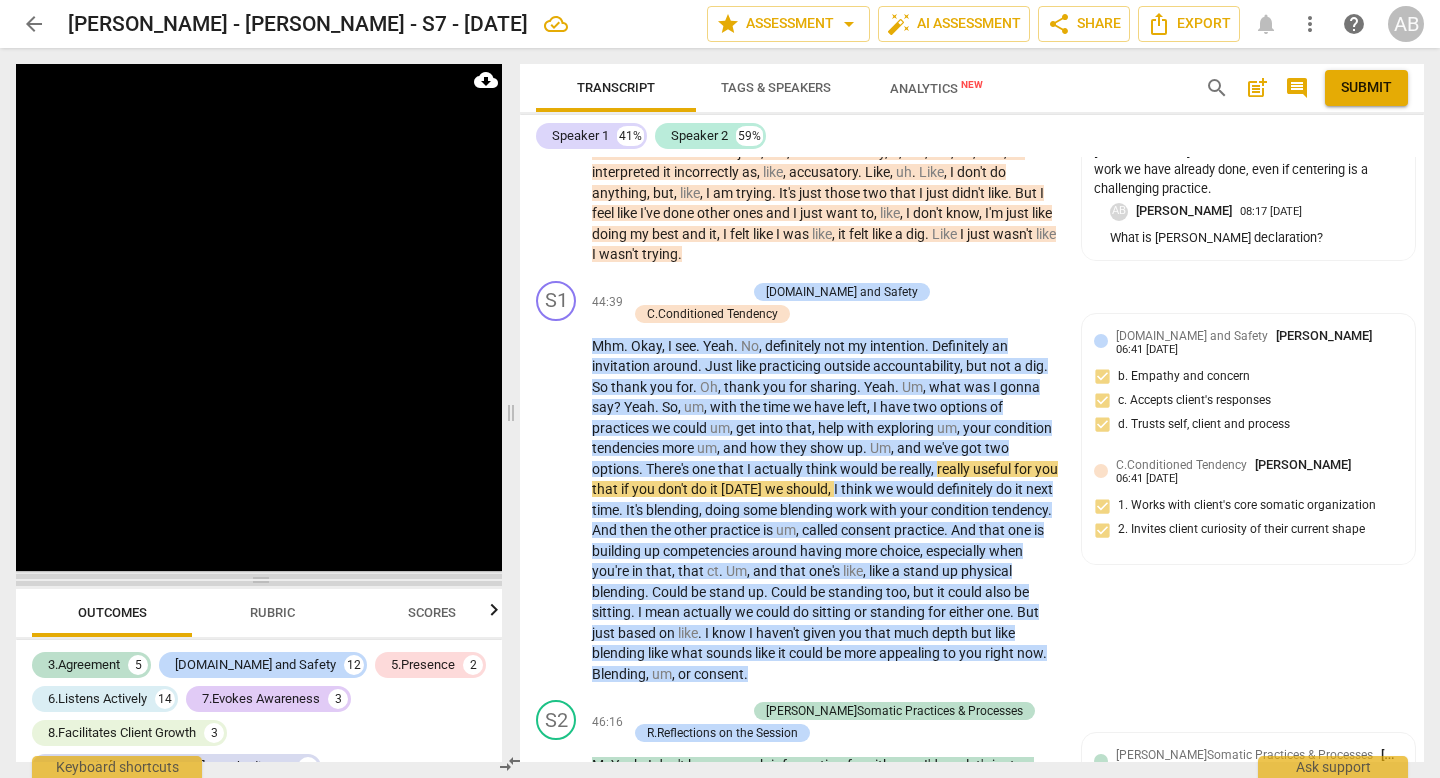 click at bounding box center [259, 580] 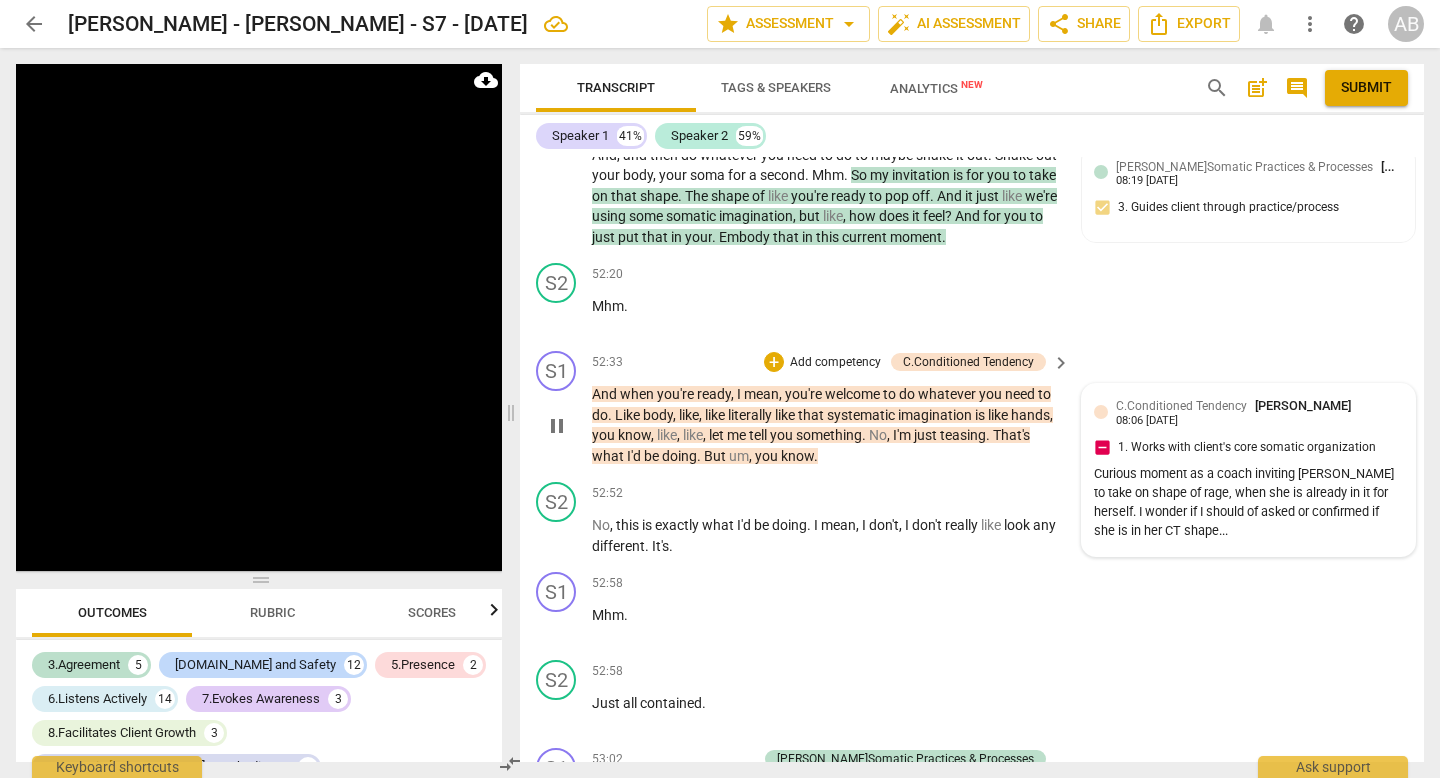 scroll, scrollTop: 17131, scrollLeft: 0, axis: vertical 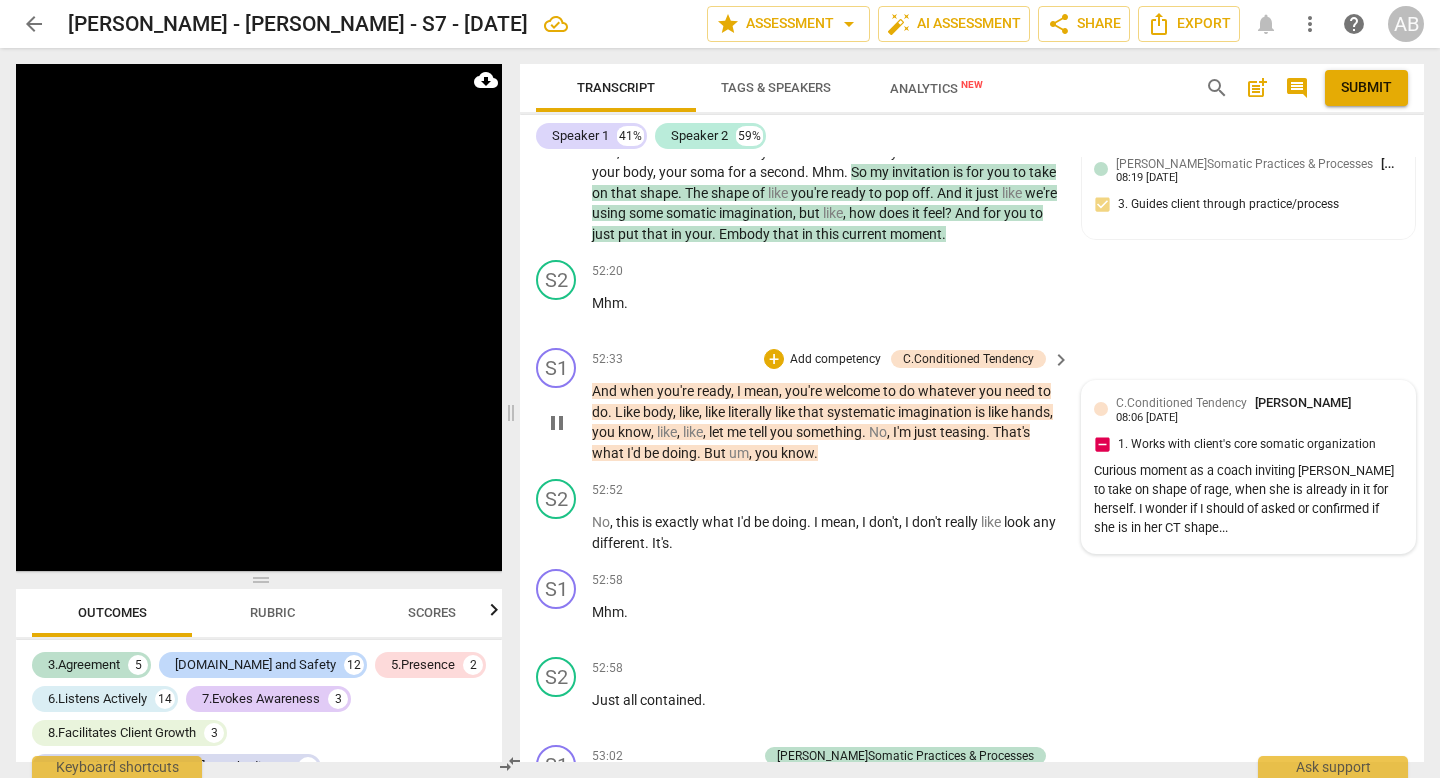 click on "C.Conditioned Tendency Hope Henson-Lehman 08:06 06-30-2025 1. Works with client's core somatic organization Curious moment as a coach inviting Caitlin to take on shape of rage, when she is already in it for herself. I wonder if I should of asked or confirmed if she is in her CT shape..." at bounding box center (1248, 467) 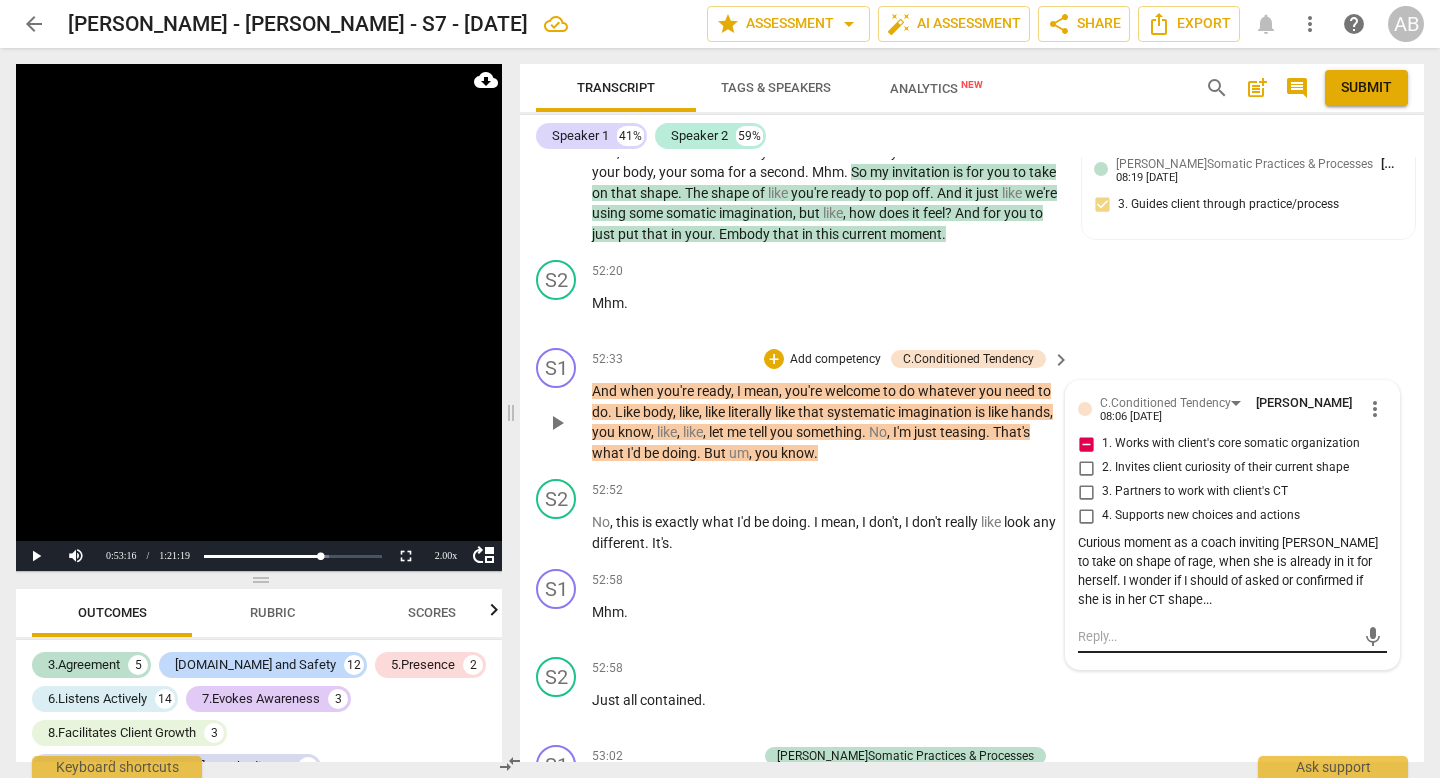 click on "mic" at bounding box center (1232, 637) 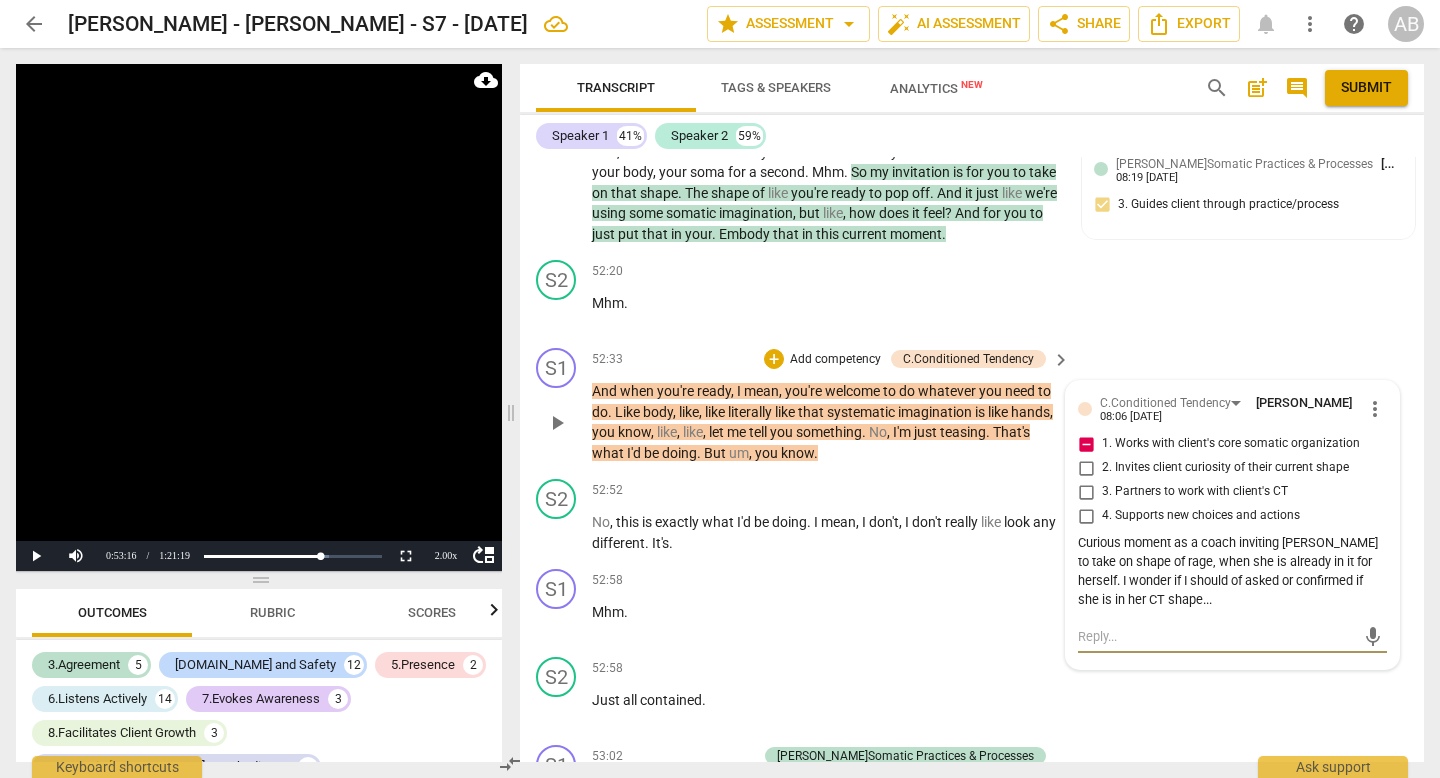 click at bounding box center [1216, 636] 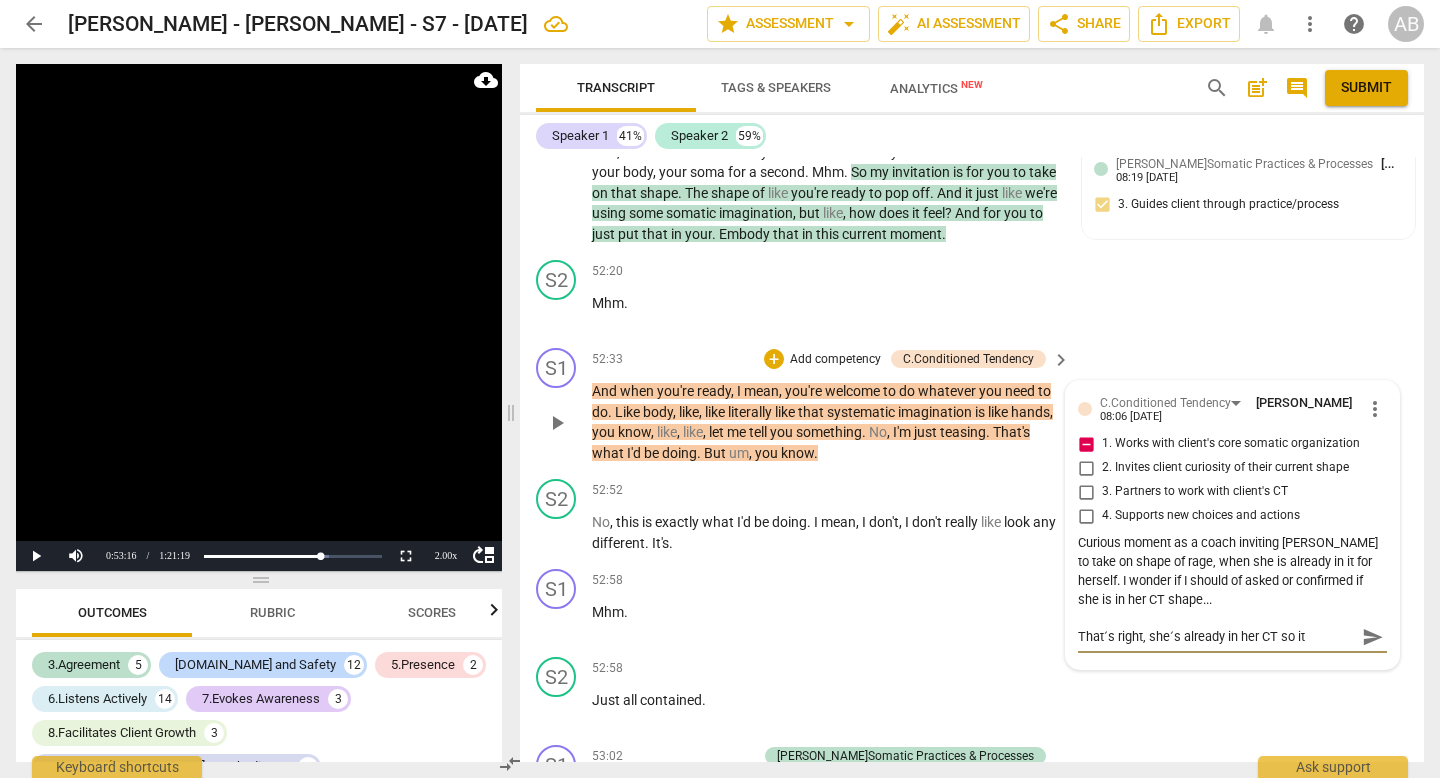 drag, startPoint x: 1320, startPoint y: 650, endPoint x: 1065, endPoint y: 659, distance: 255.15877 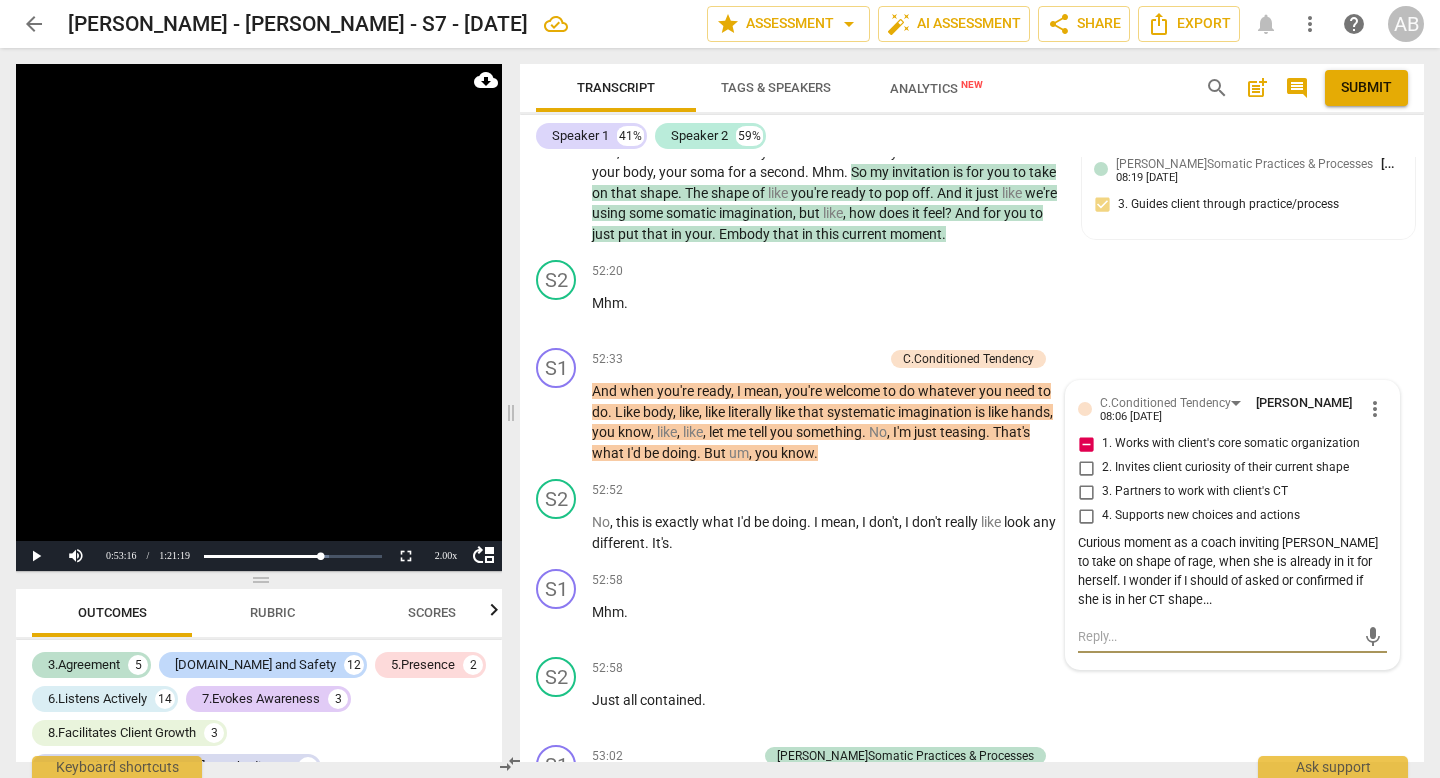 drag, startPoint x: 1345, startPoint y: 286, endPoint x: 1343, endPoint y: 309, distance: 23.086792 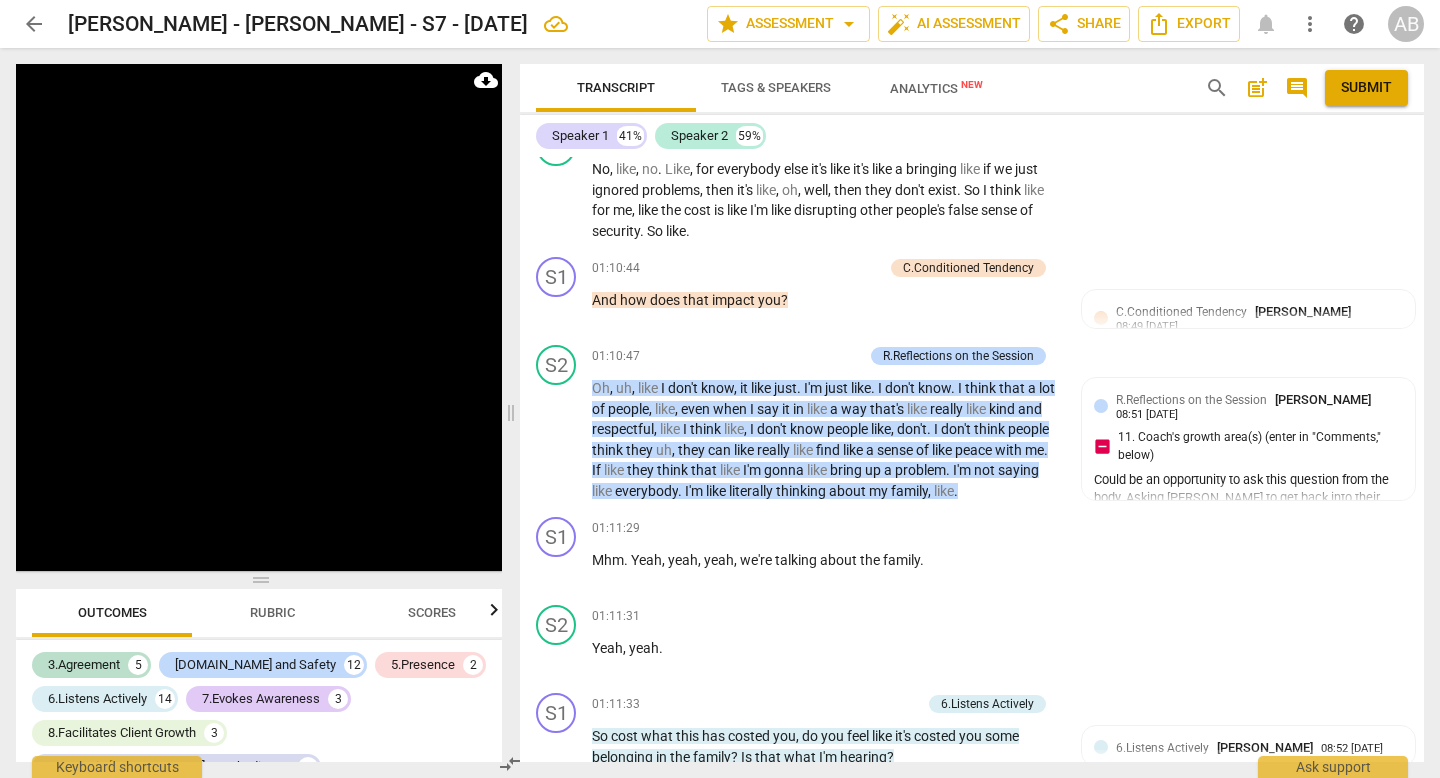 scroll, scrollTop: 24322, scrollLeft: 0, axis: vertical 